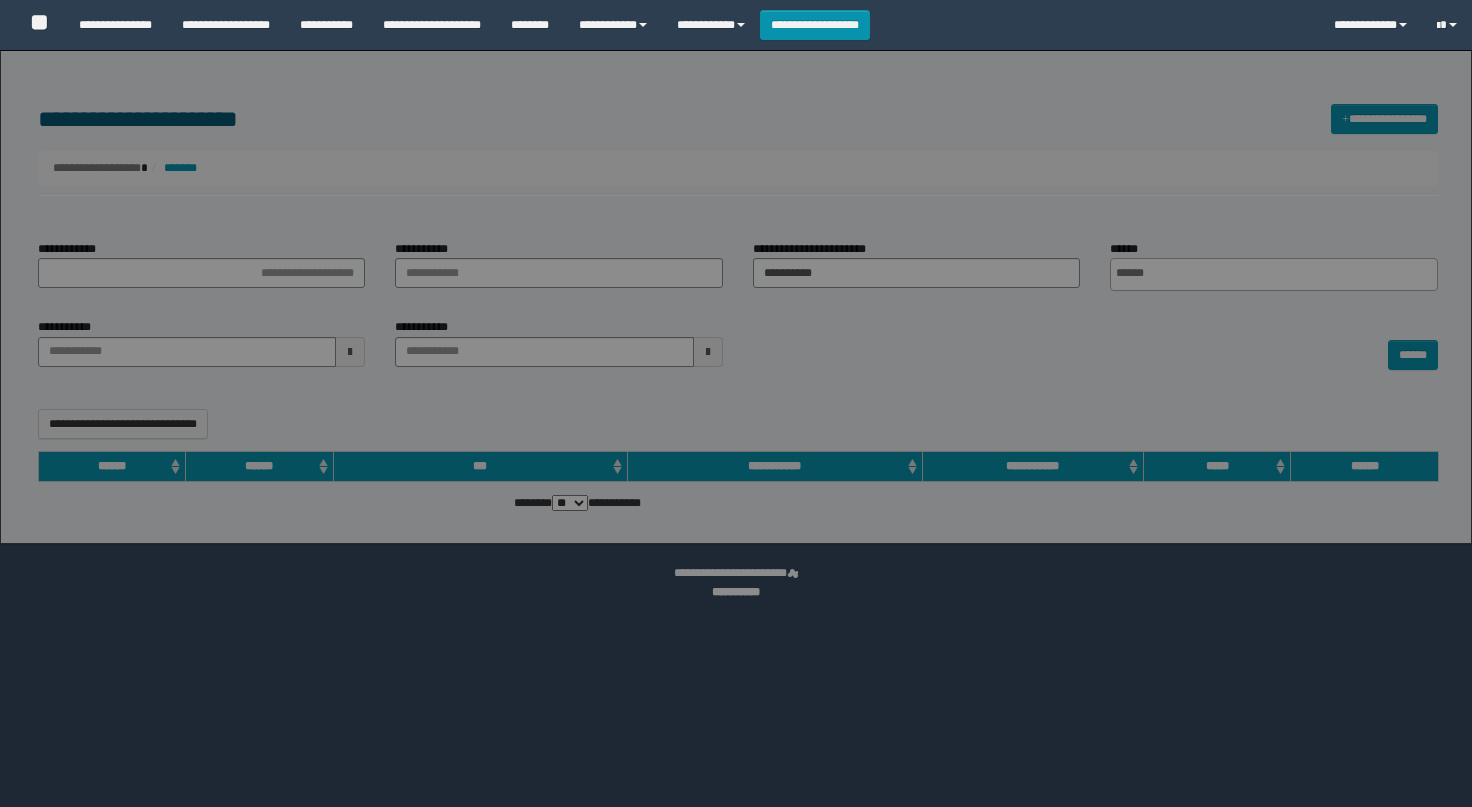 select 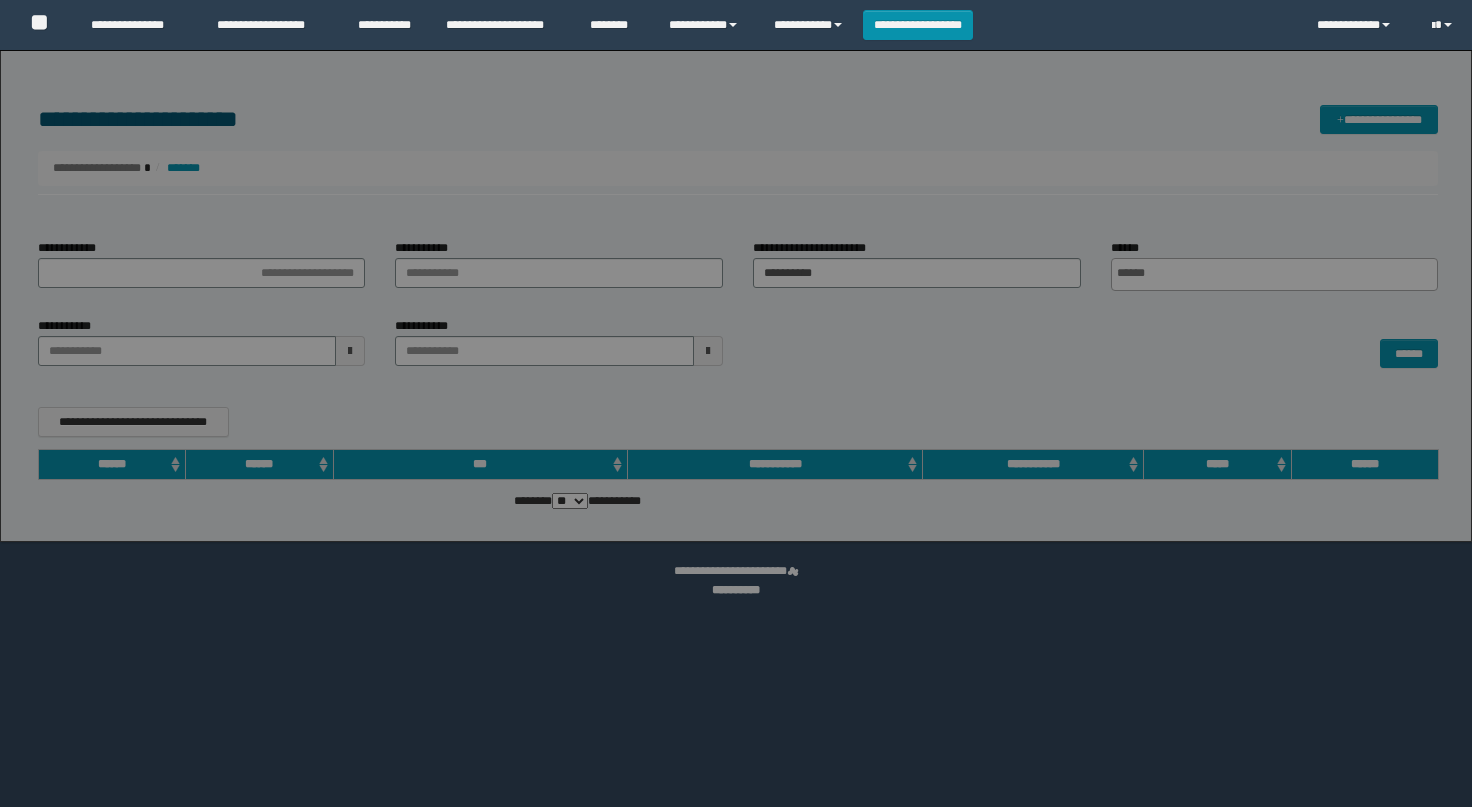 scroll, scrollTop: 0, scrollLeft: 0, axis: both 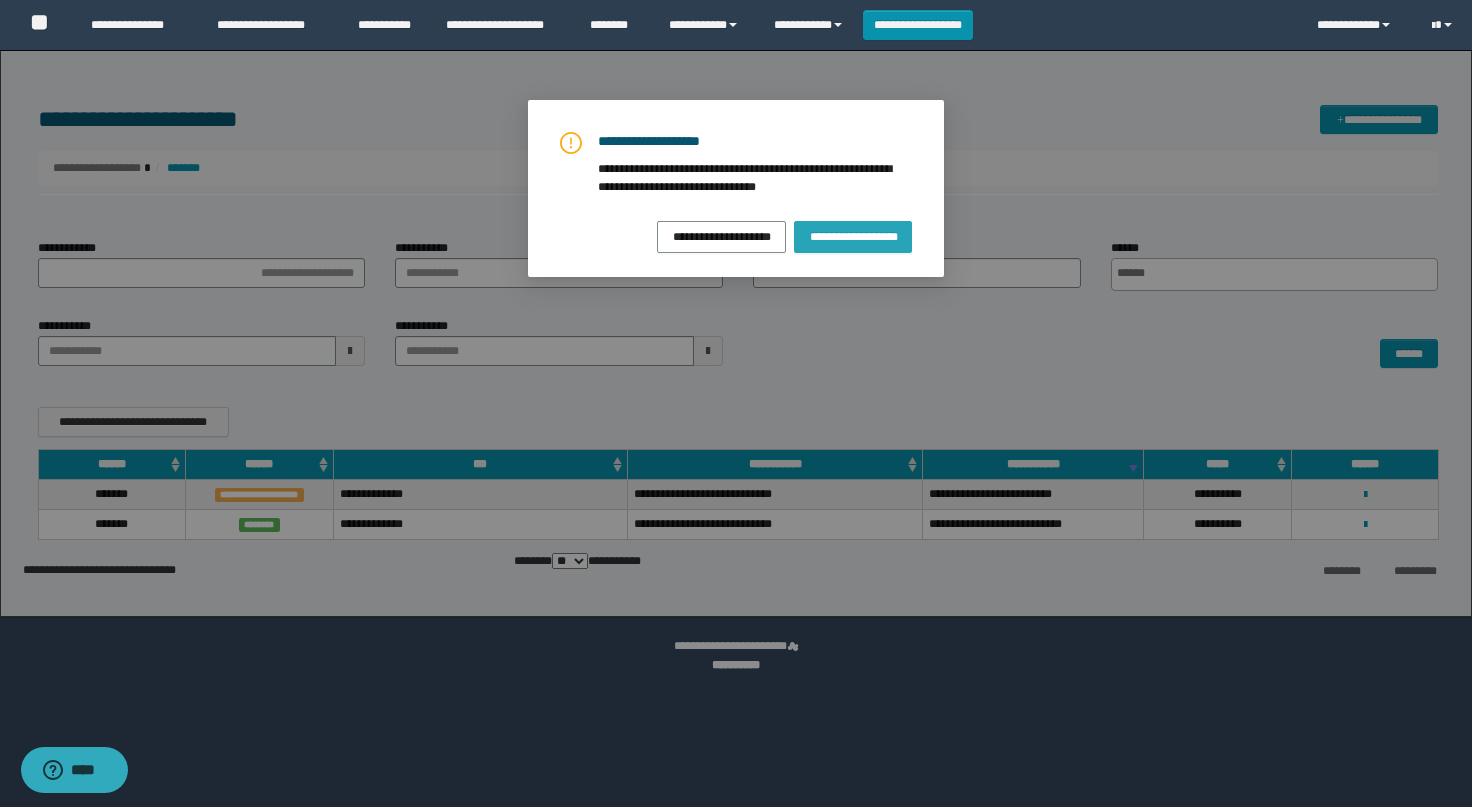 type 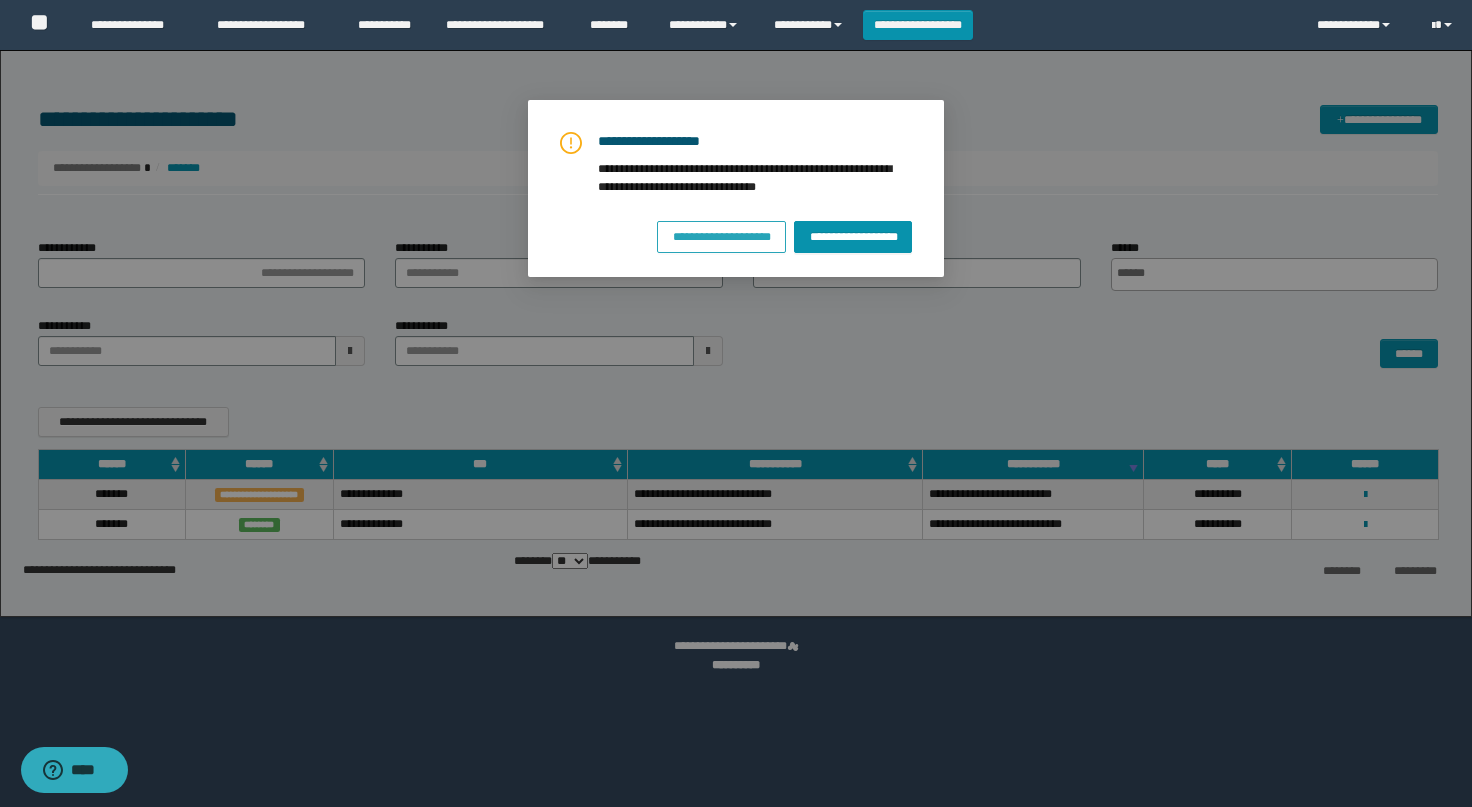 click on "**********" at bounding box center [721, 235] 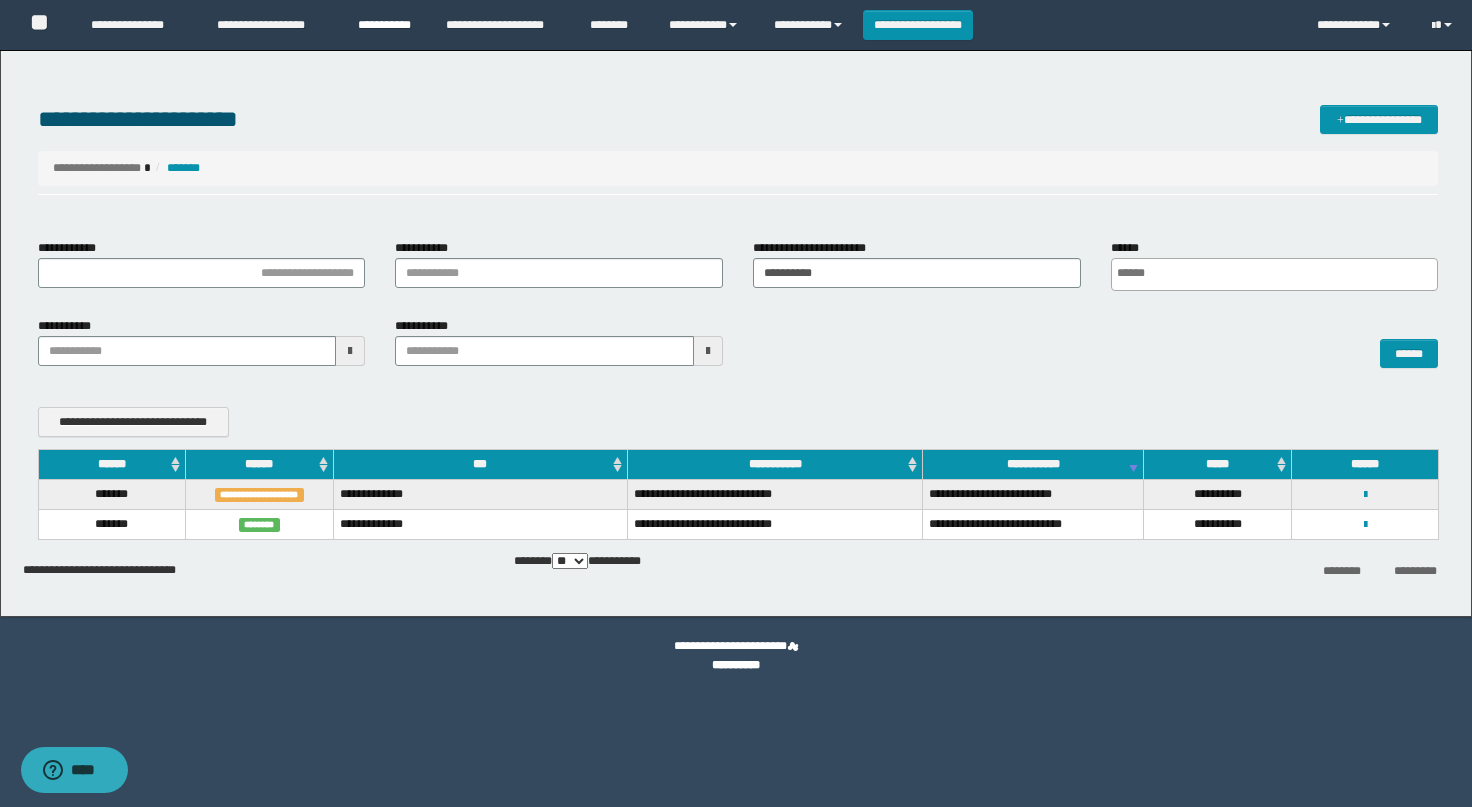 click on "**********" at bounding box center (387, 25) 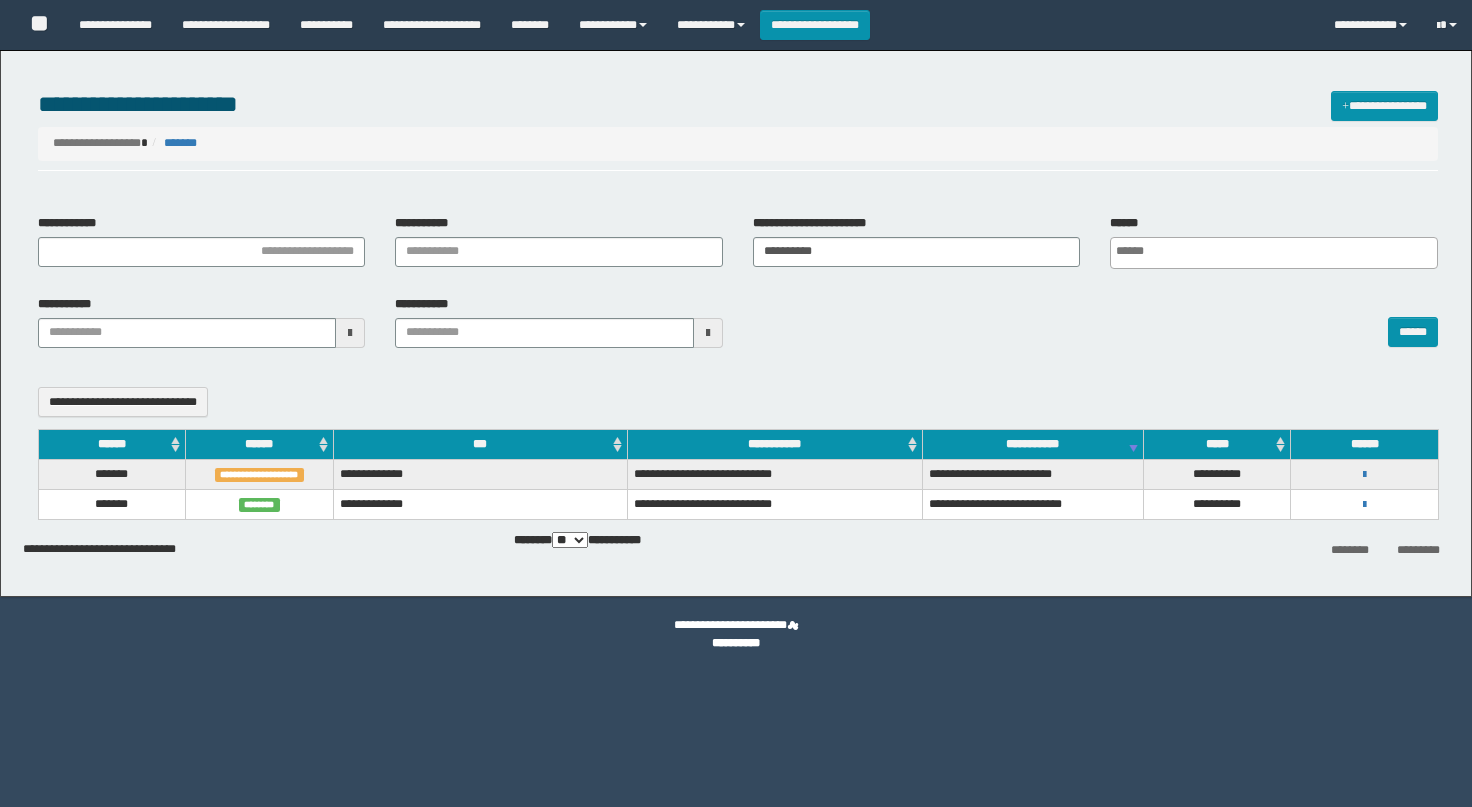select 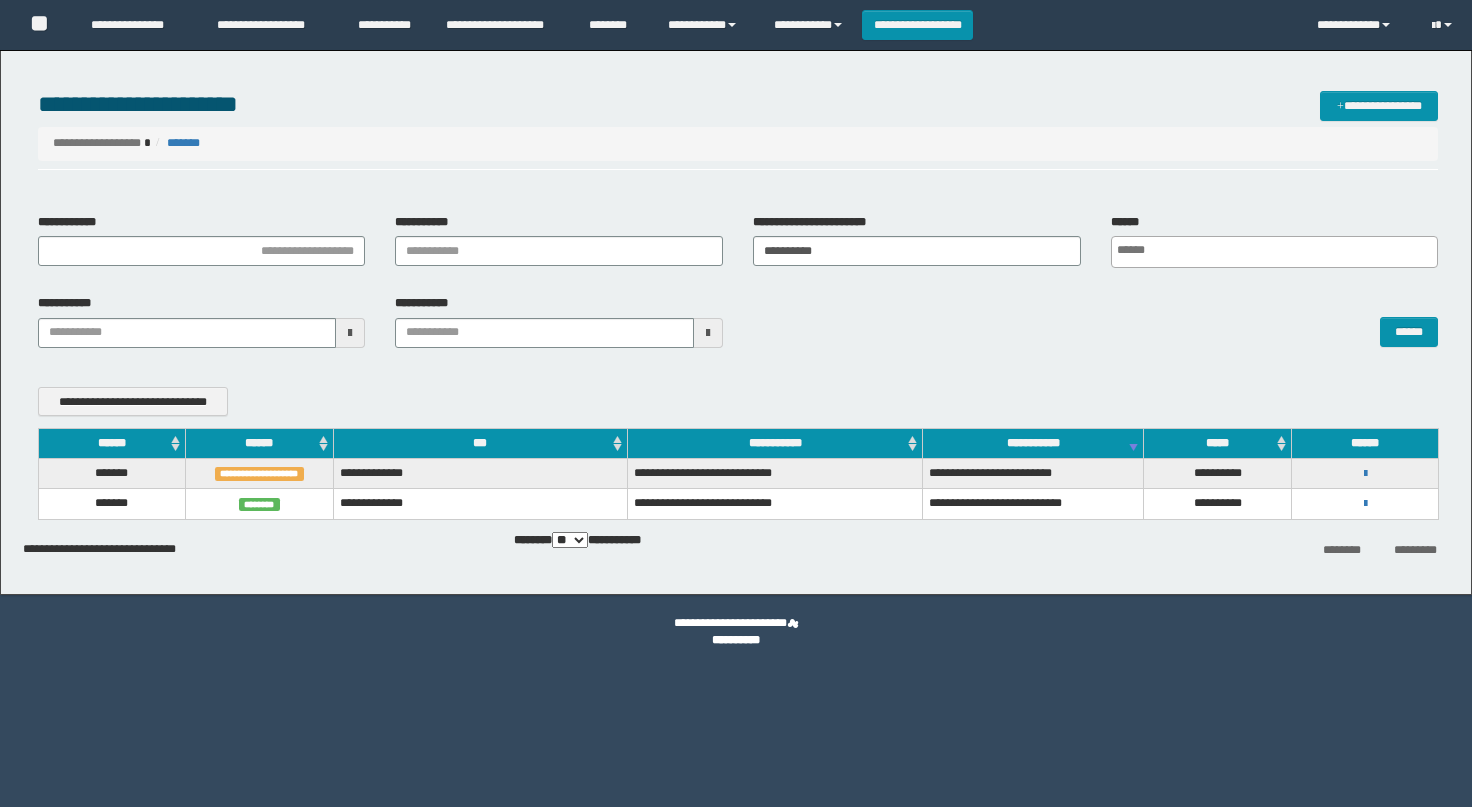 scroll, scrollTop: 0, scrollLeft: 0, axis: both 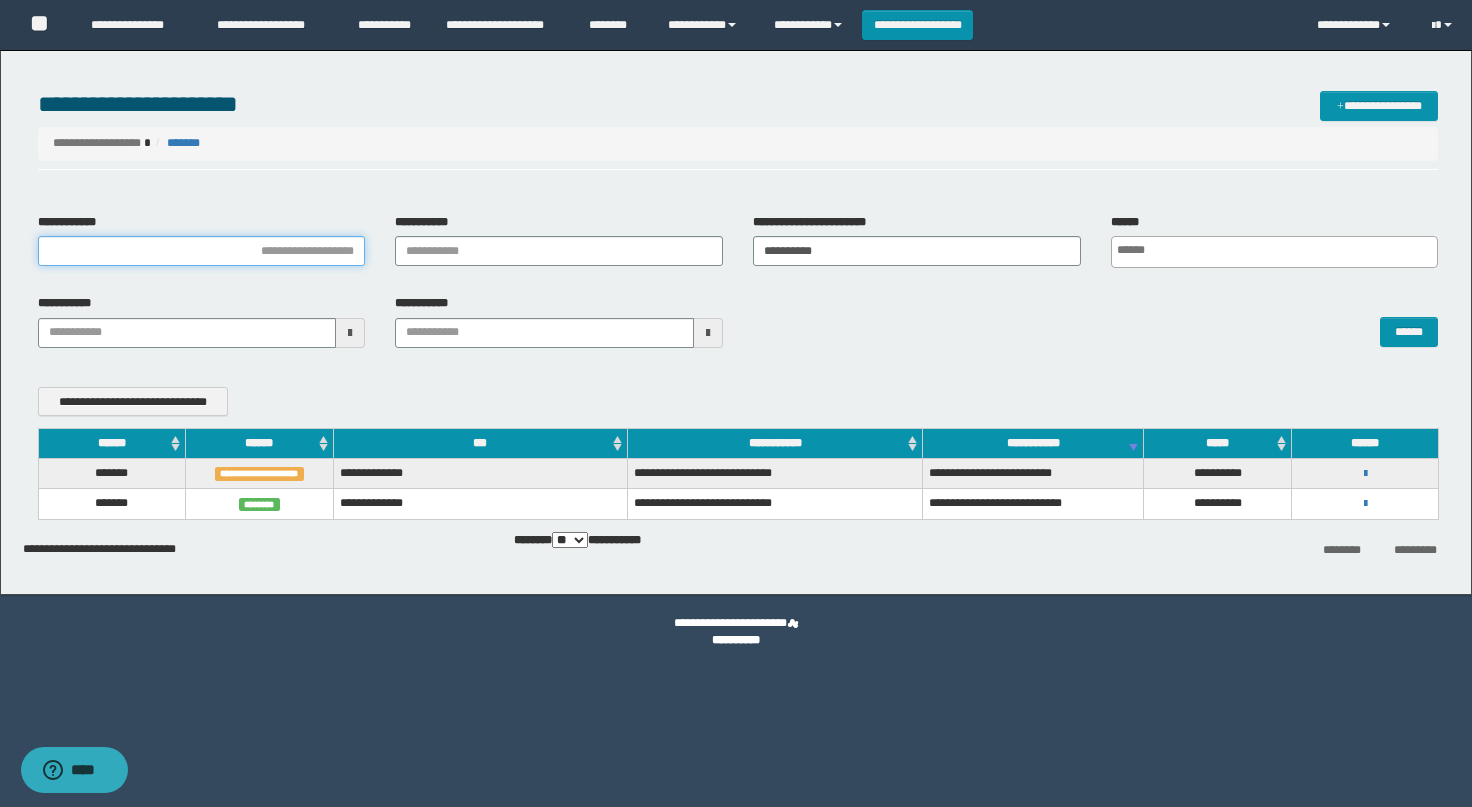 click on "**********" at bounding box center [202, 251] 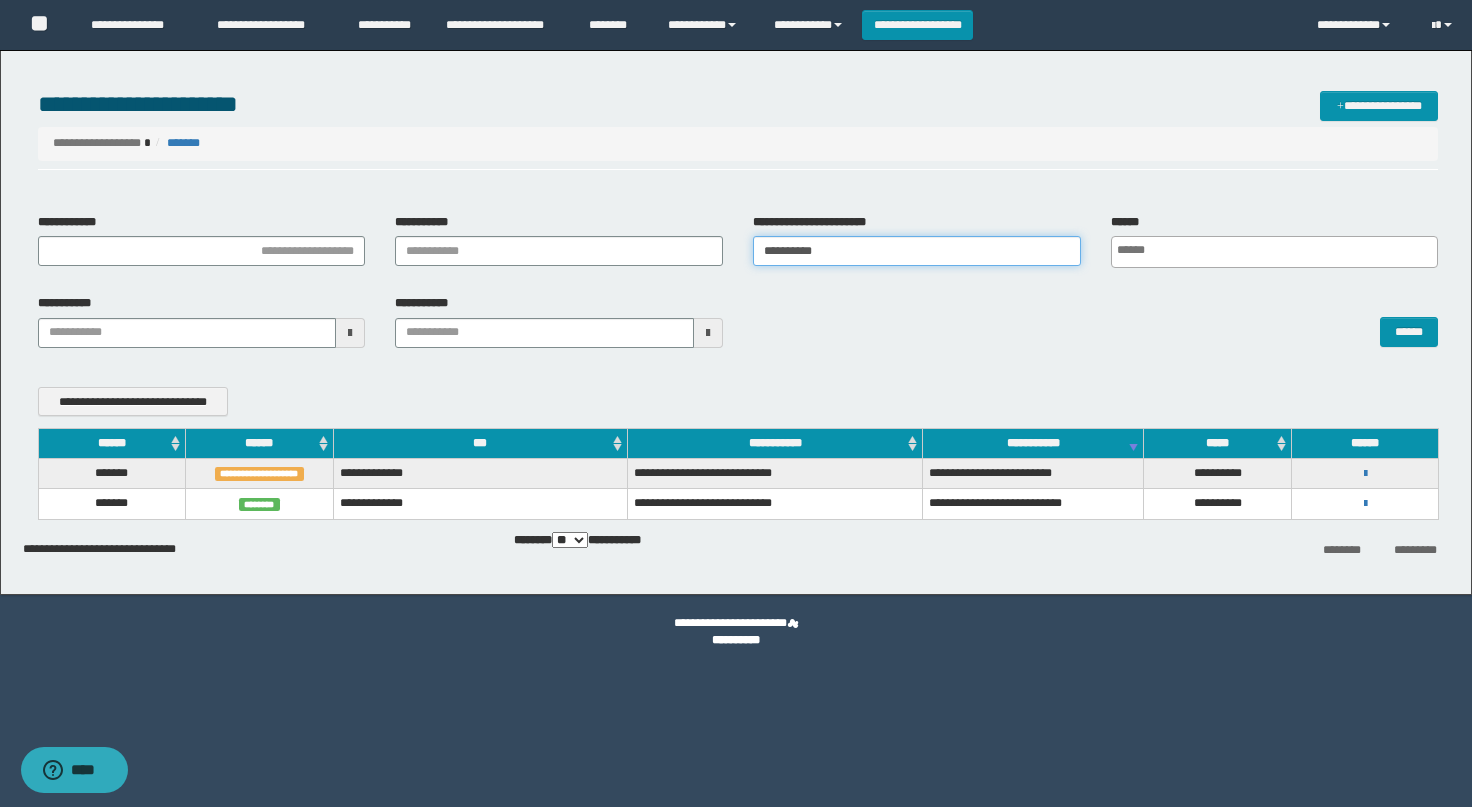 drag, startPoint x: 869, startPoint y: 260, endPoint x: 656, endPoint y: 258, distance: 213.00938 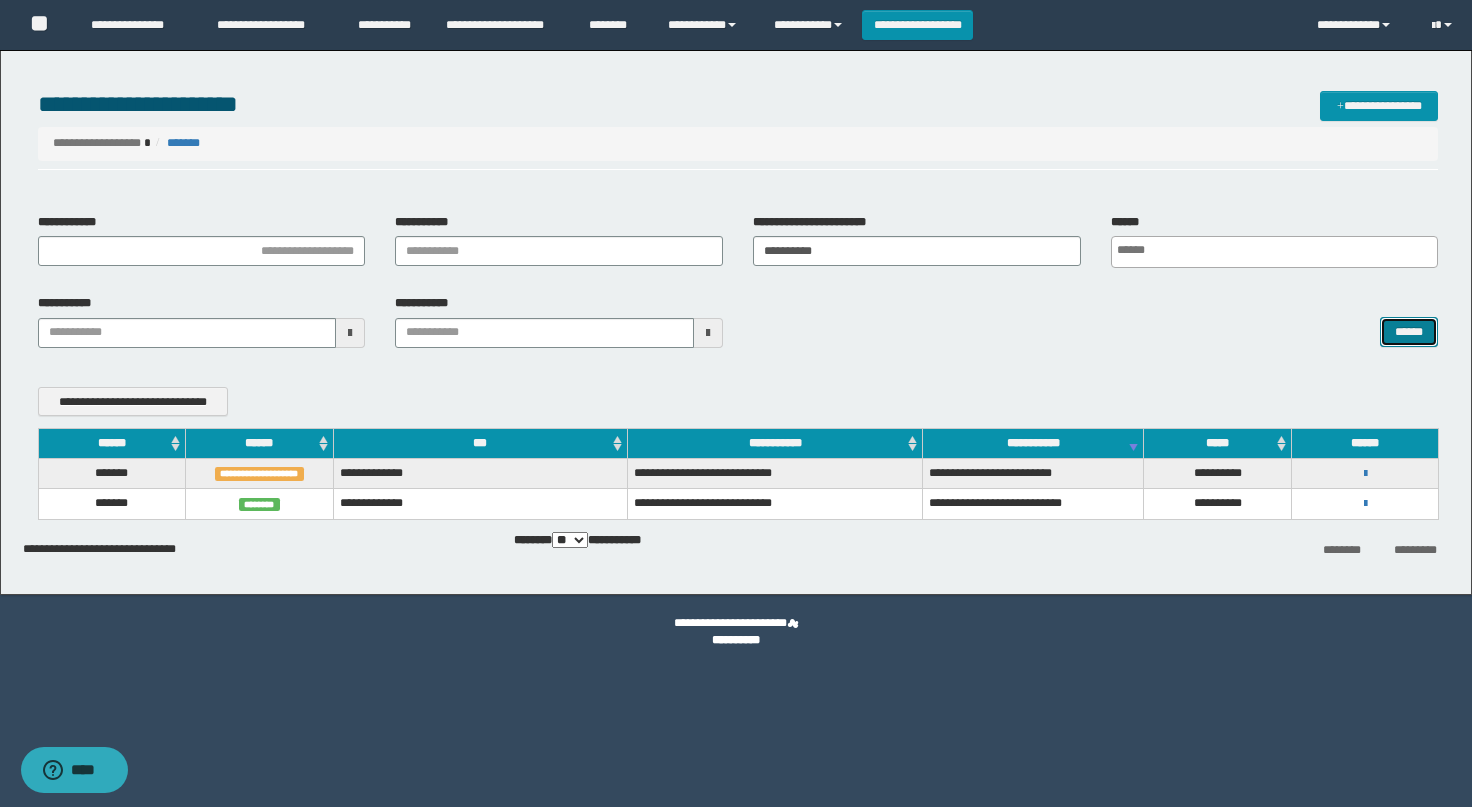 click on "******" at bounding box center [1409, 332] 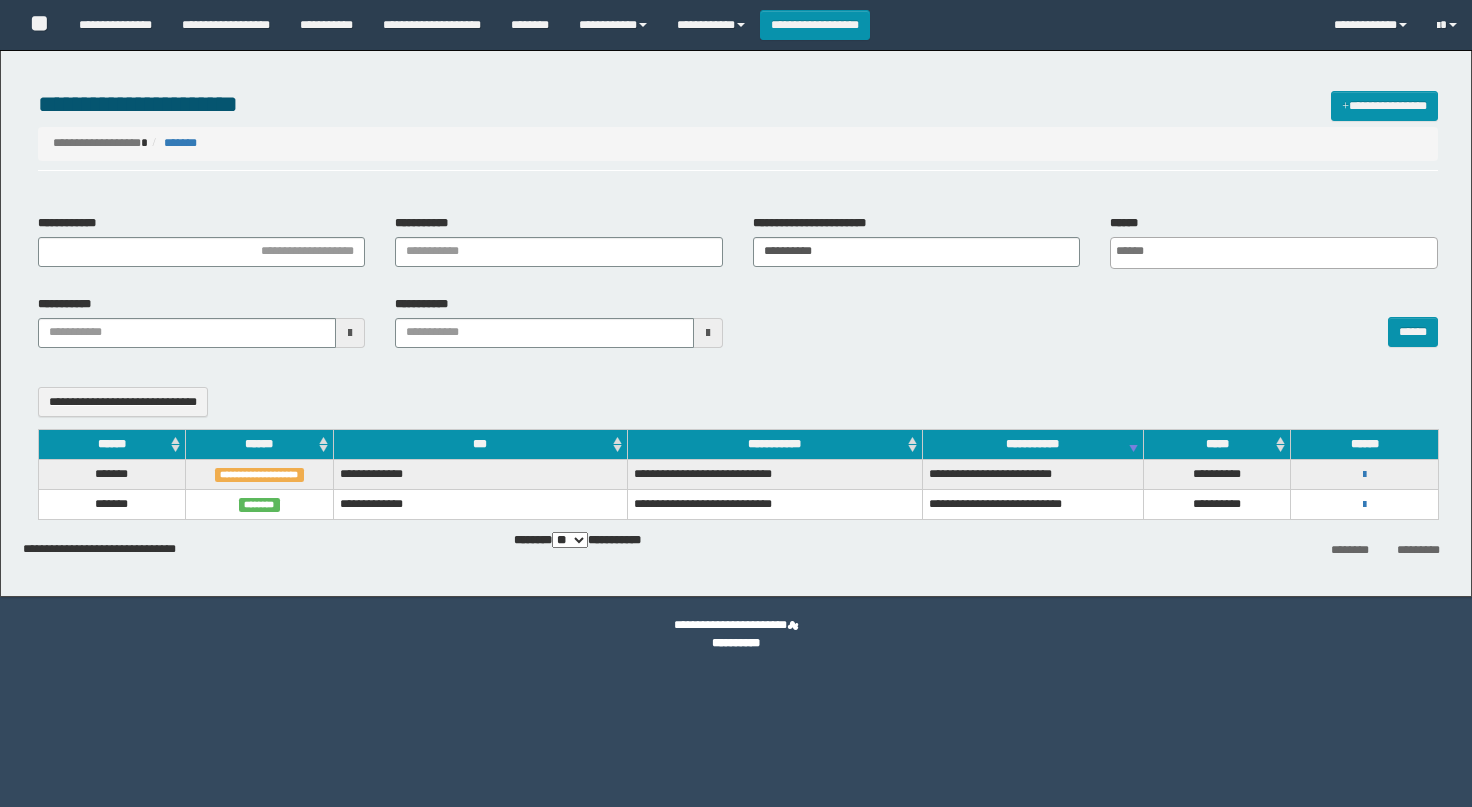 select 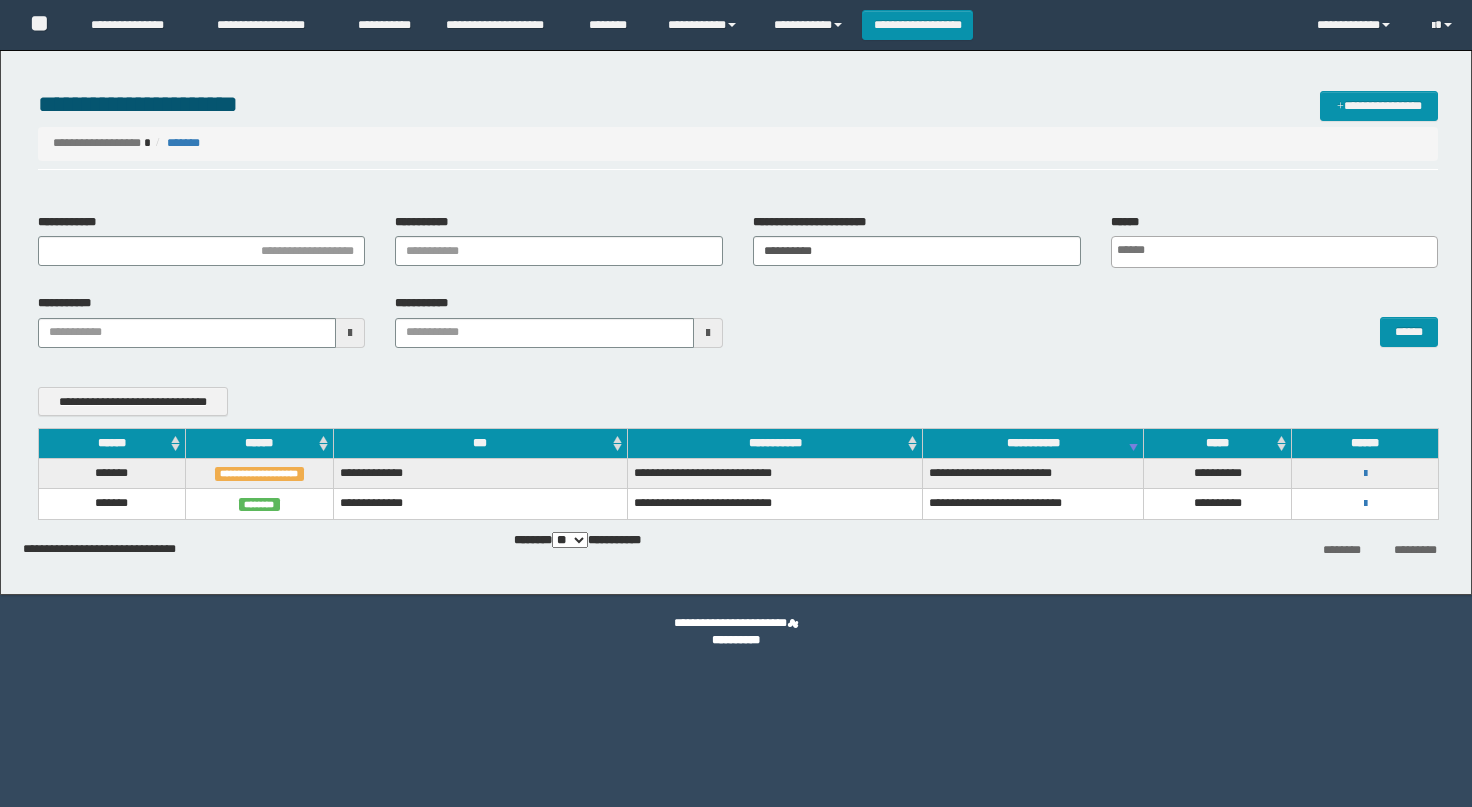 scroll, scrollTop: 0, scrollLeft: 0, axis: both 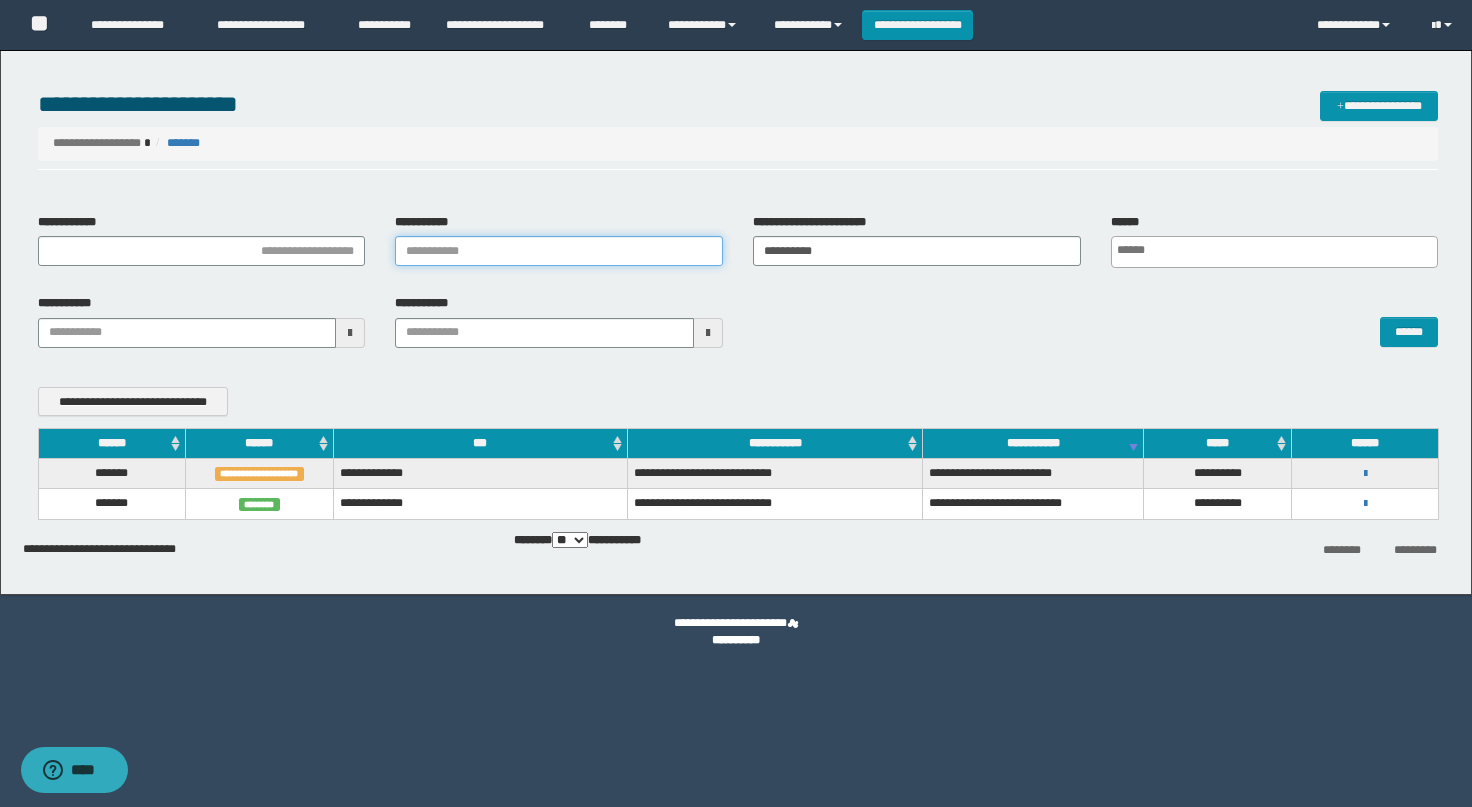 click on "**********" at bounding box center (559, 251) 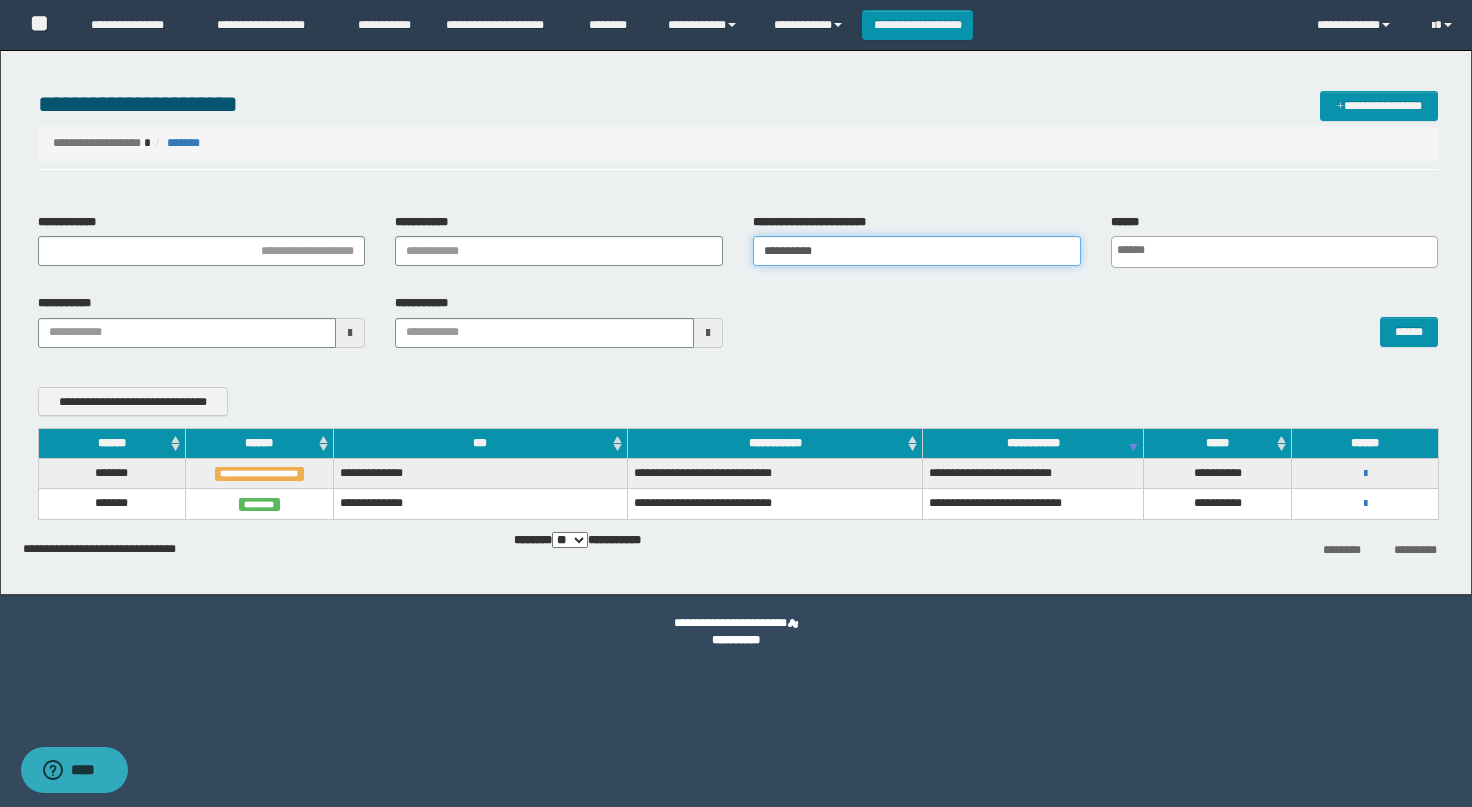 click on "**********" at bounding box center [917, 251] 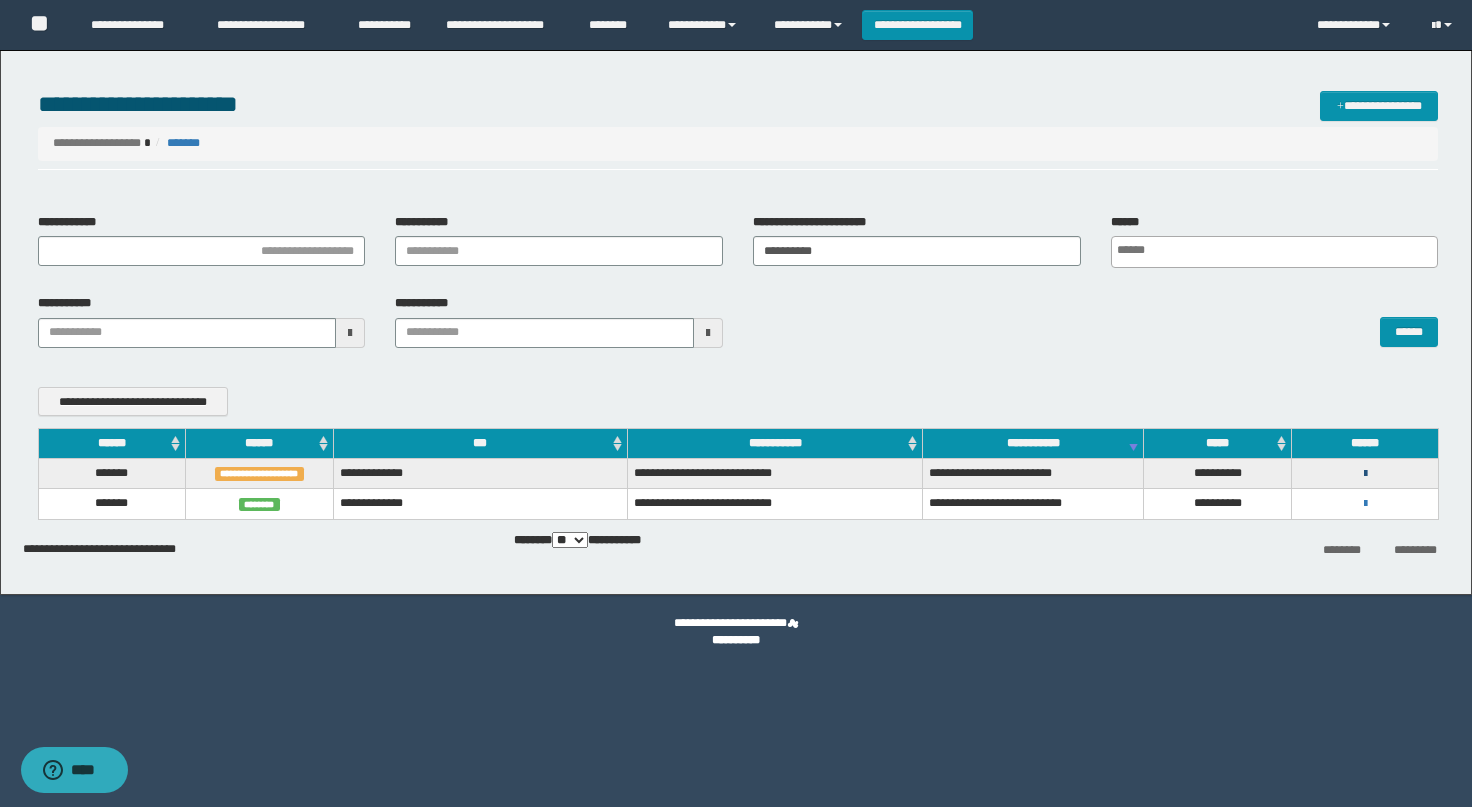 click at bounding box center (1365, 474) 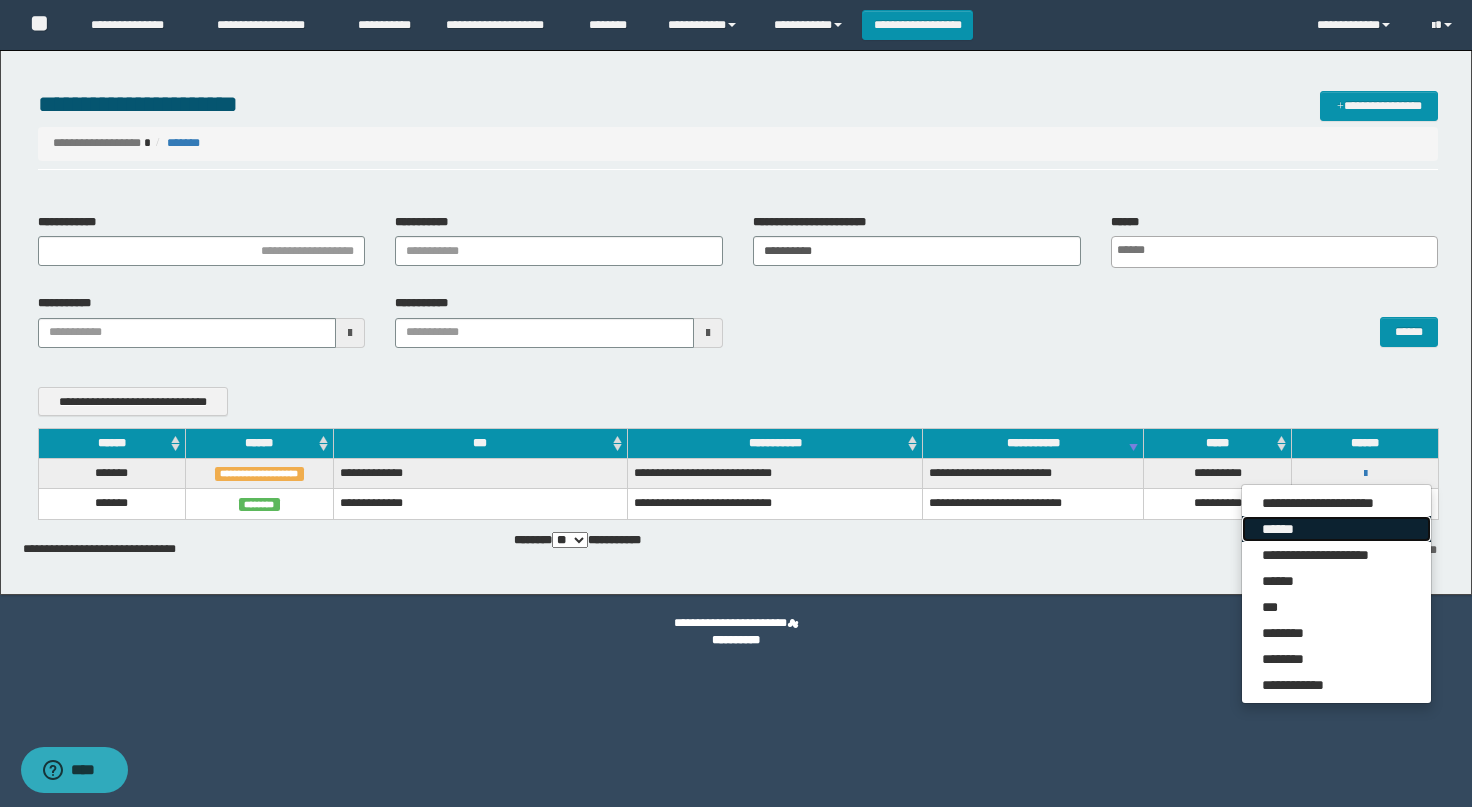 click on "******" at bounding box center (1336, 529) 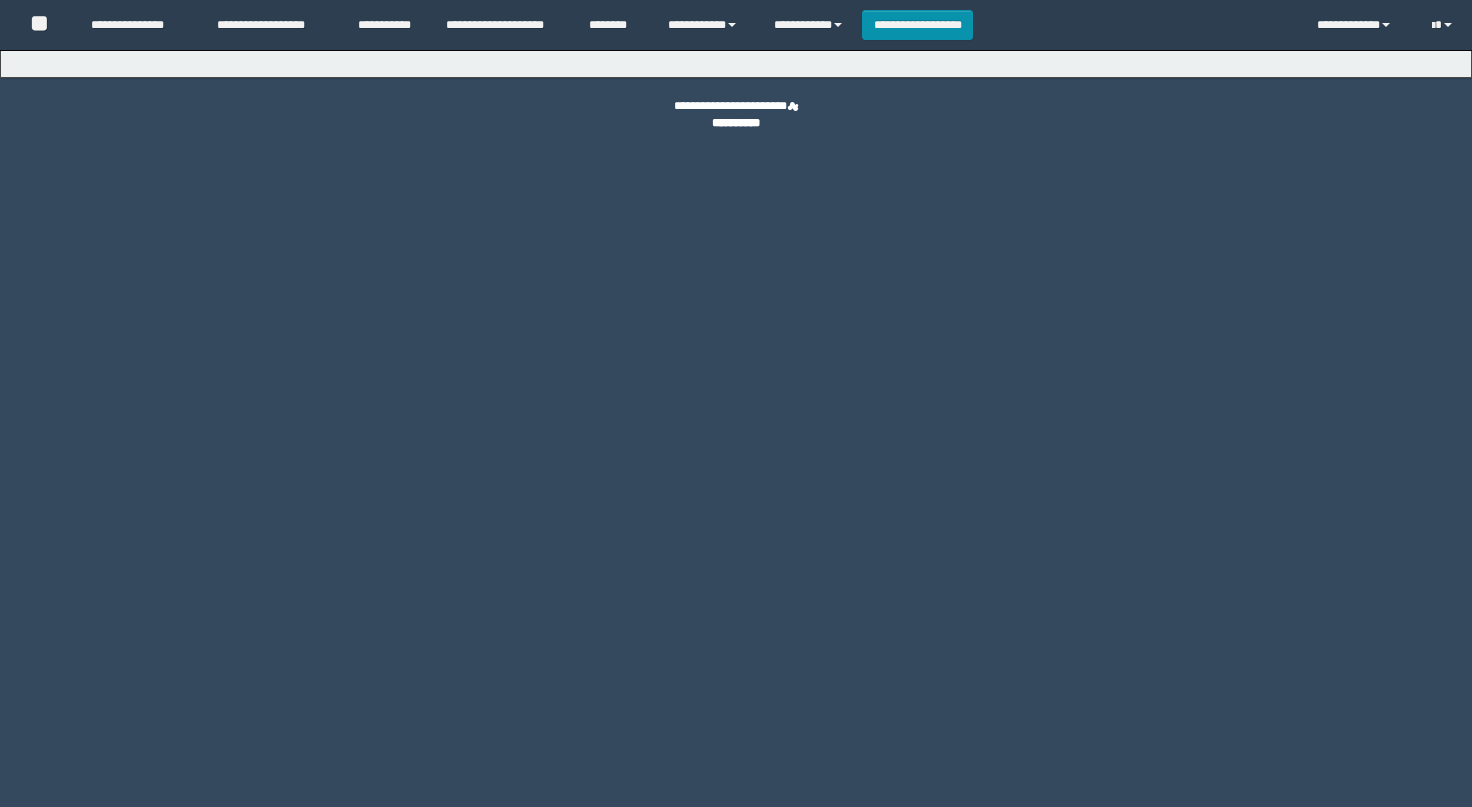 scroll, scrollTop: 0, scrollLeft: 0, axis: both 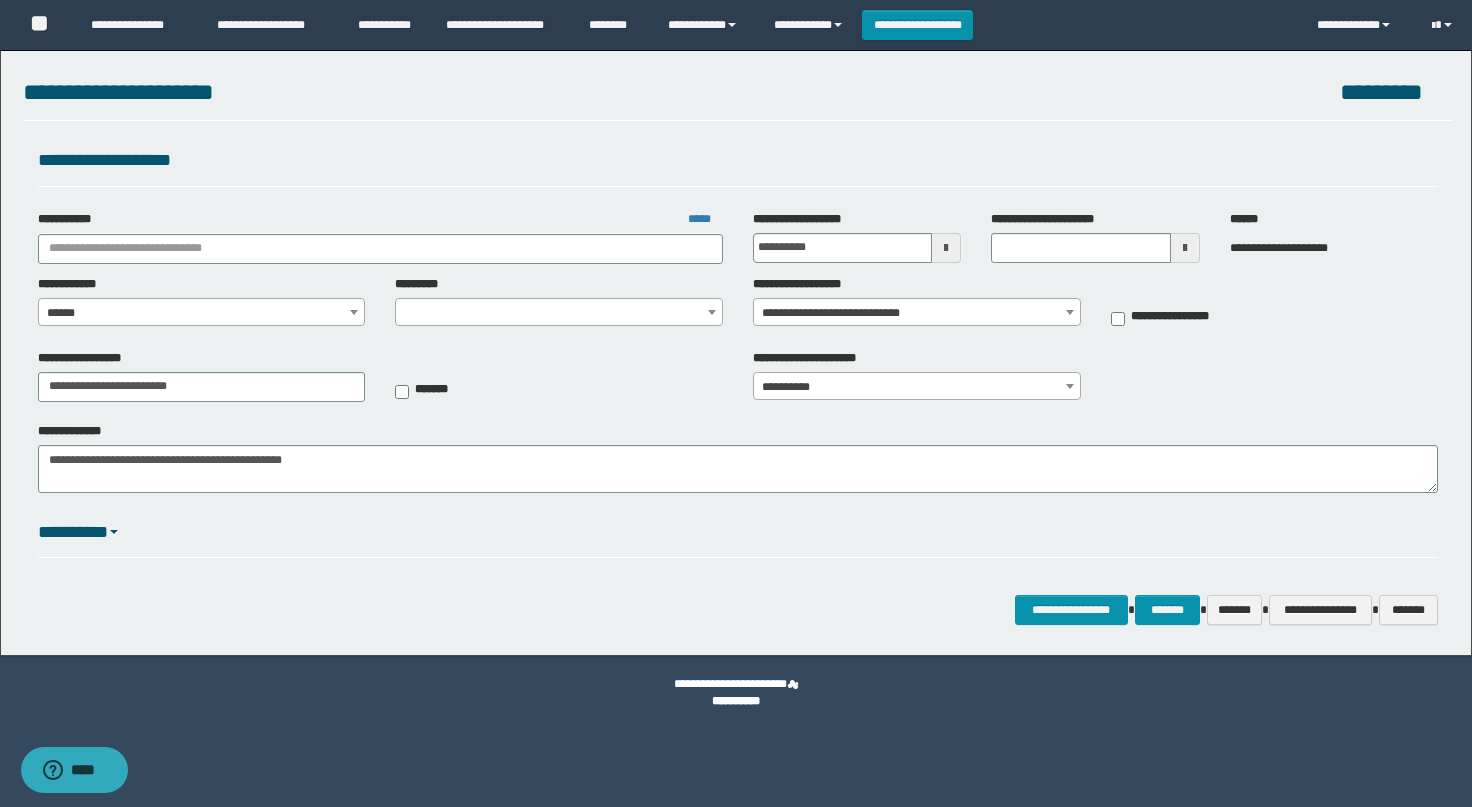 type on "**********" 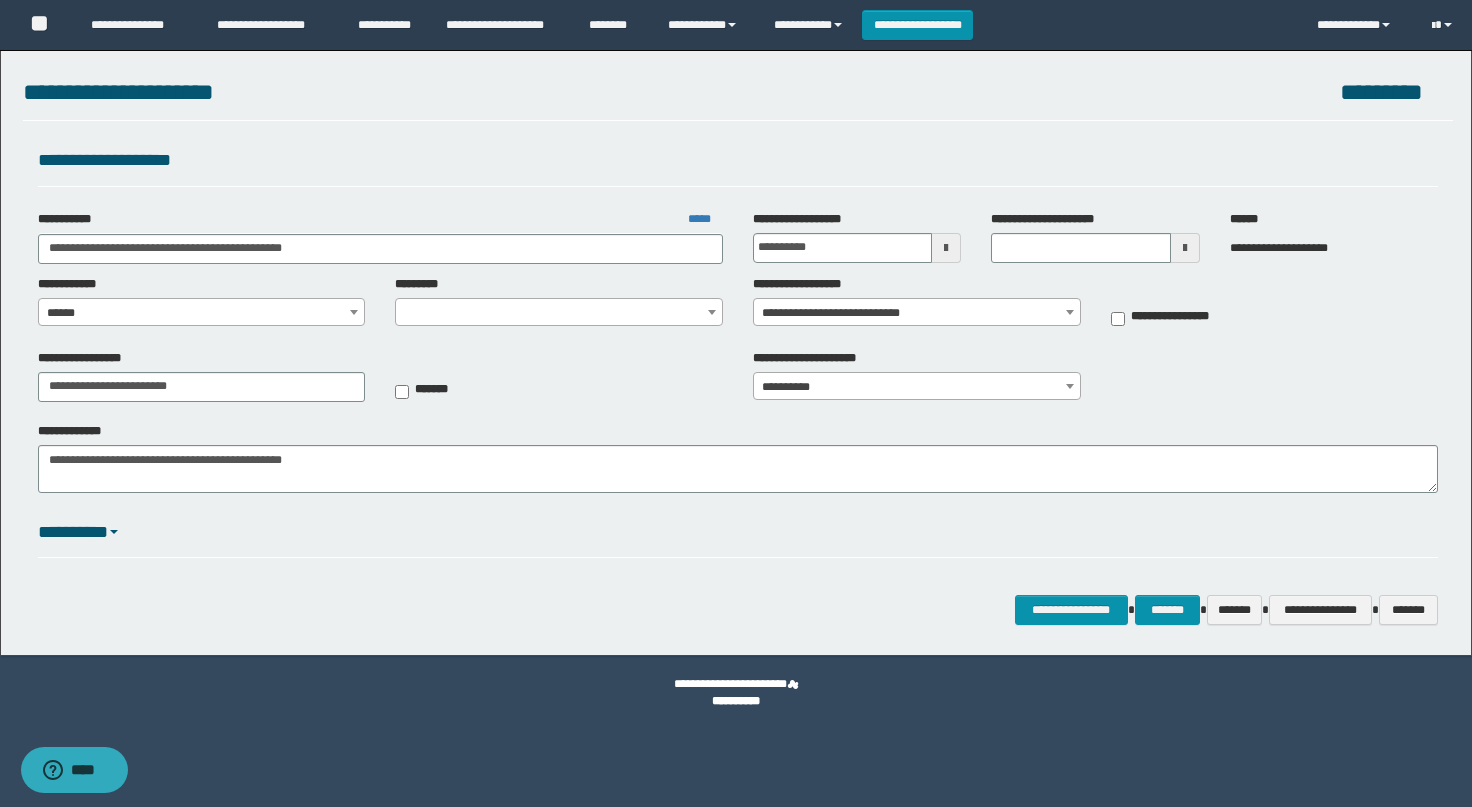 select on "****" 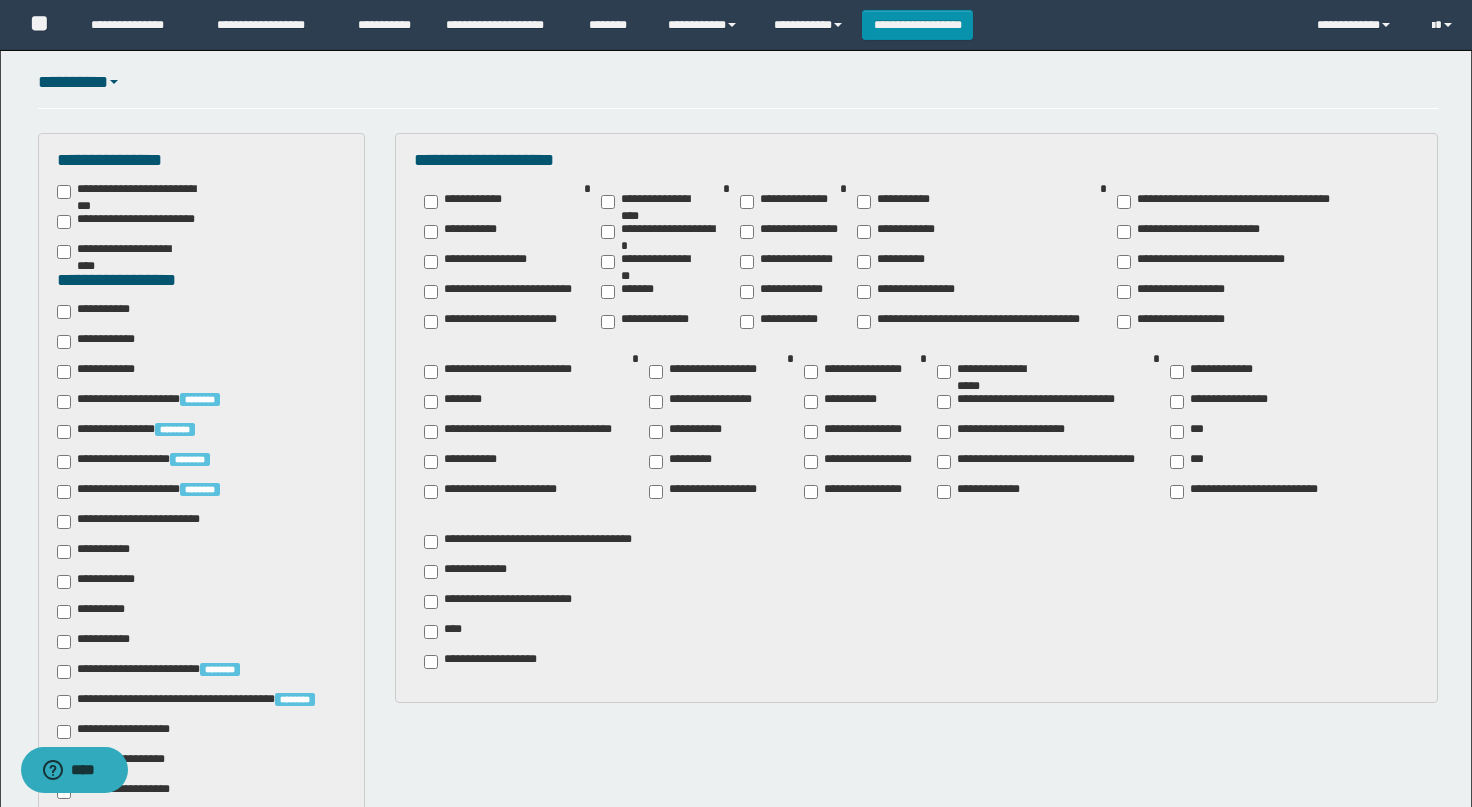scroll, scrollTop: 690, scrollLeft: 0, axis: vertical 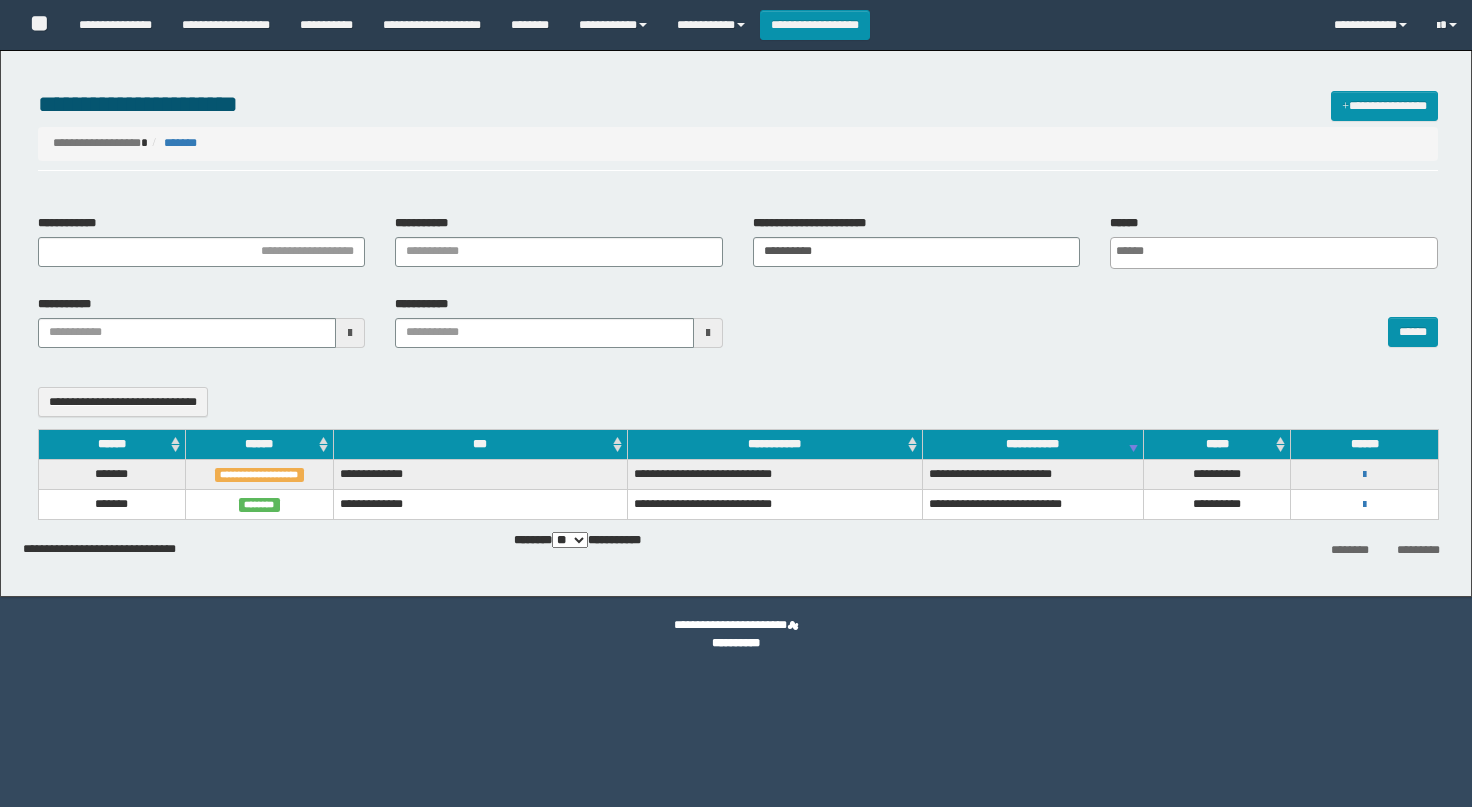 select 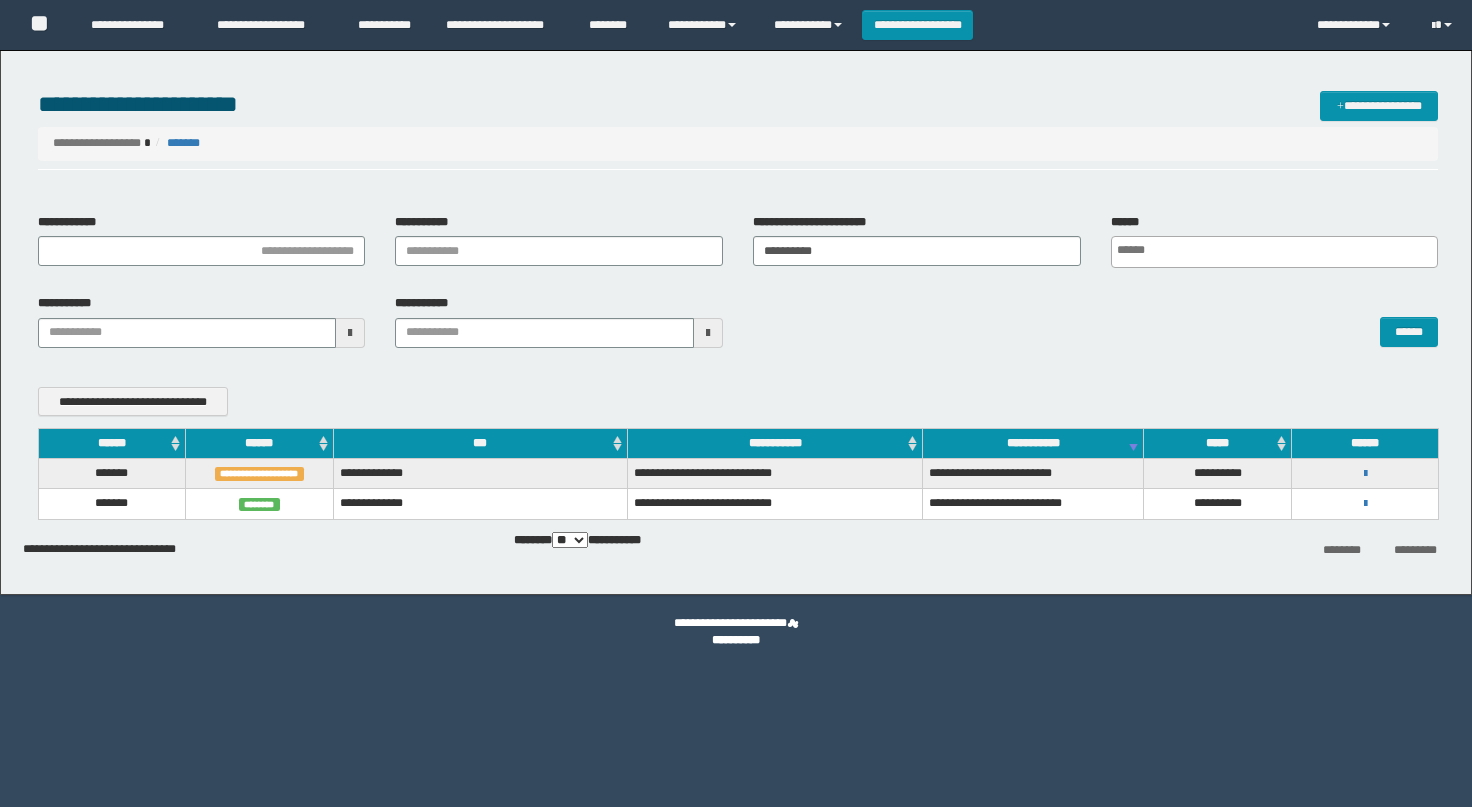 scroll, scrollTop: 0, scrollLeft: 0, axis: both 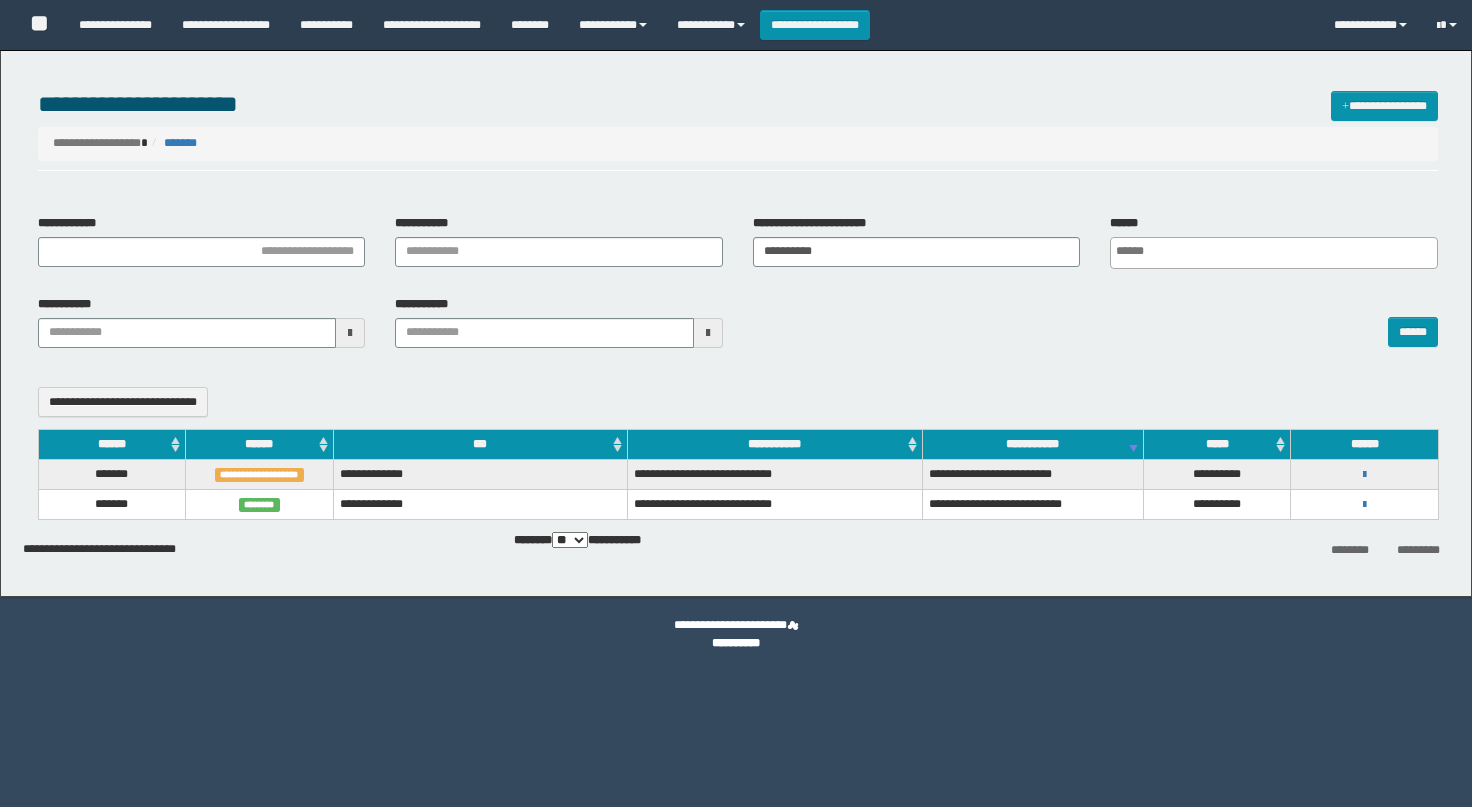 select 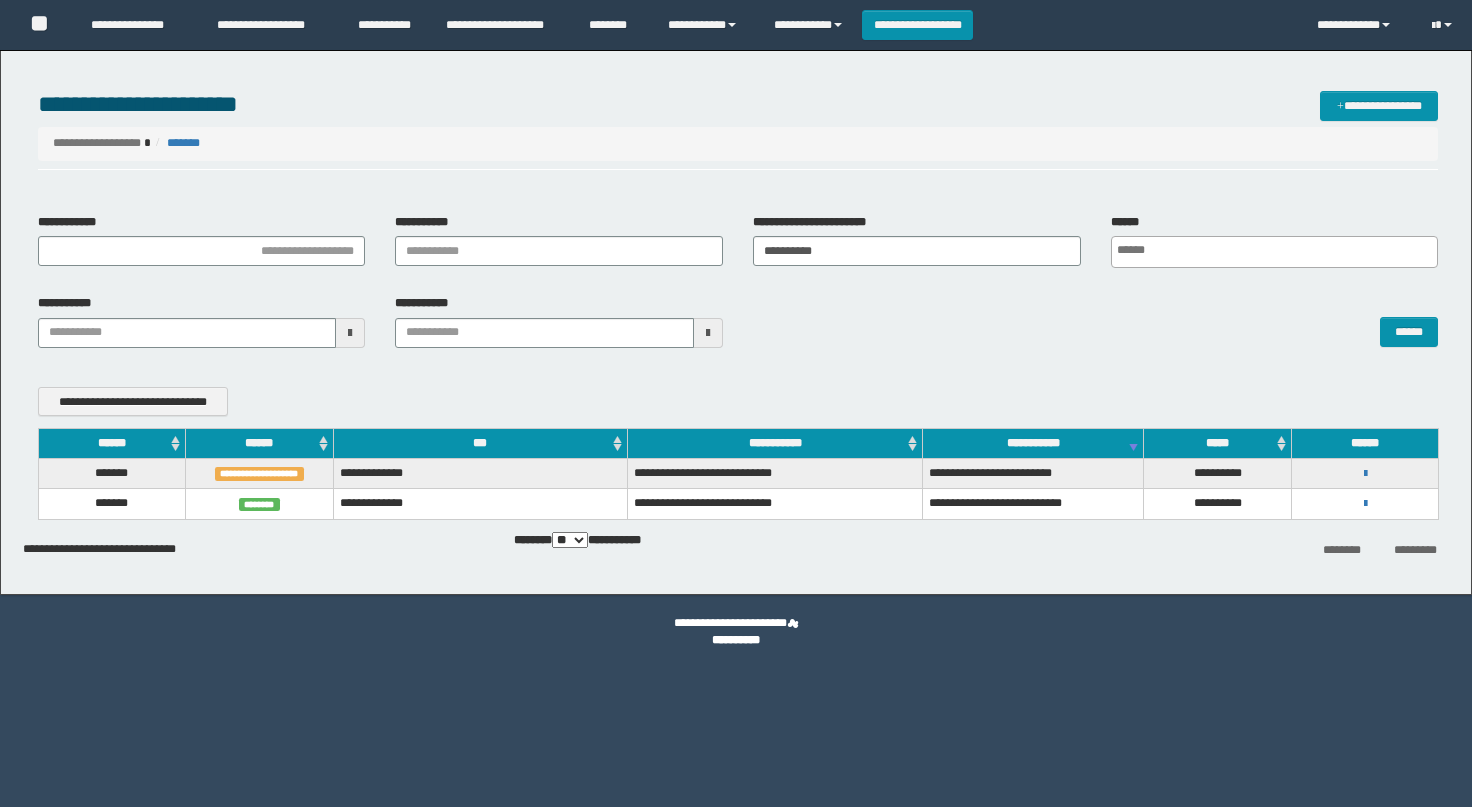scroll, scrollTop: 0, scrollLeft: 0, axis: both 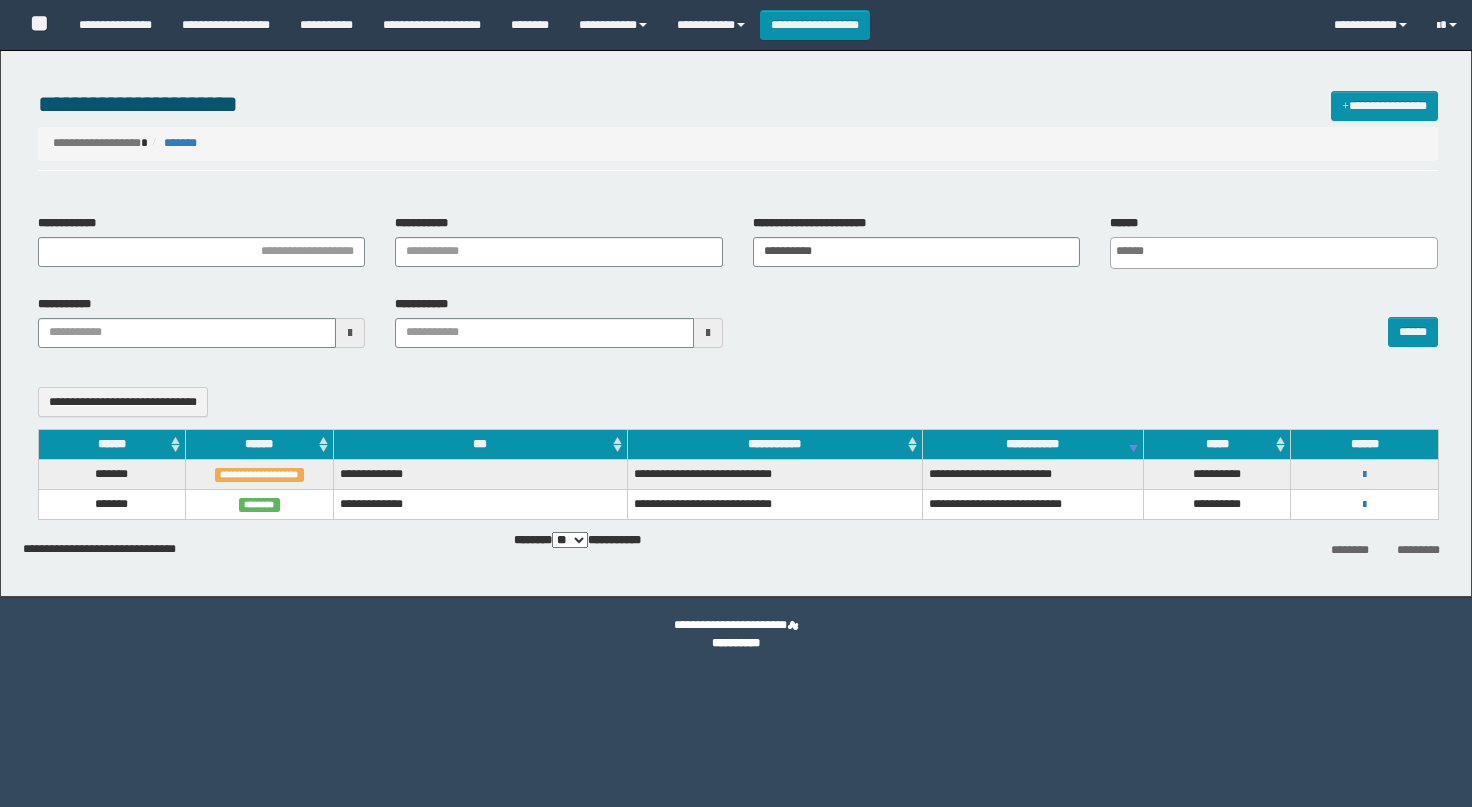 select 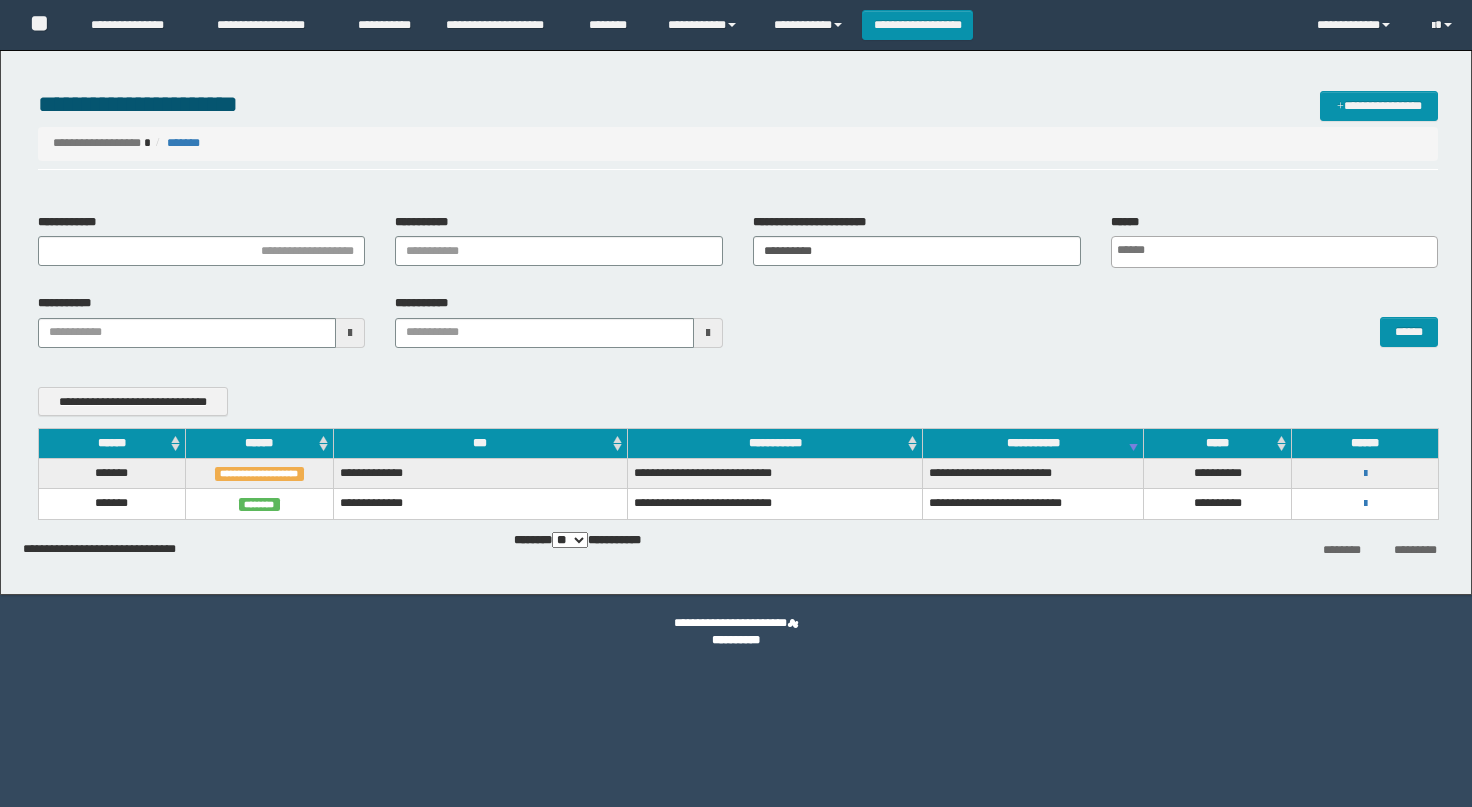scroll, scrollTop: 0, scrollLeft: 0, axis: both 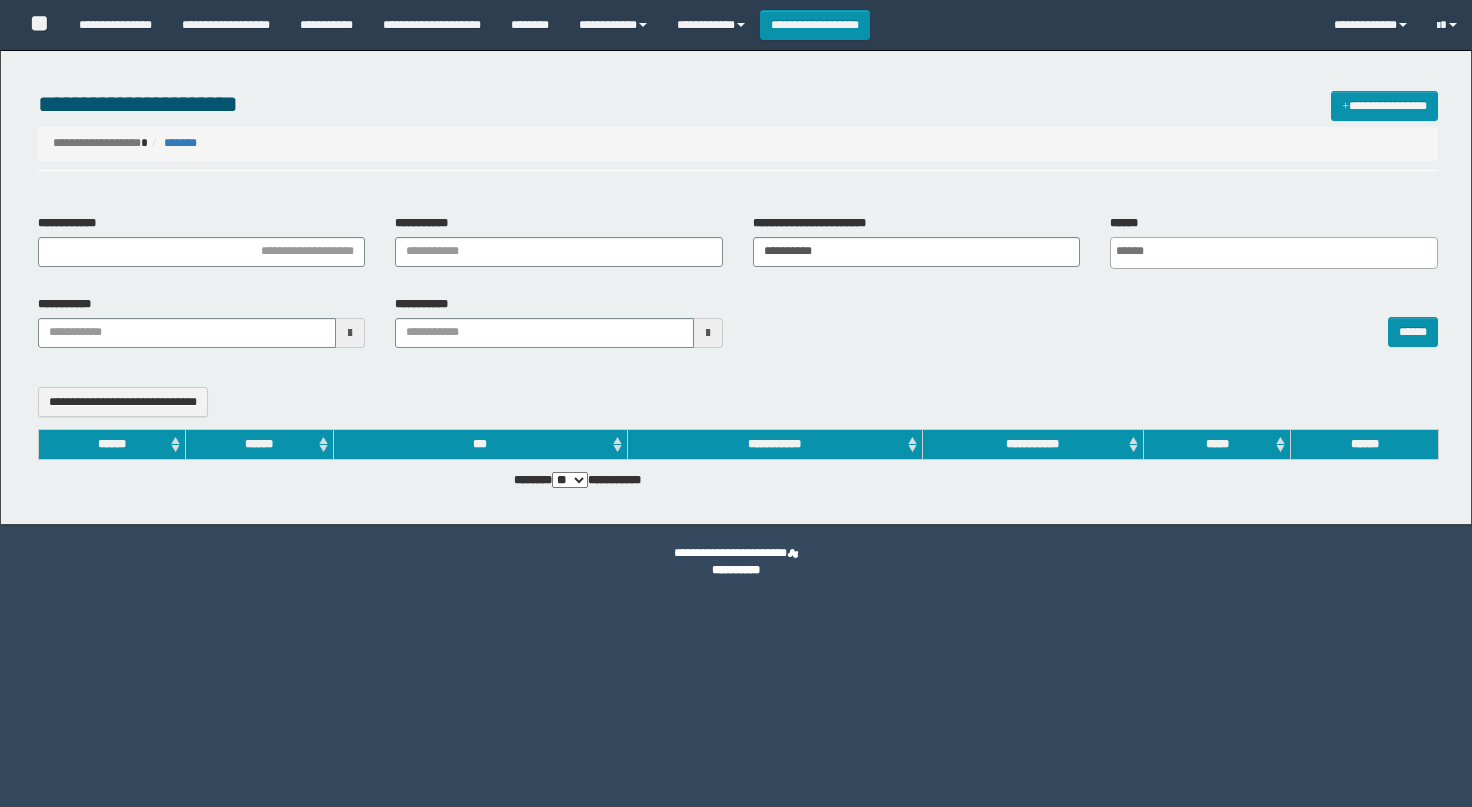select 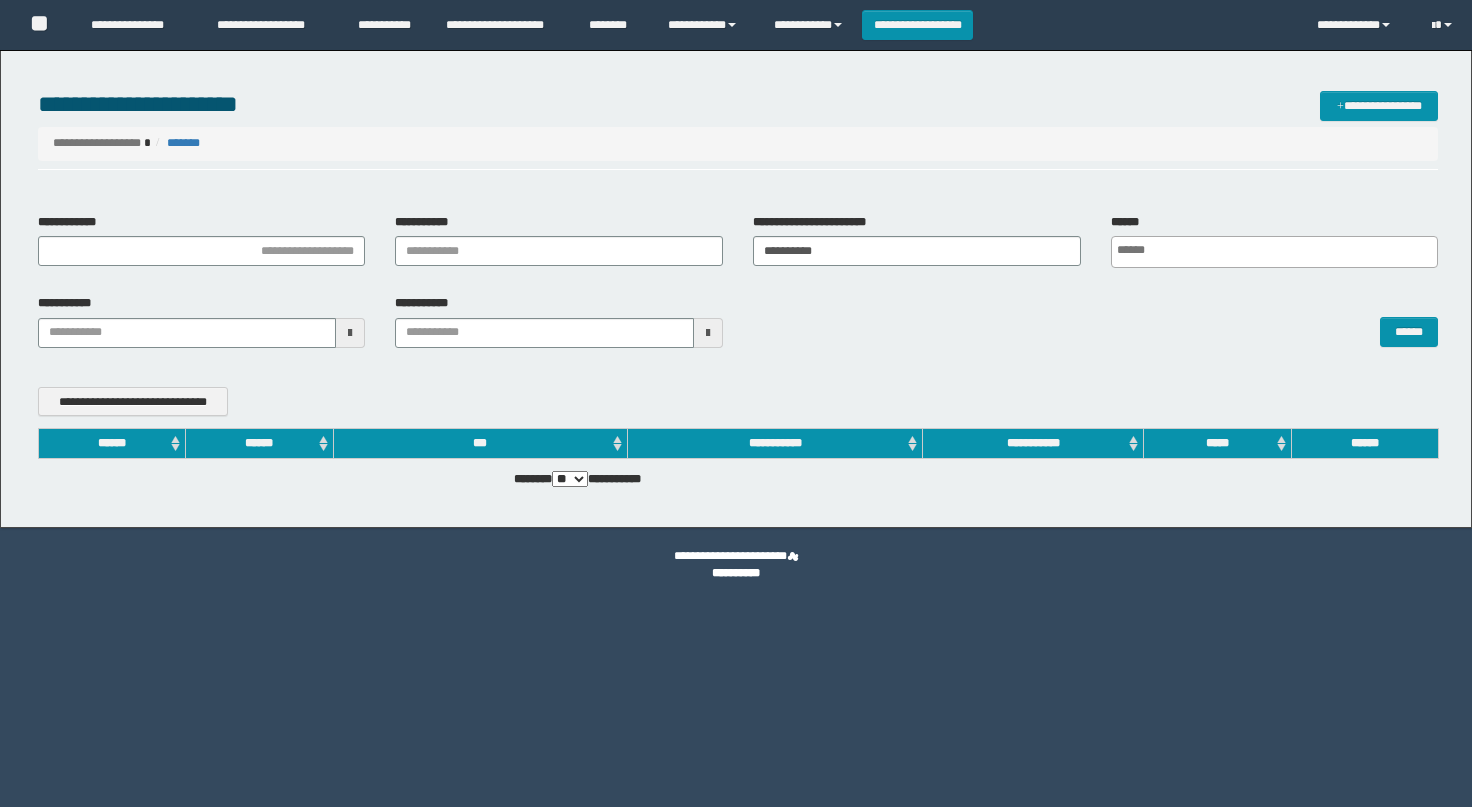 scroll, scrollTop: 0, scrollLeft: 0, axis: both 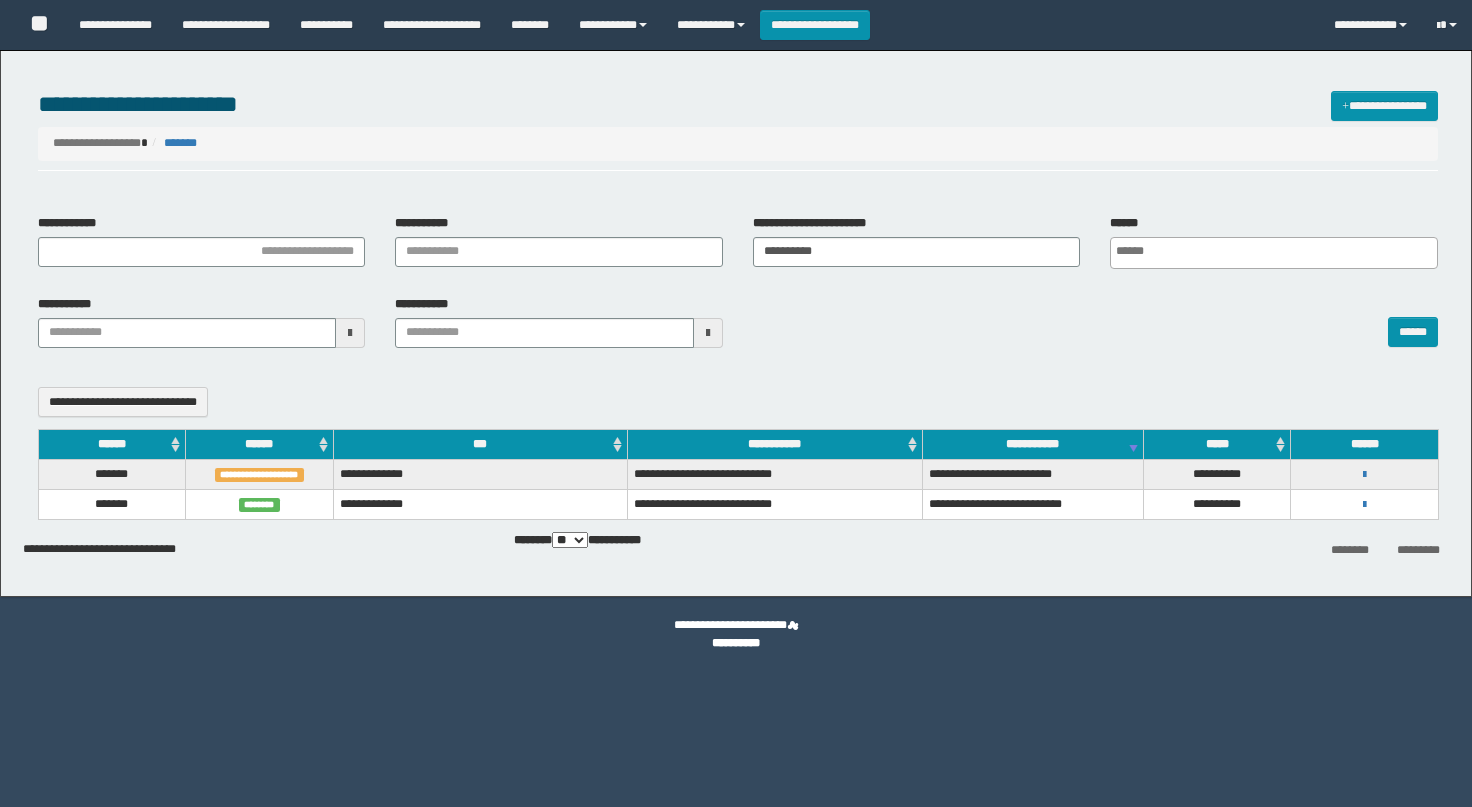 select 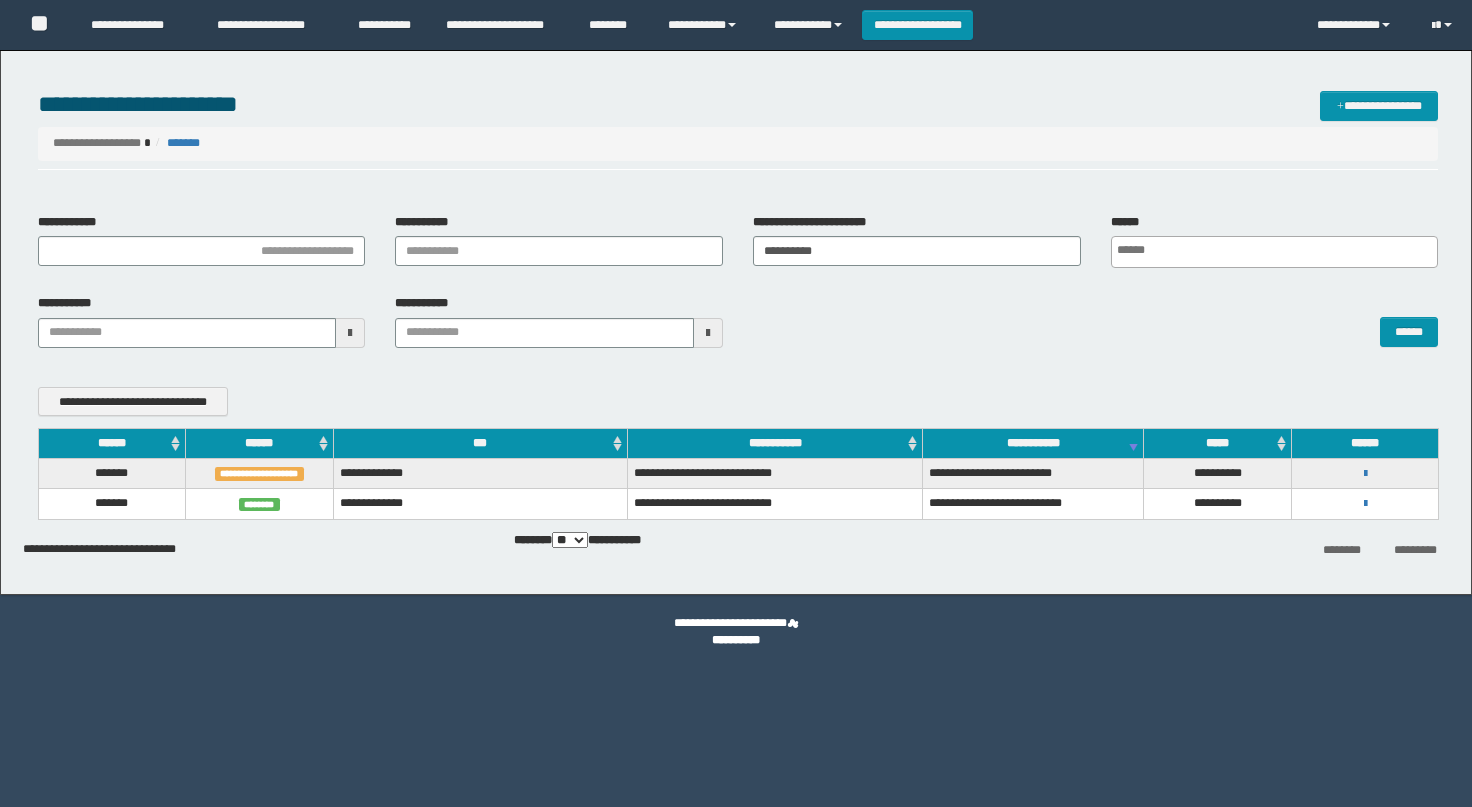 scroll, scrollTop: 0, scrollLeft: 0, axis: both 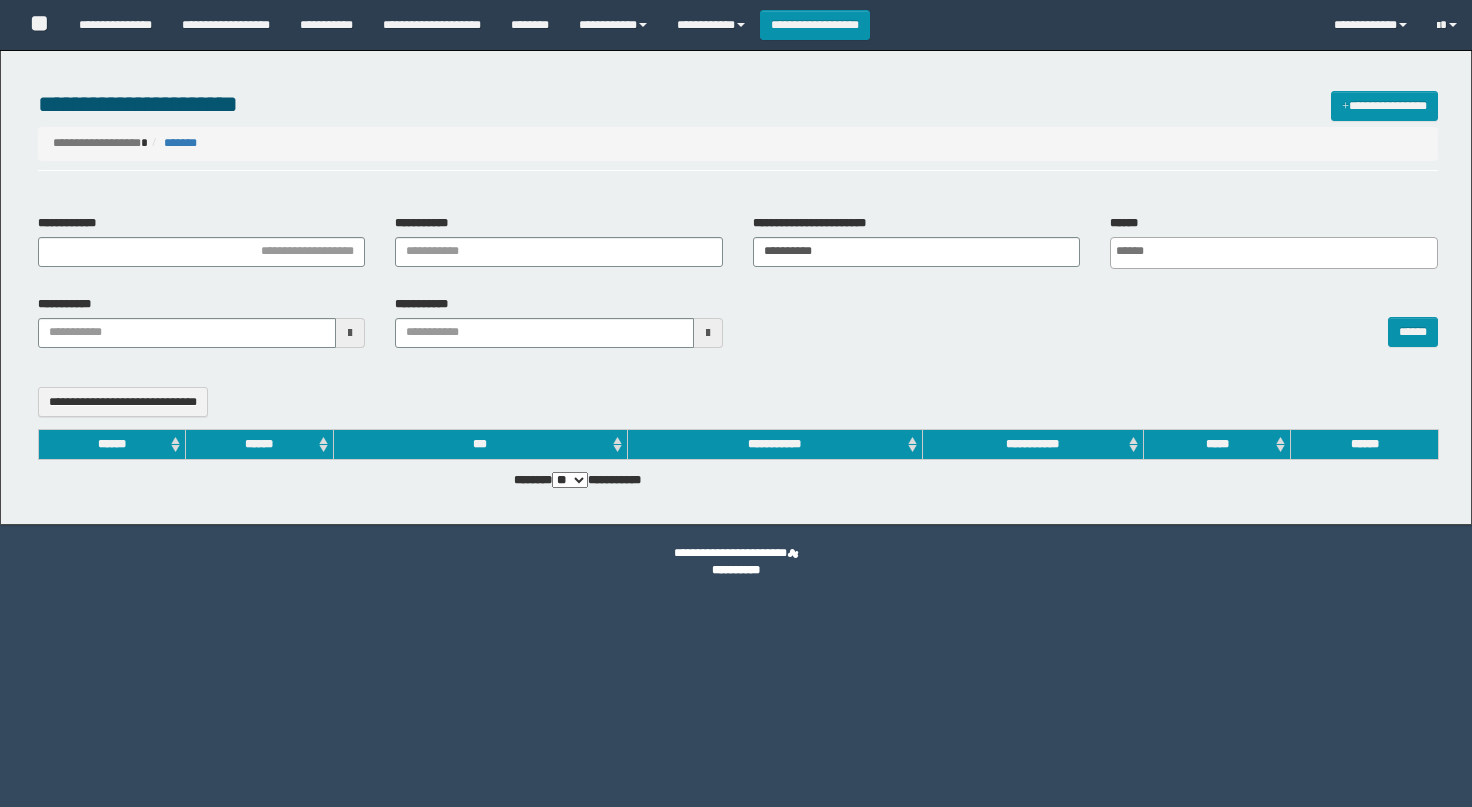 select 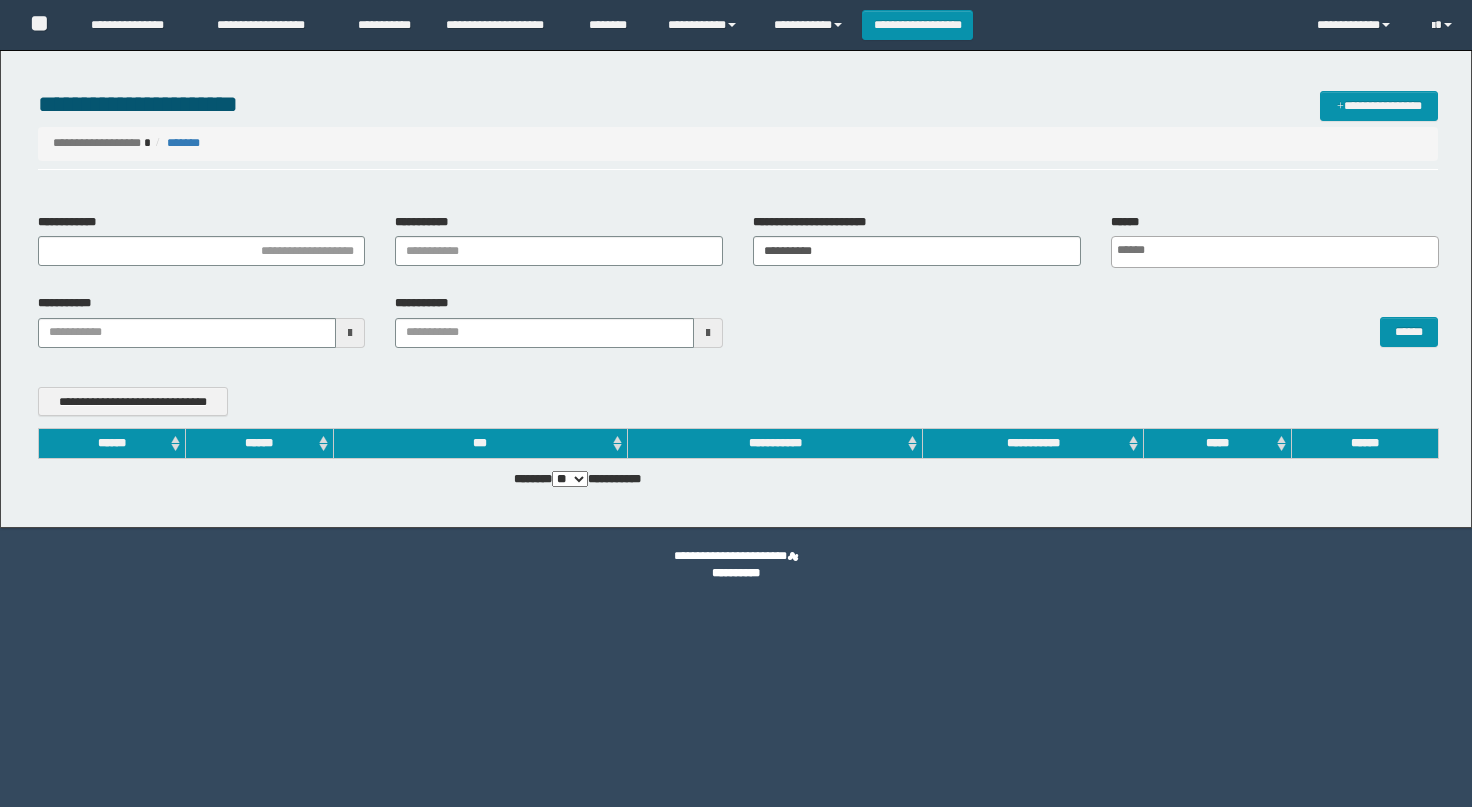 scroll, scrollTop: 0, scrollLeft: 0, axis: both 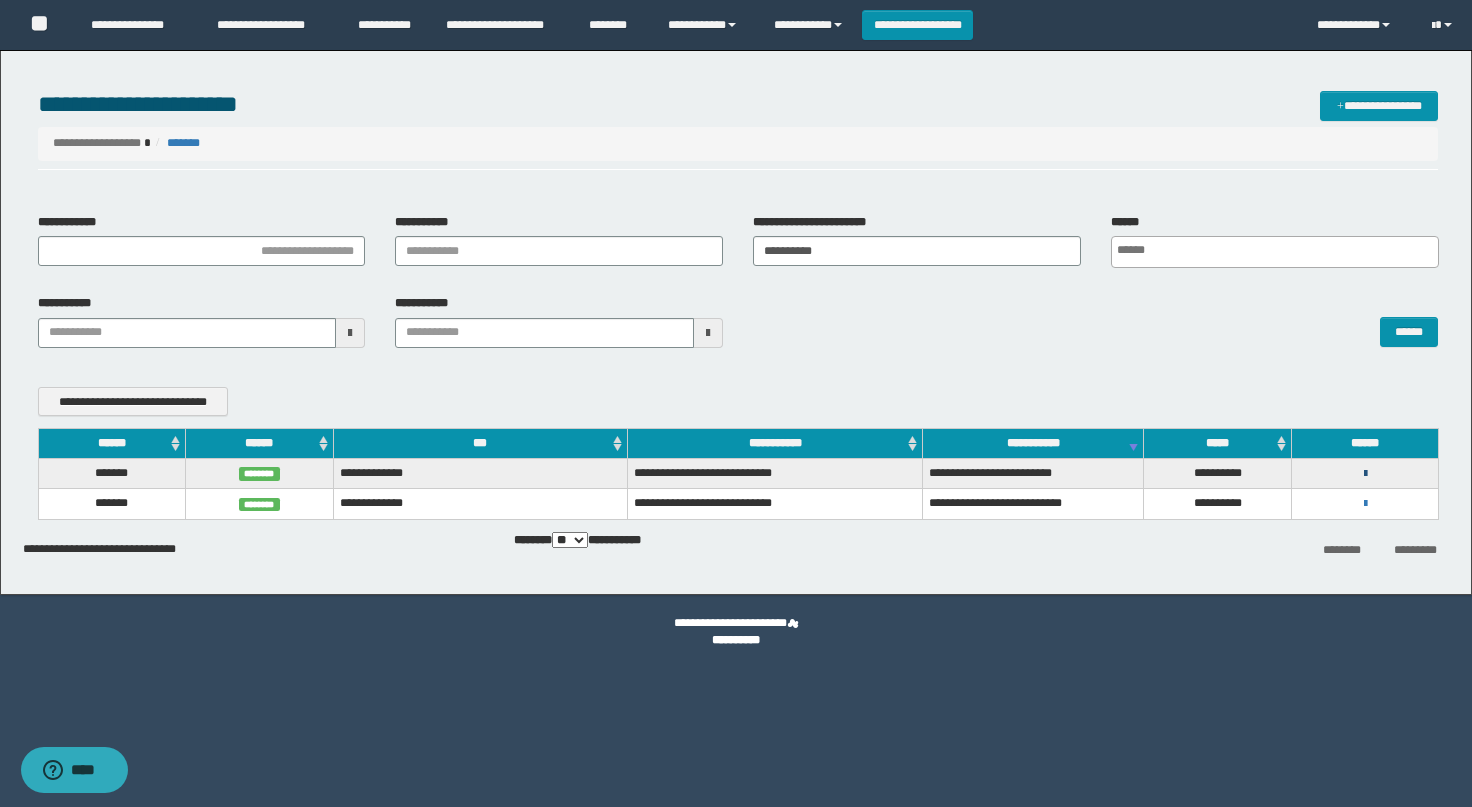 click at bounding box center [1365, 474] 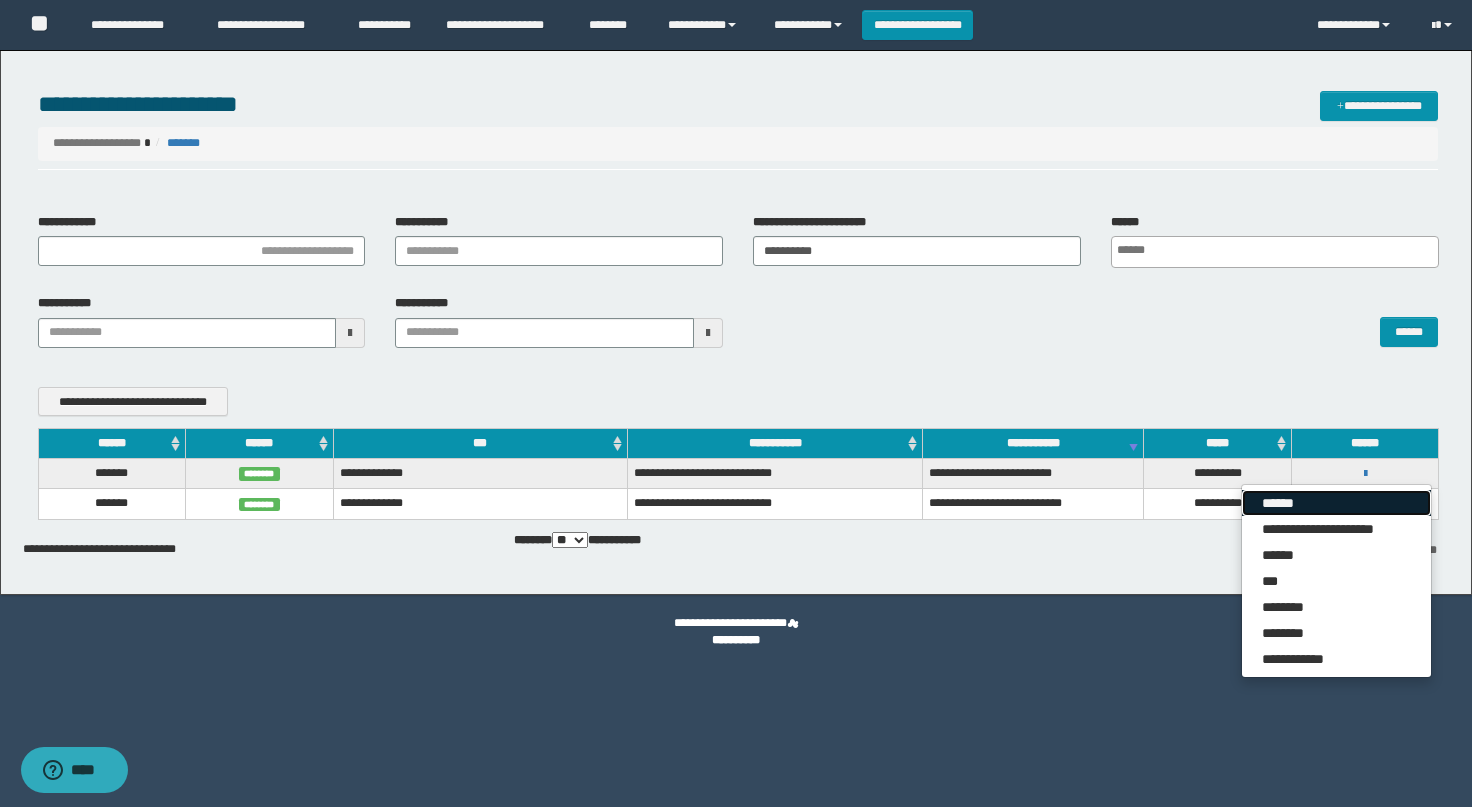 click on "******" at bounding box center [1336, 503] 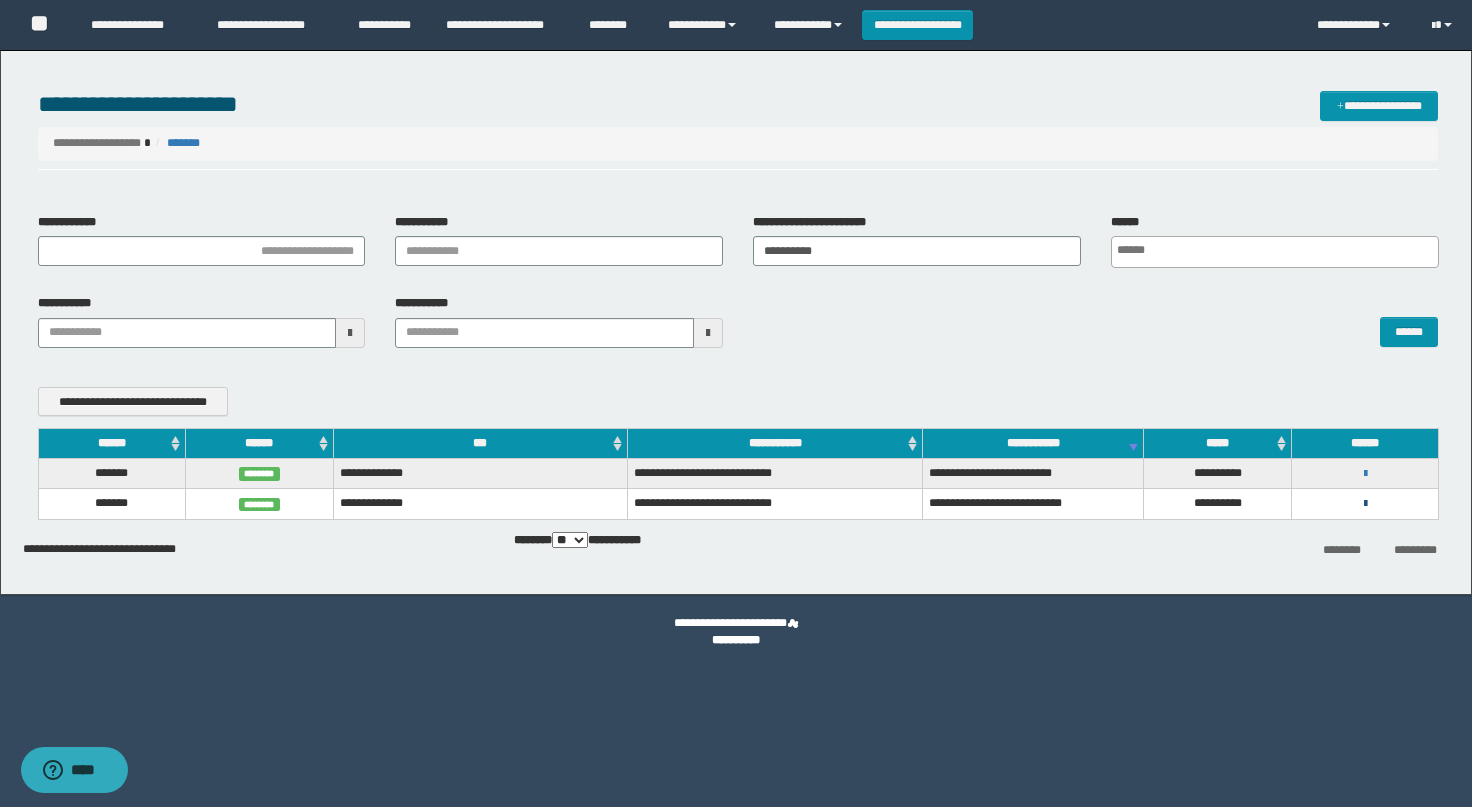 click at bounding box center [1365, 504] 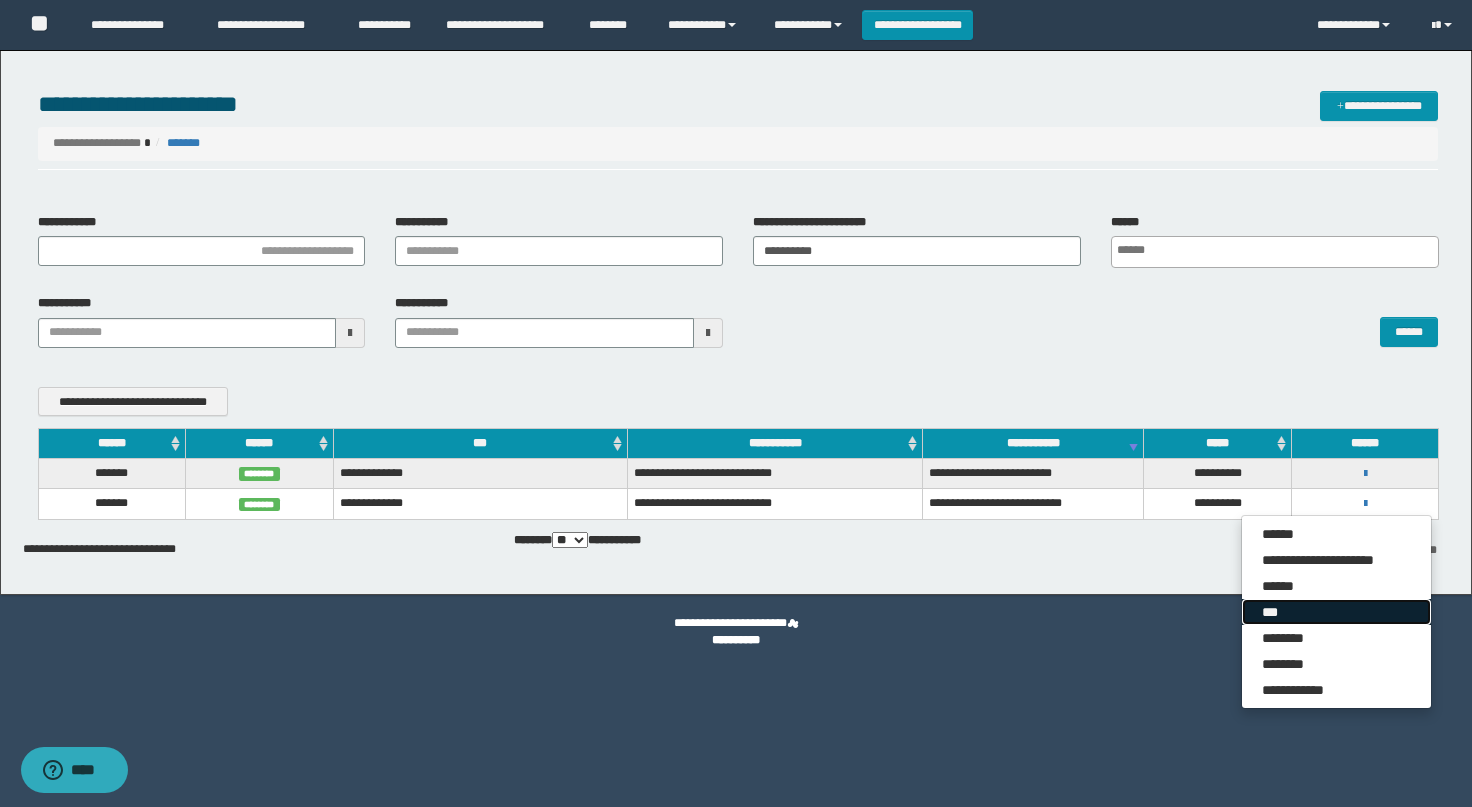 click on "***" at bounding box center (1336, 612) 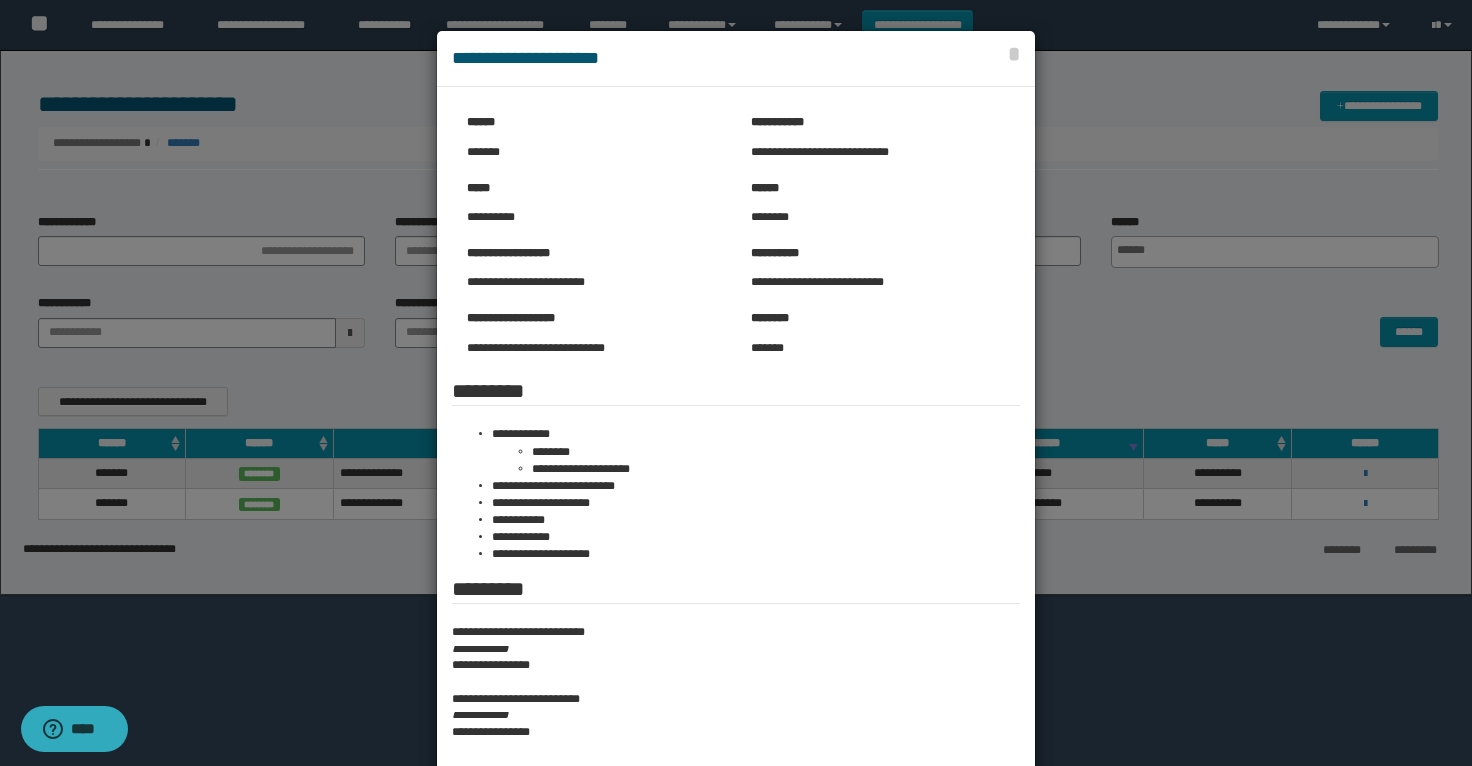 scroll, scrollTop: 196, scrollLeft: 0, axis: vertical 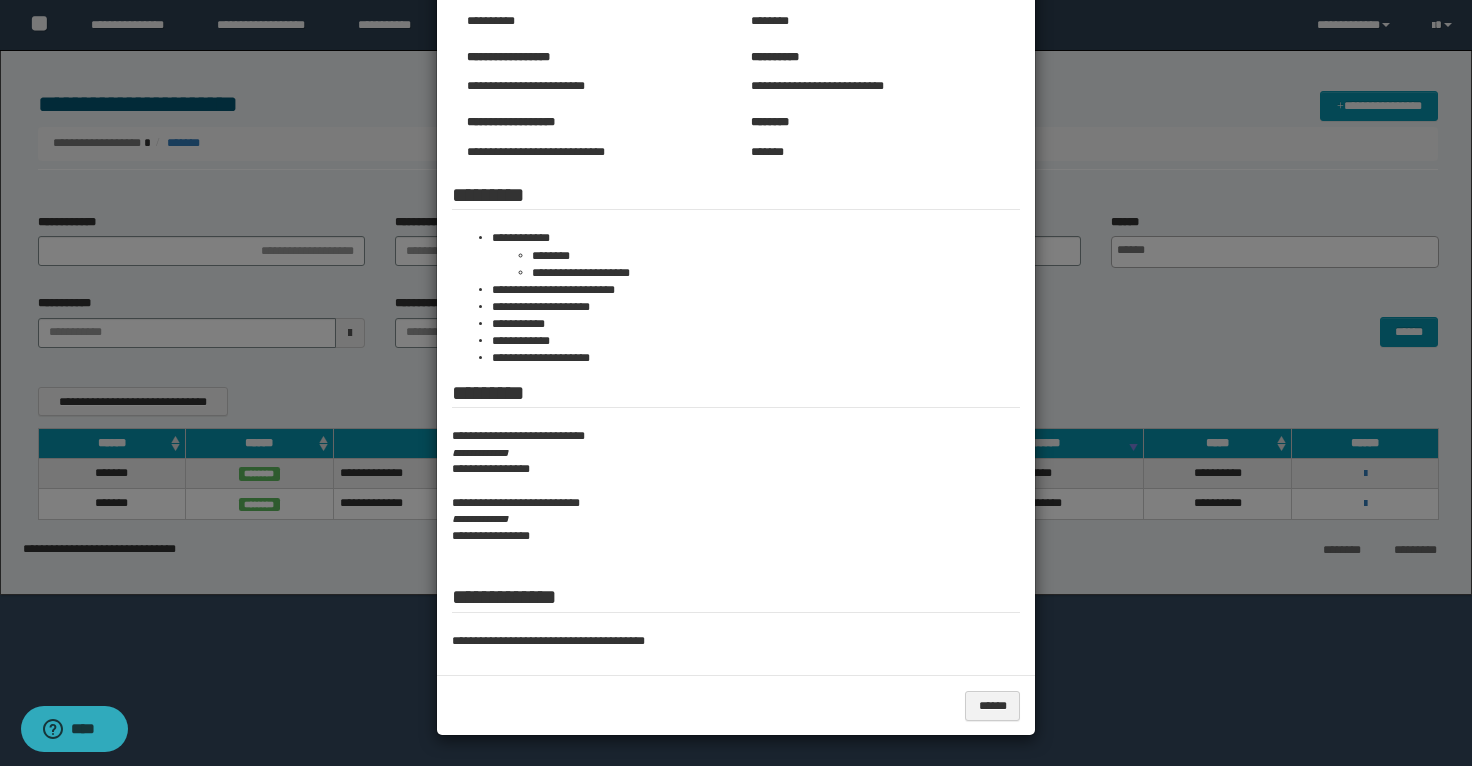 click at bounding box center [736, 285] 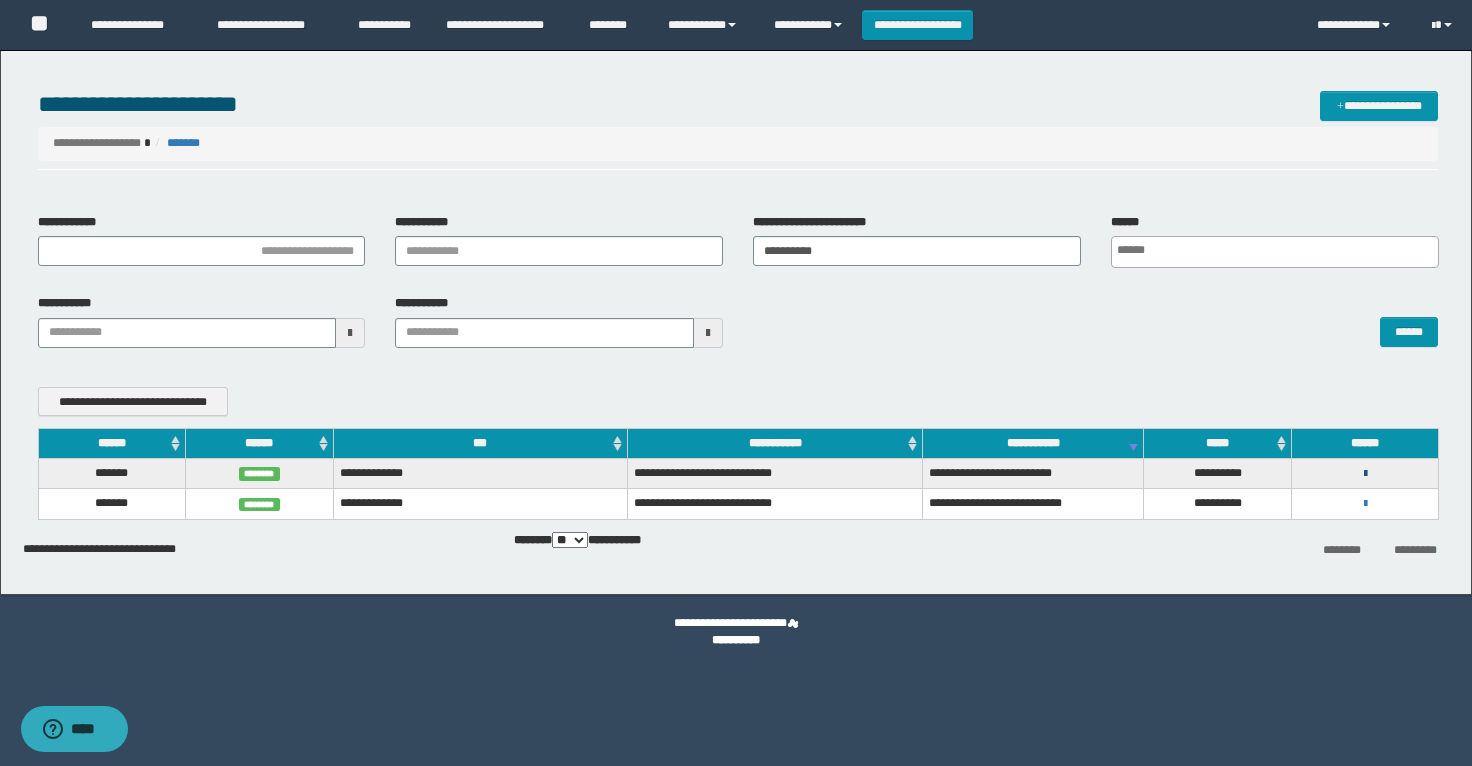 click at bounding box center [1365, 474] 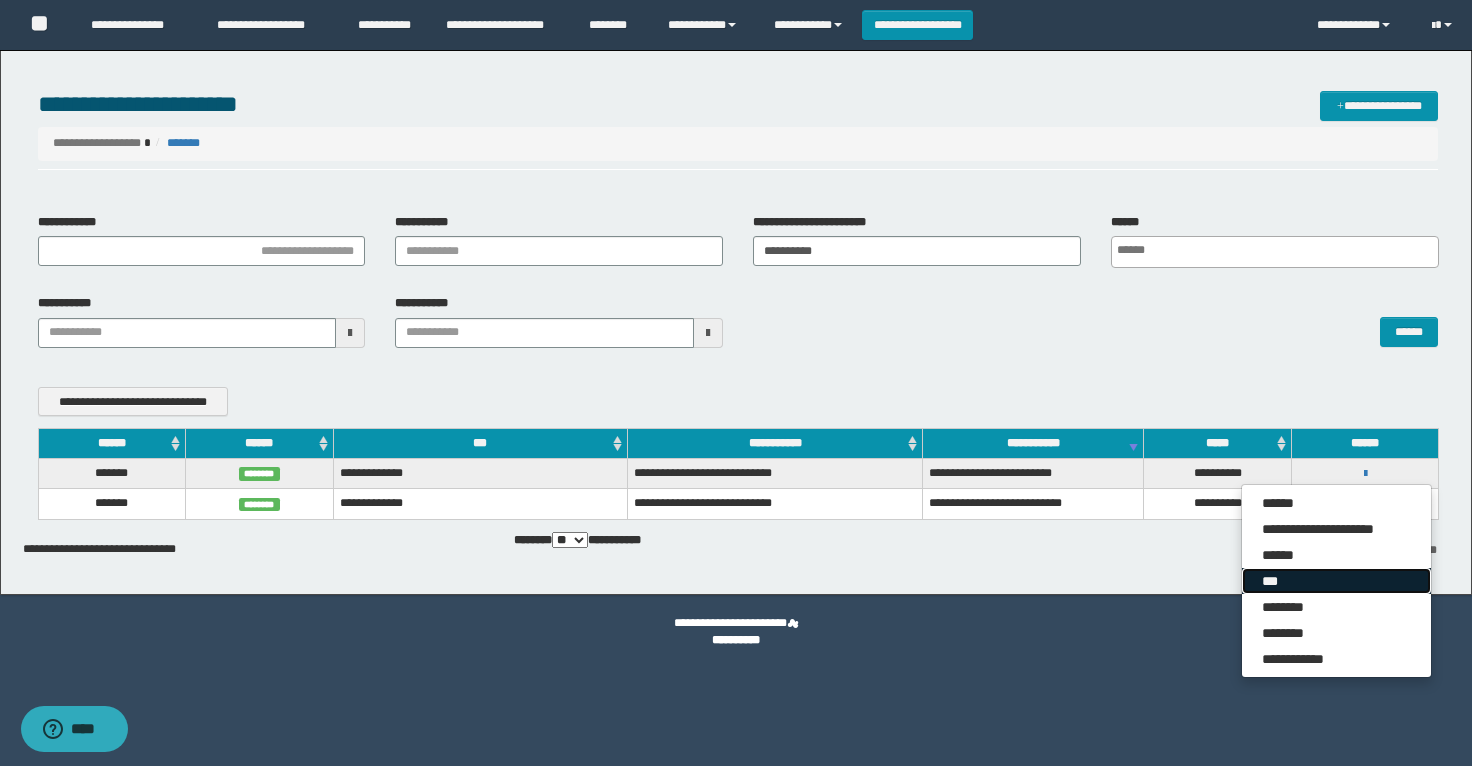 click on "***" at bounding box center [1336, 581] 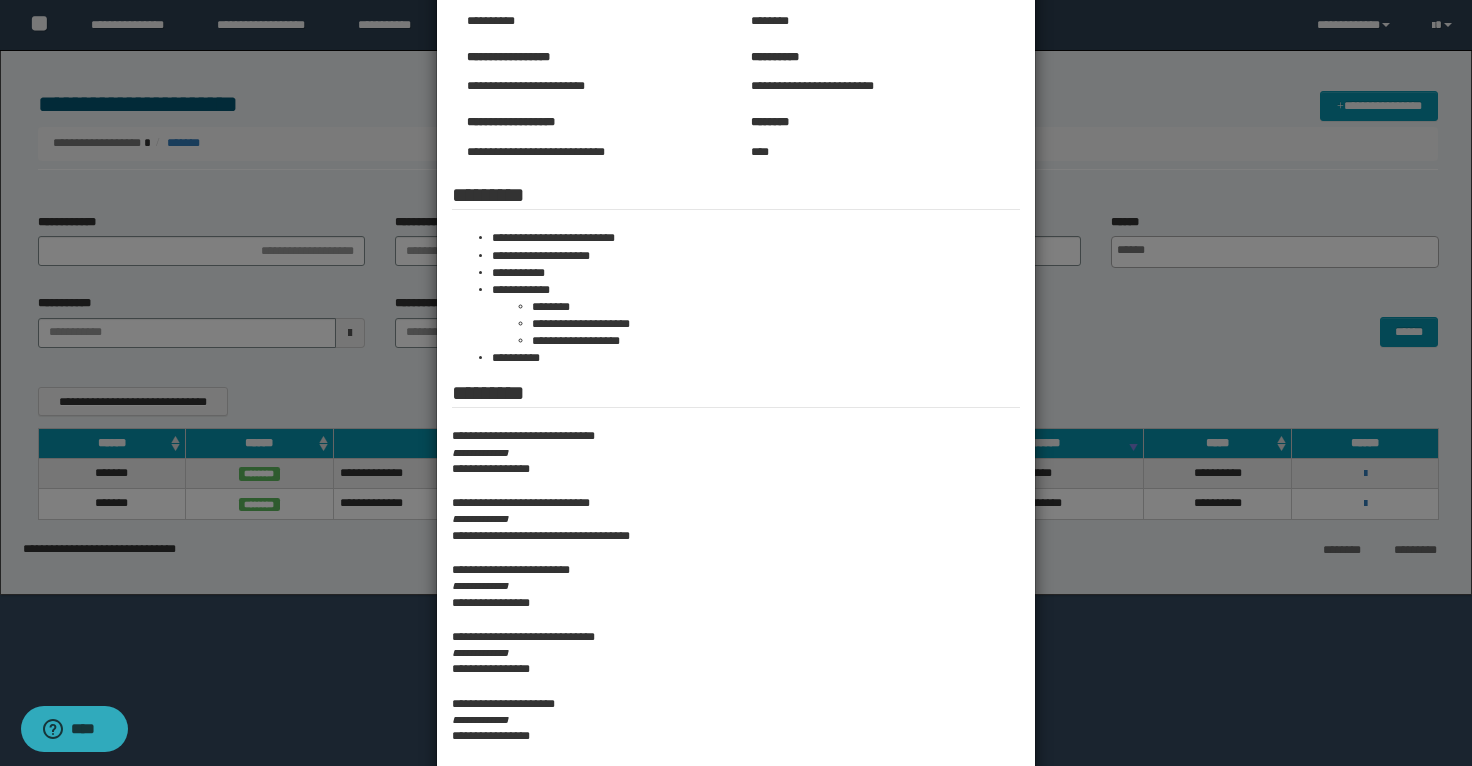 scroll, scrollTop: 531, scrollLeft: 0, axis: vertical 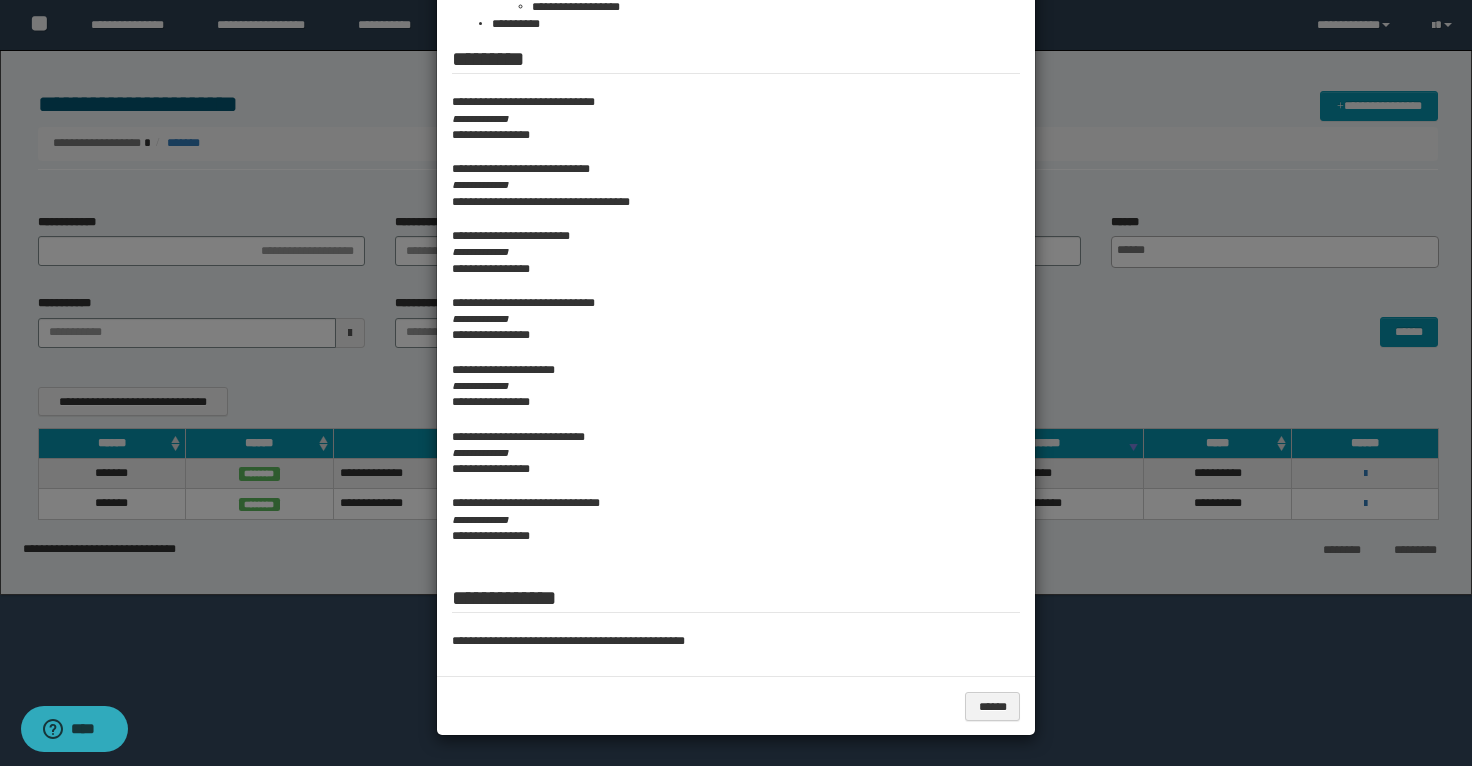 click at bounding box center [736, 118] 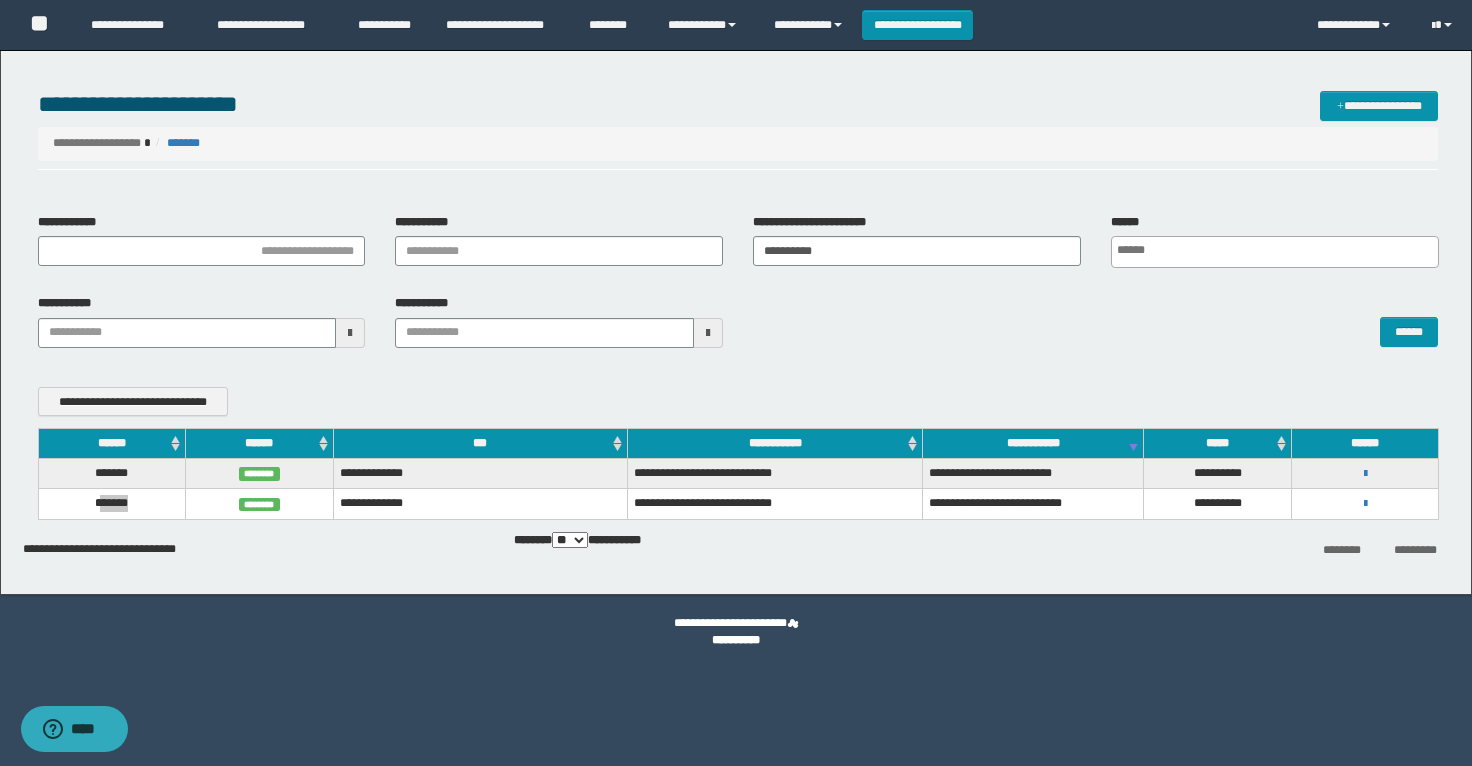 drag, startPoint x: 161, startPoint y: 504, endPoint x: 96, endPoint y: 506, distance: 65.03076 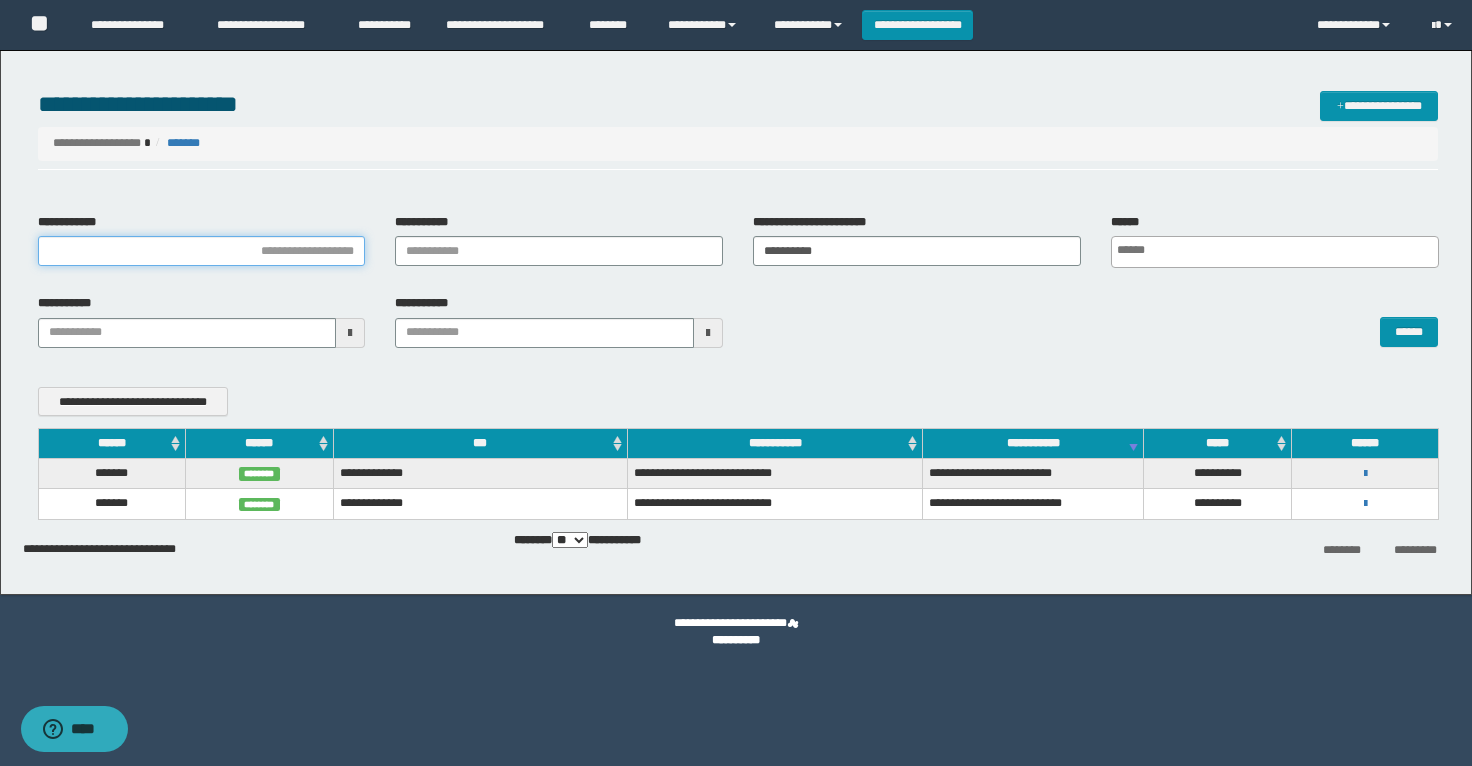 click on "**********" at bounding box center (202, 251) 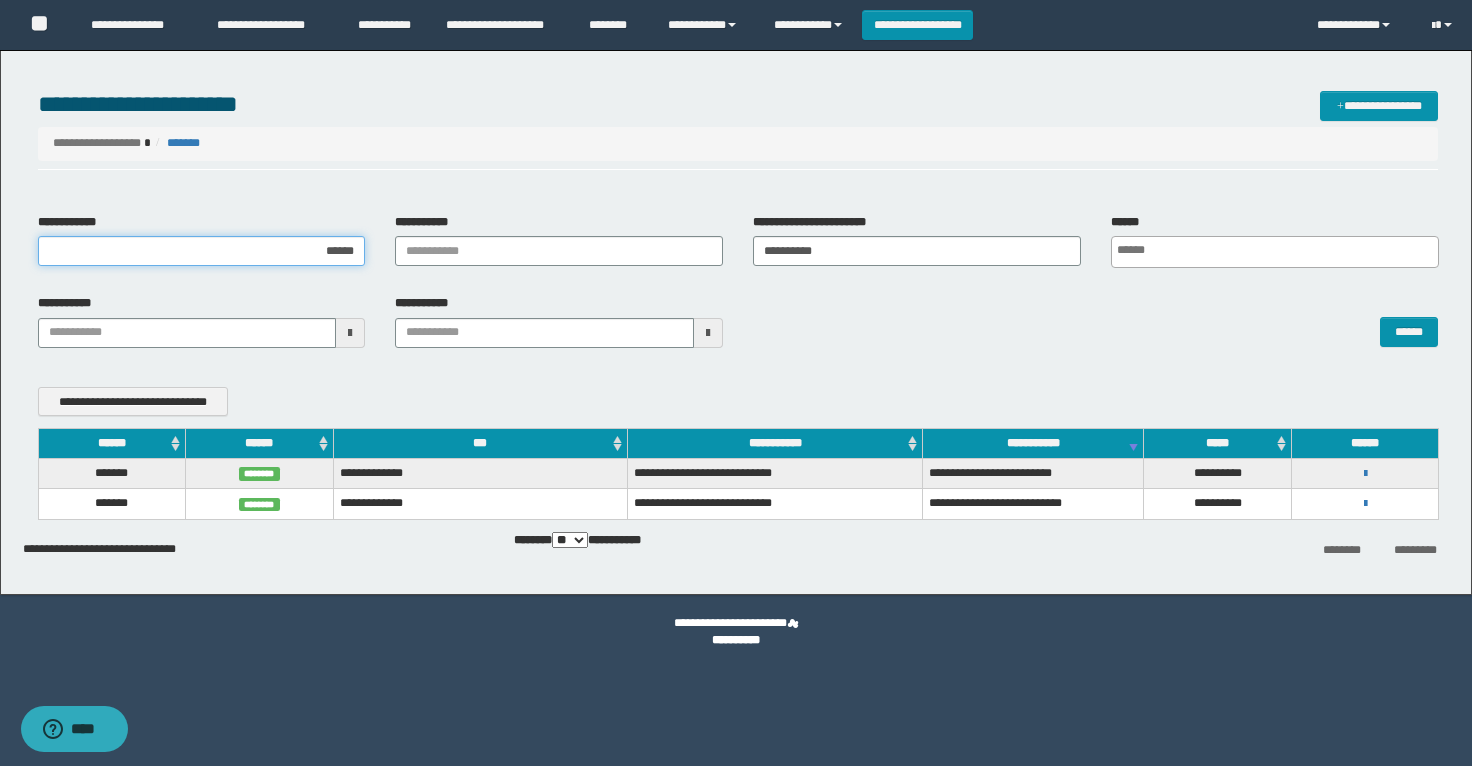 type 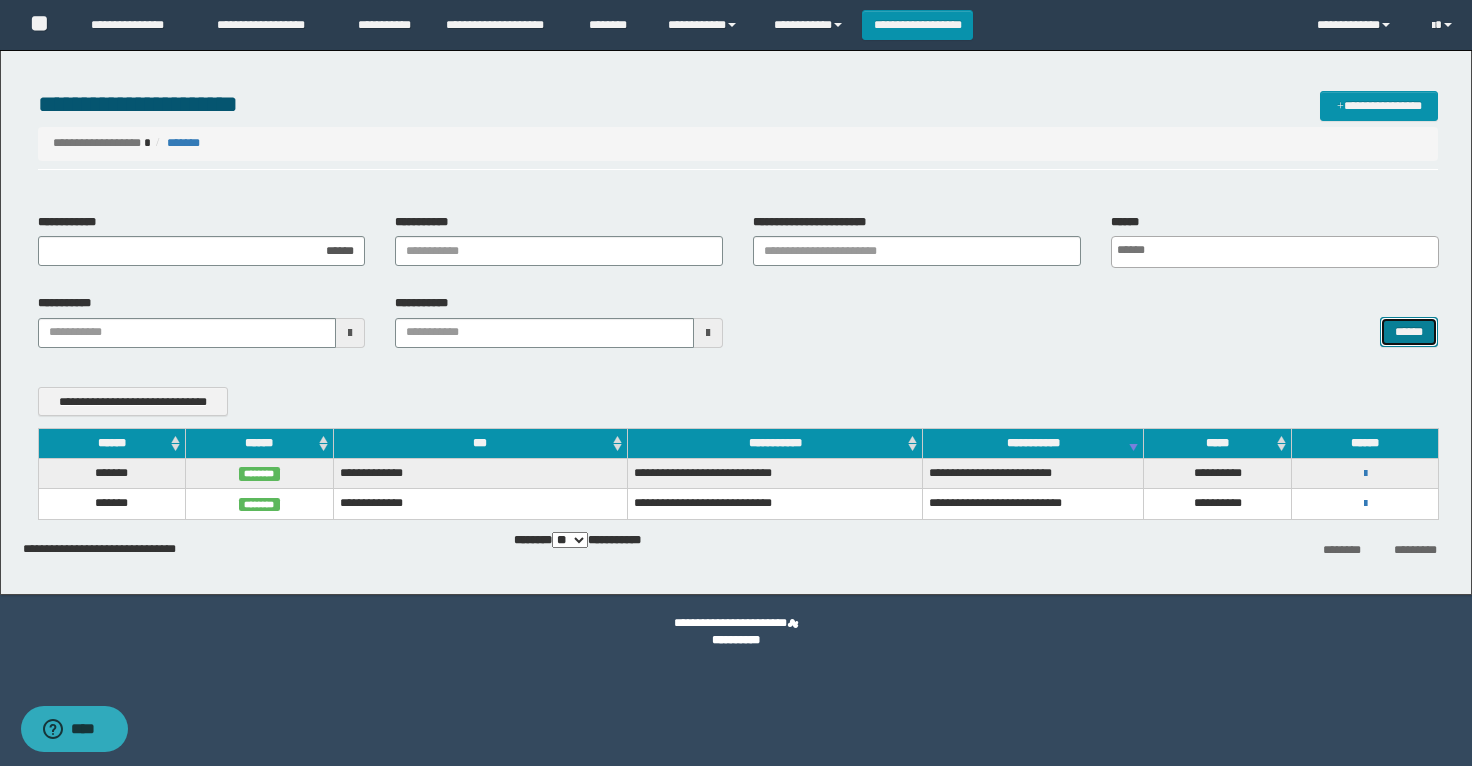 click on "******" at bounding box center [1409, 332] 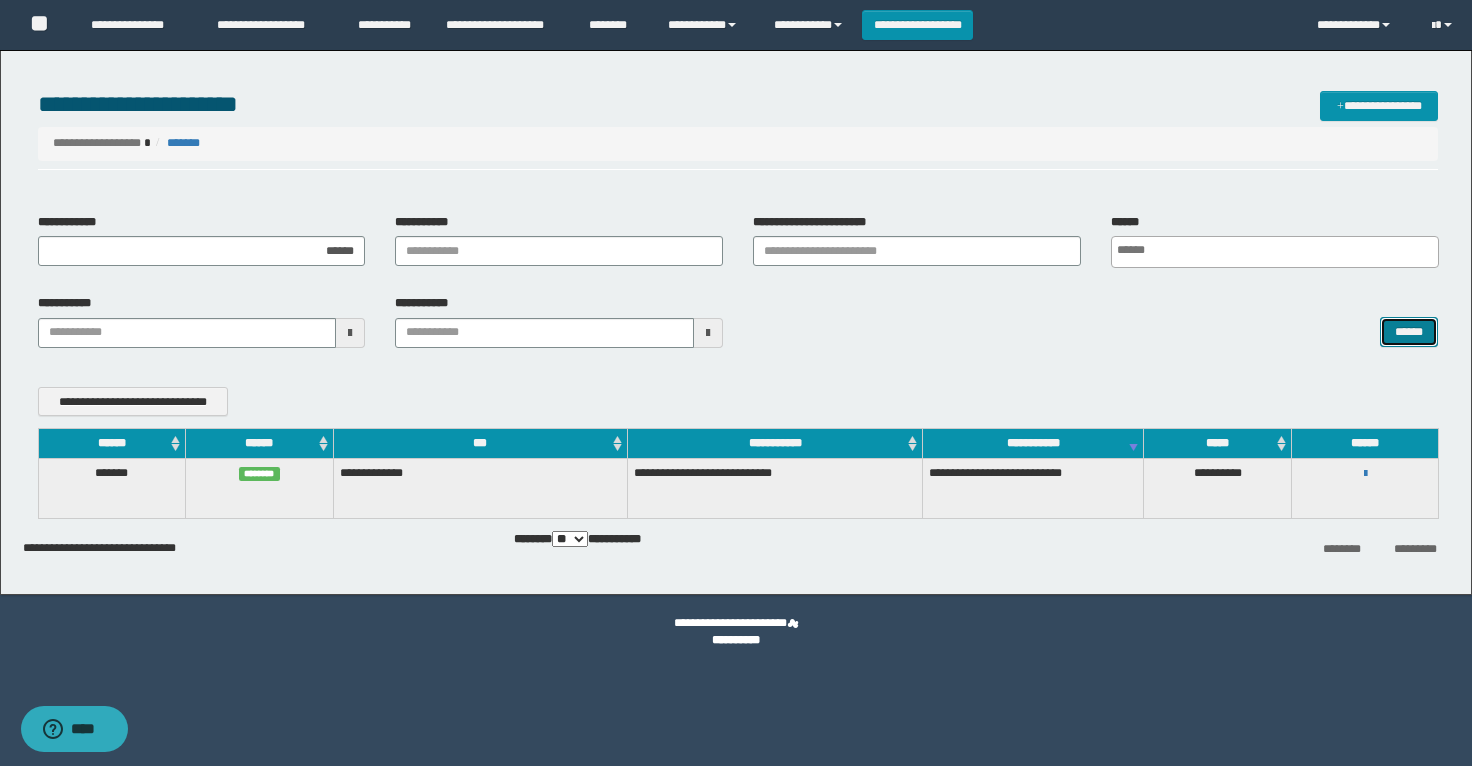 click on "******" at bounding box center (1409, 332) 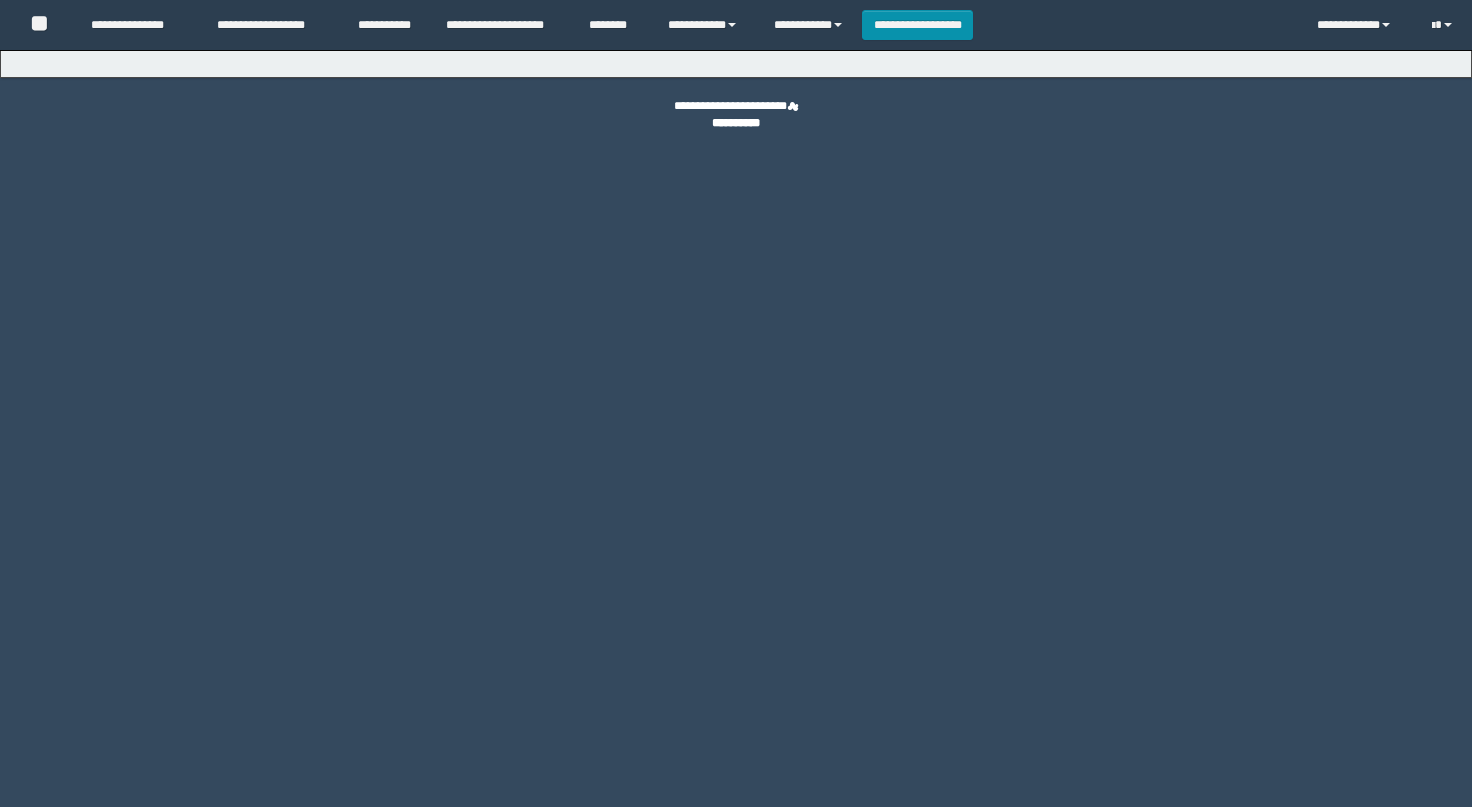scroll, scrollTop: 0, scrollLeft: 0, axis: both 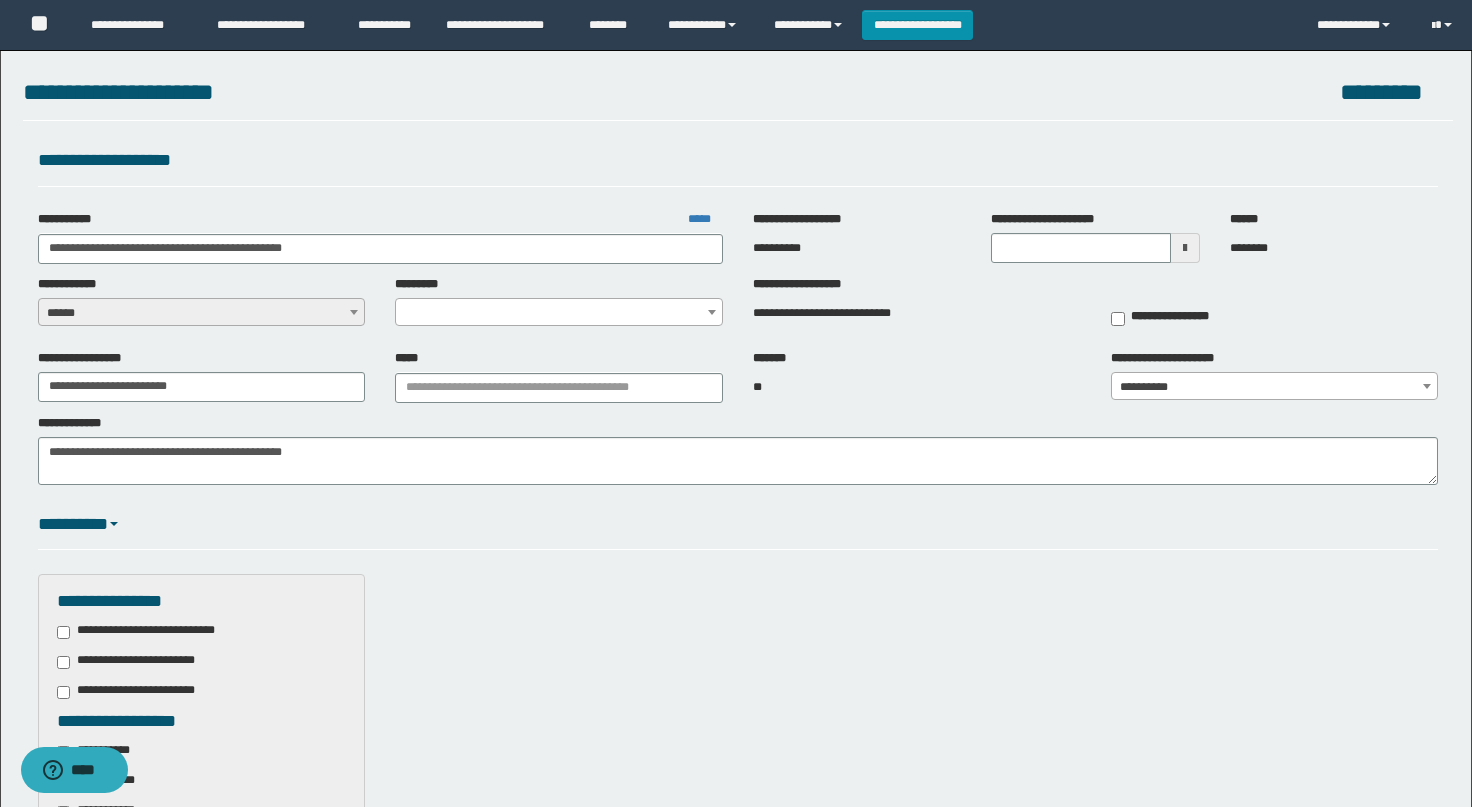 select on "****" 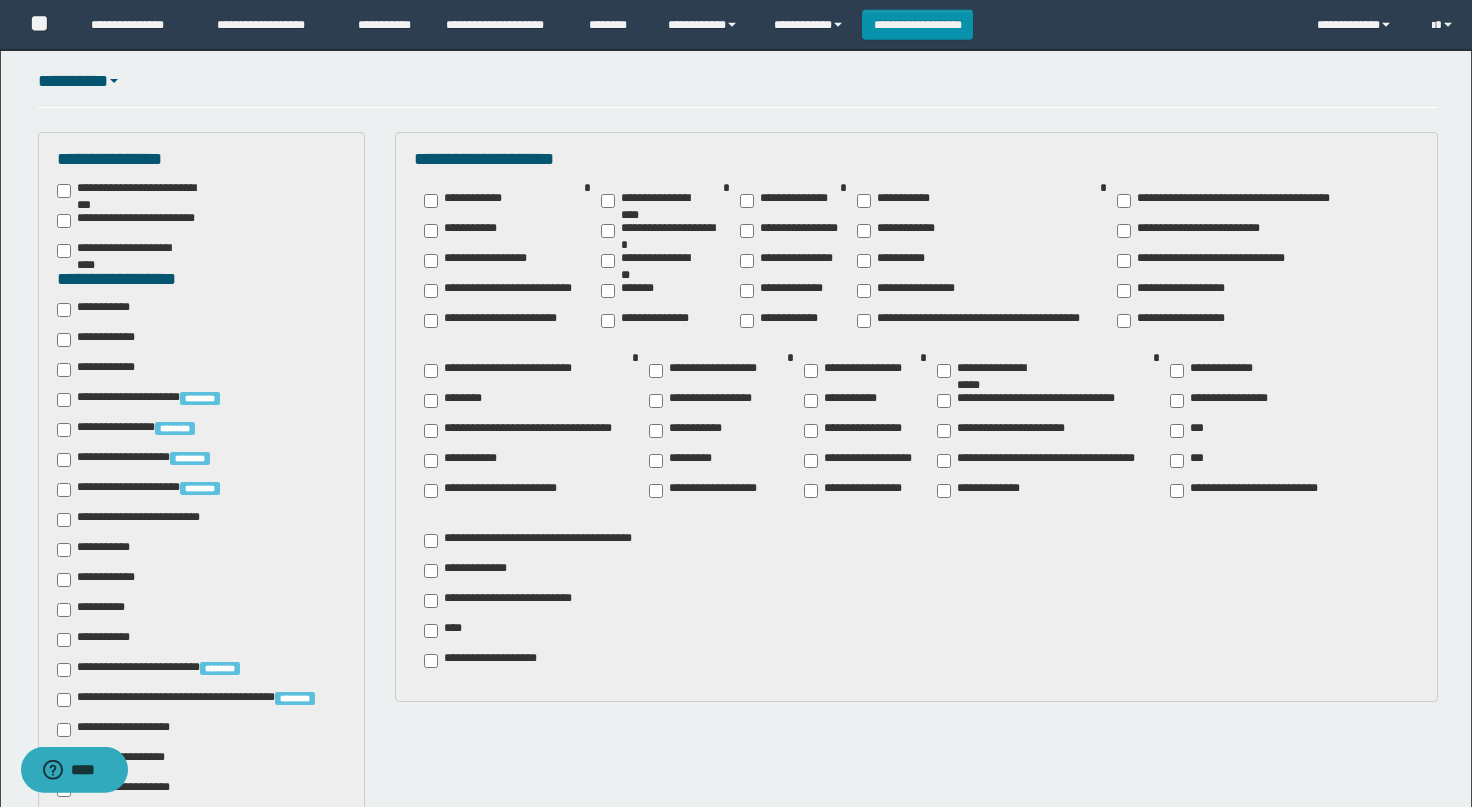 scroll, scrollTop: 575, scrollLeft: 0, axis: vertical 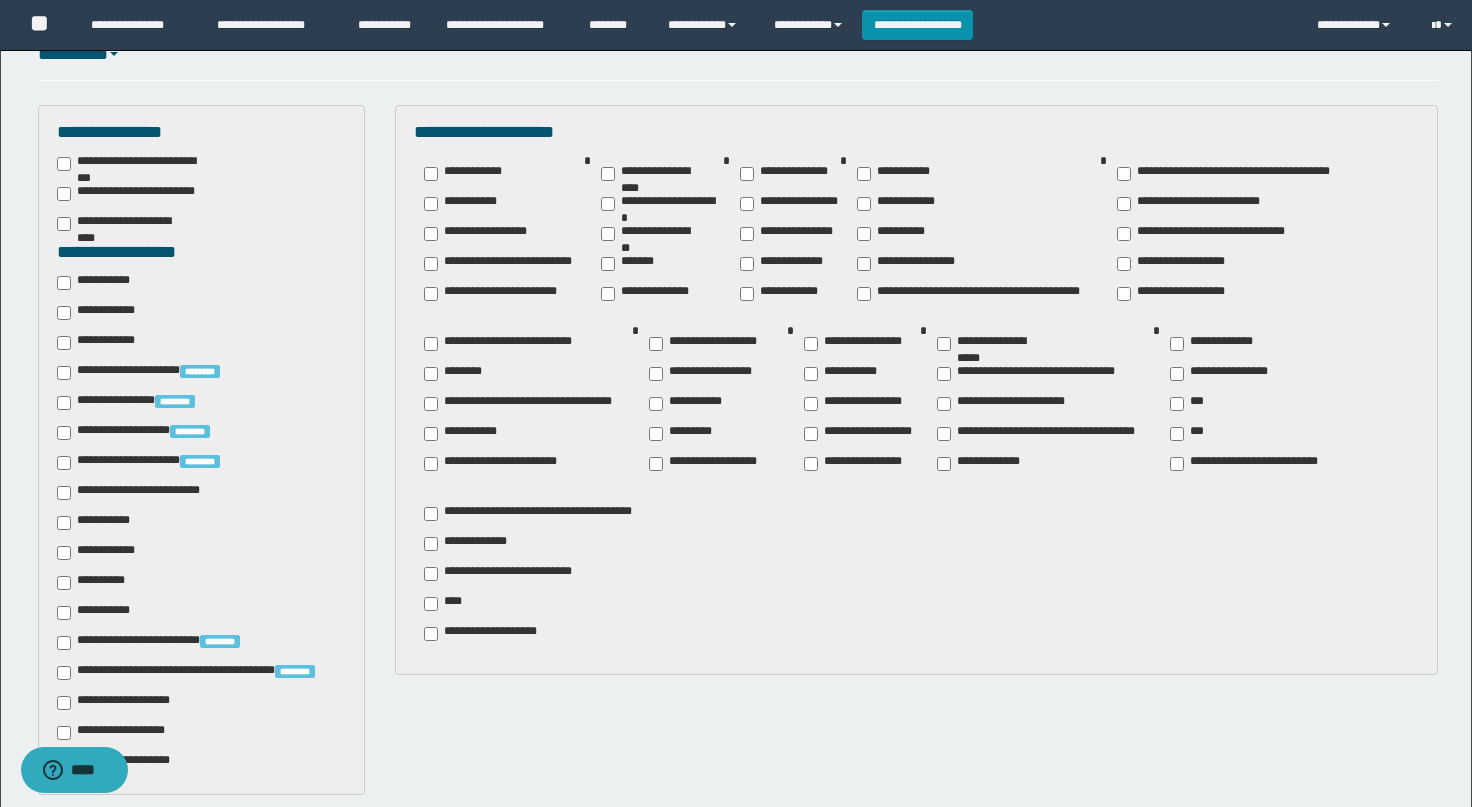 click on "**********" at bounding box center (101, 552) 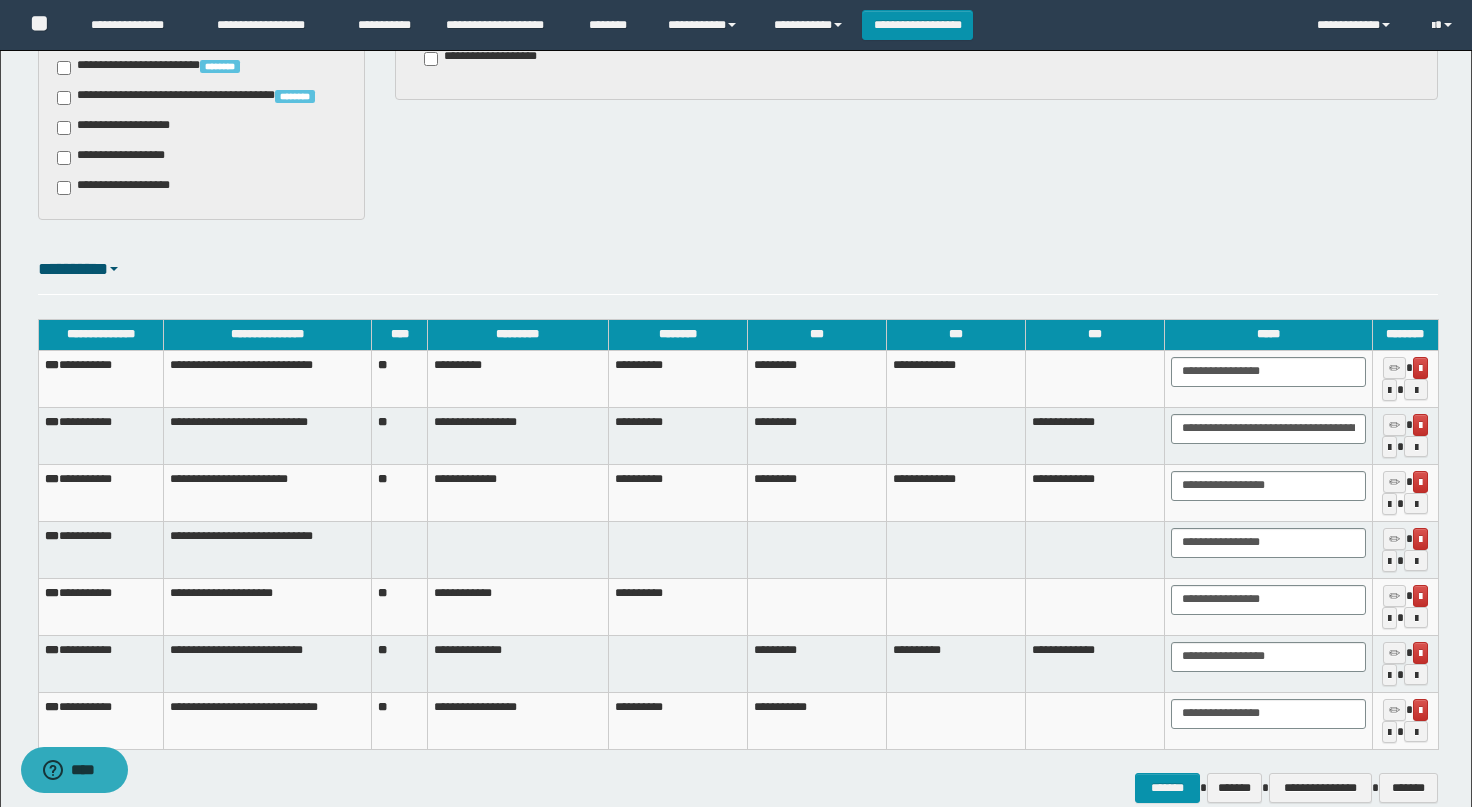 scroll, scrollTop: 690, scrollLeft: 0, axis: vertical 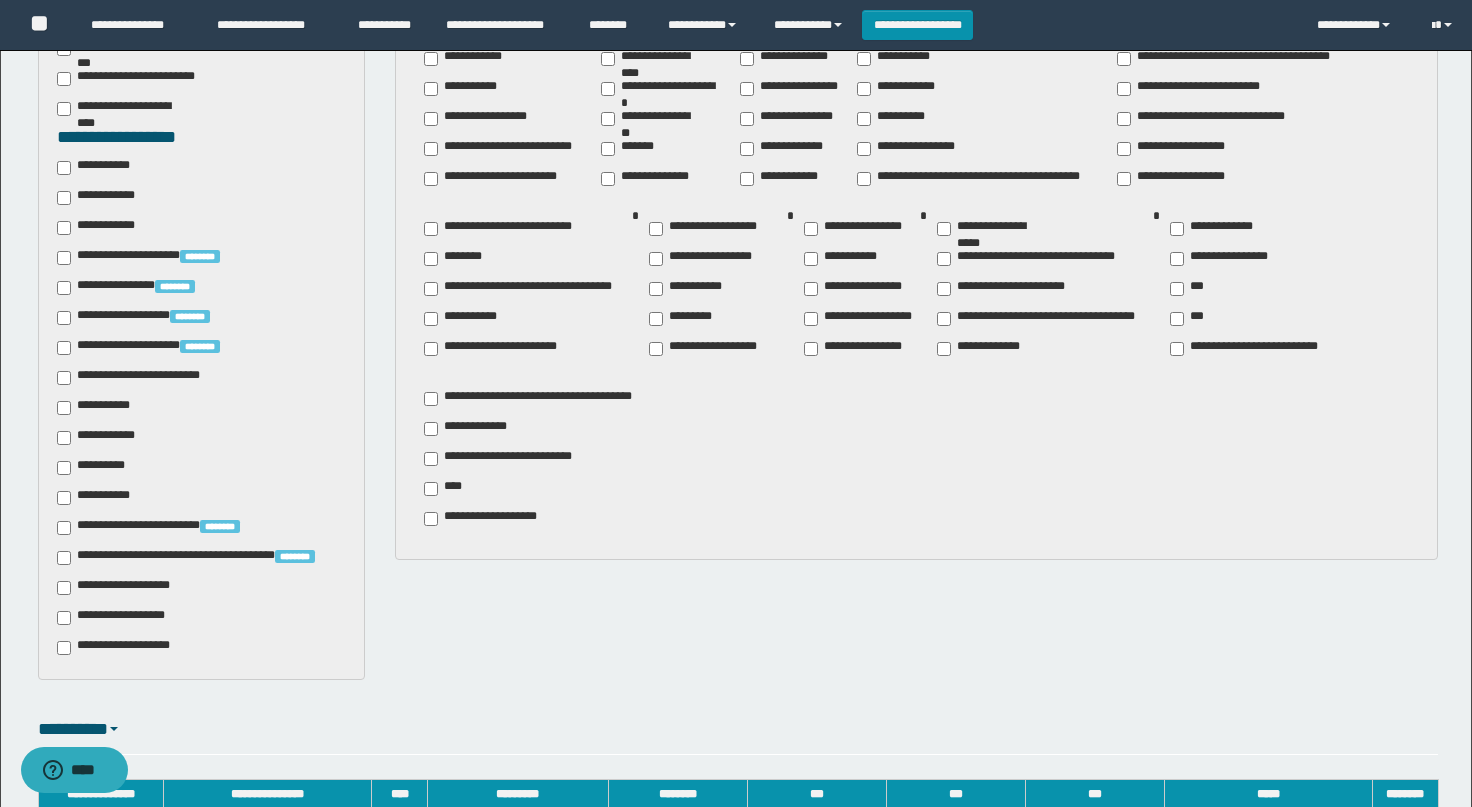 click on "**********" at bounding box center (101, 437) 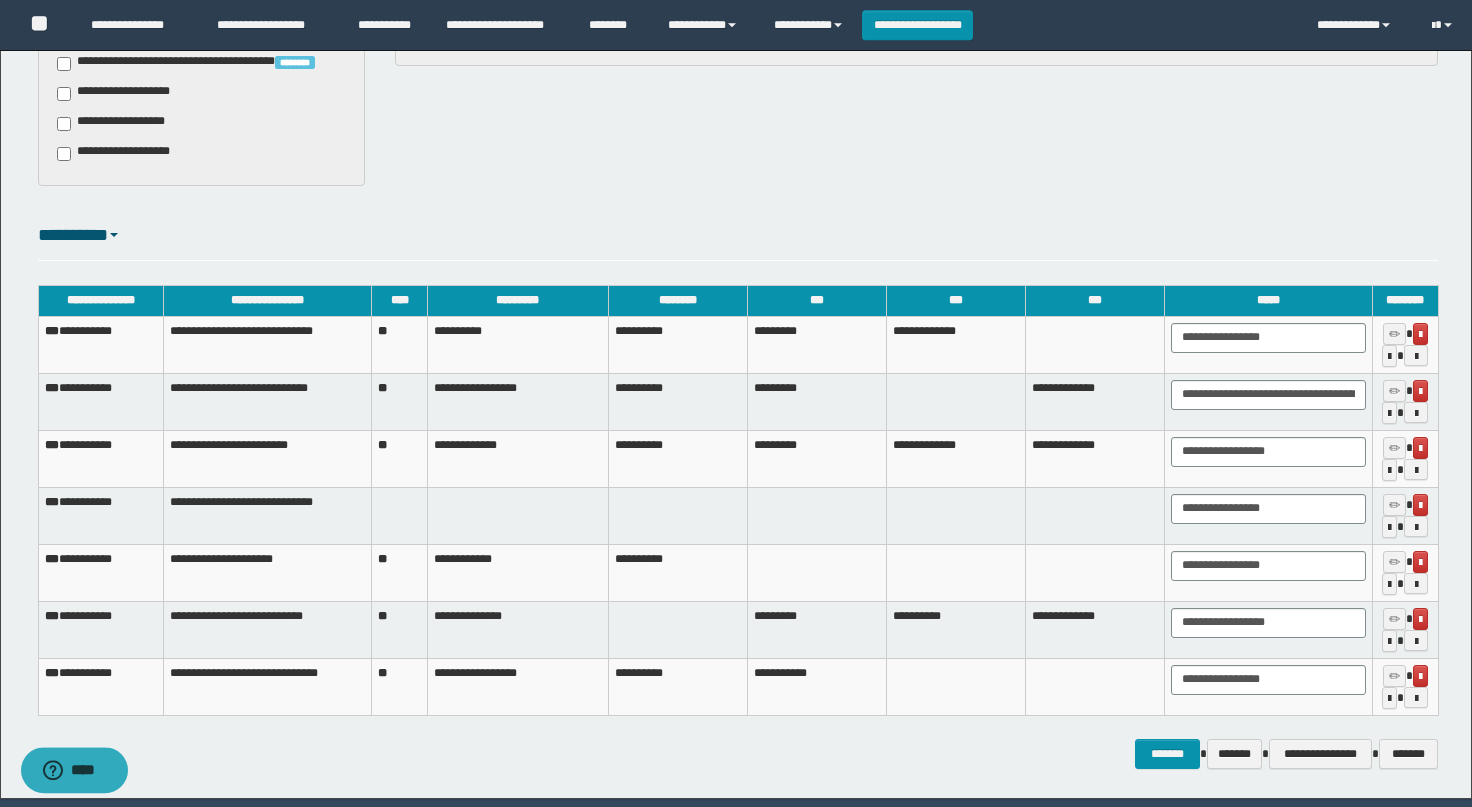 scroll, scrollTop: 1251, scrollLeft: 0, axis: vertical 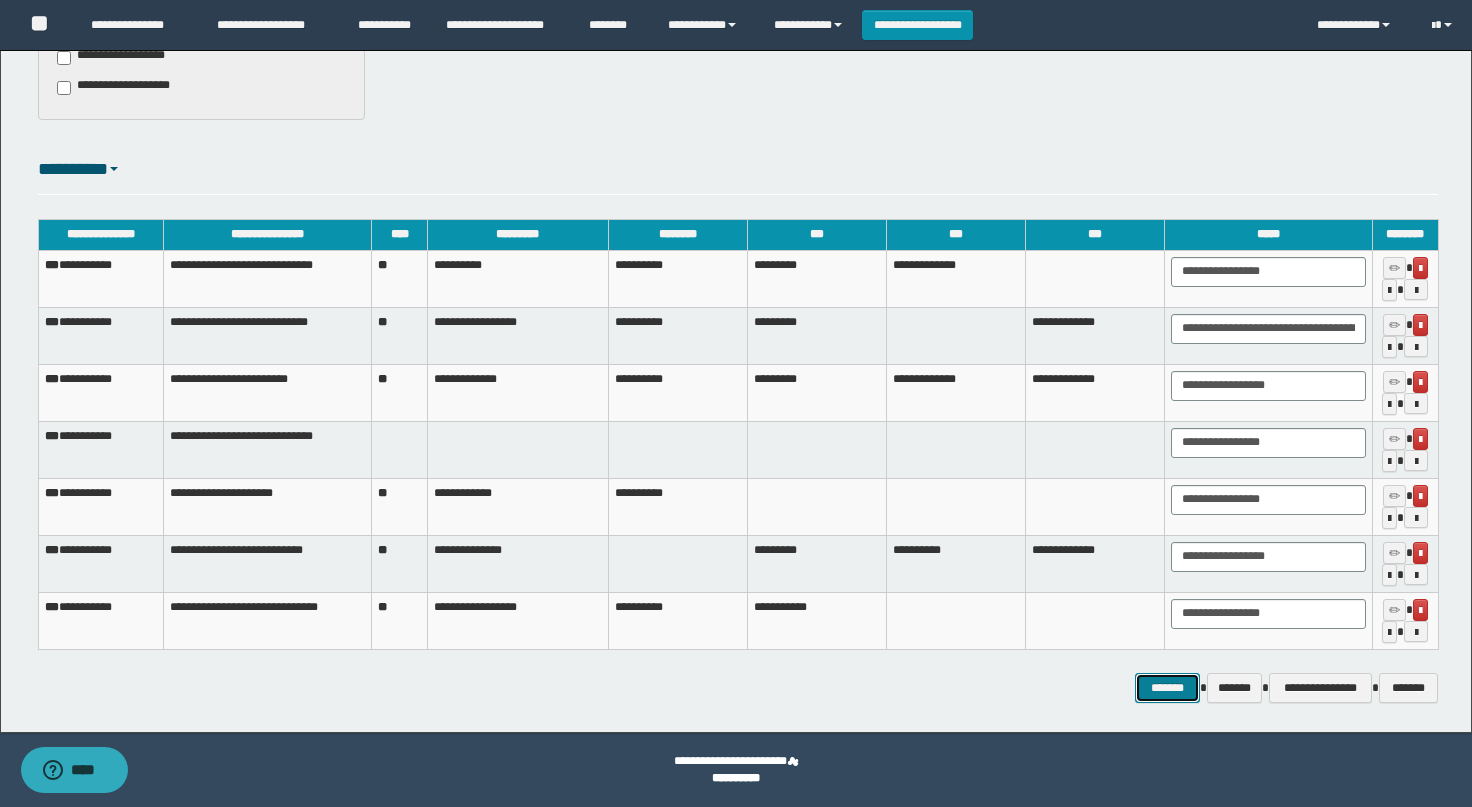 click on "*******" at bounding box center [1168, 688] 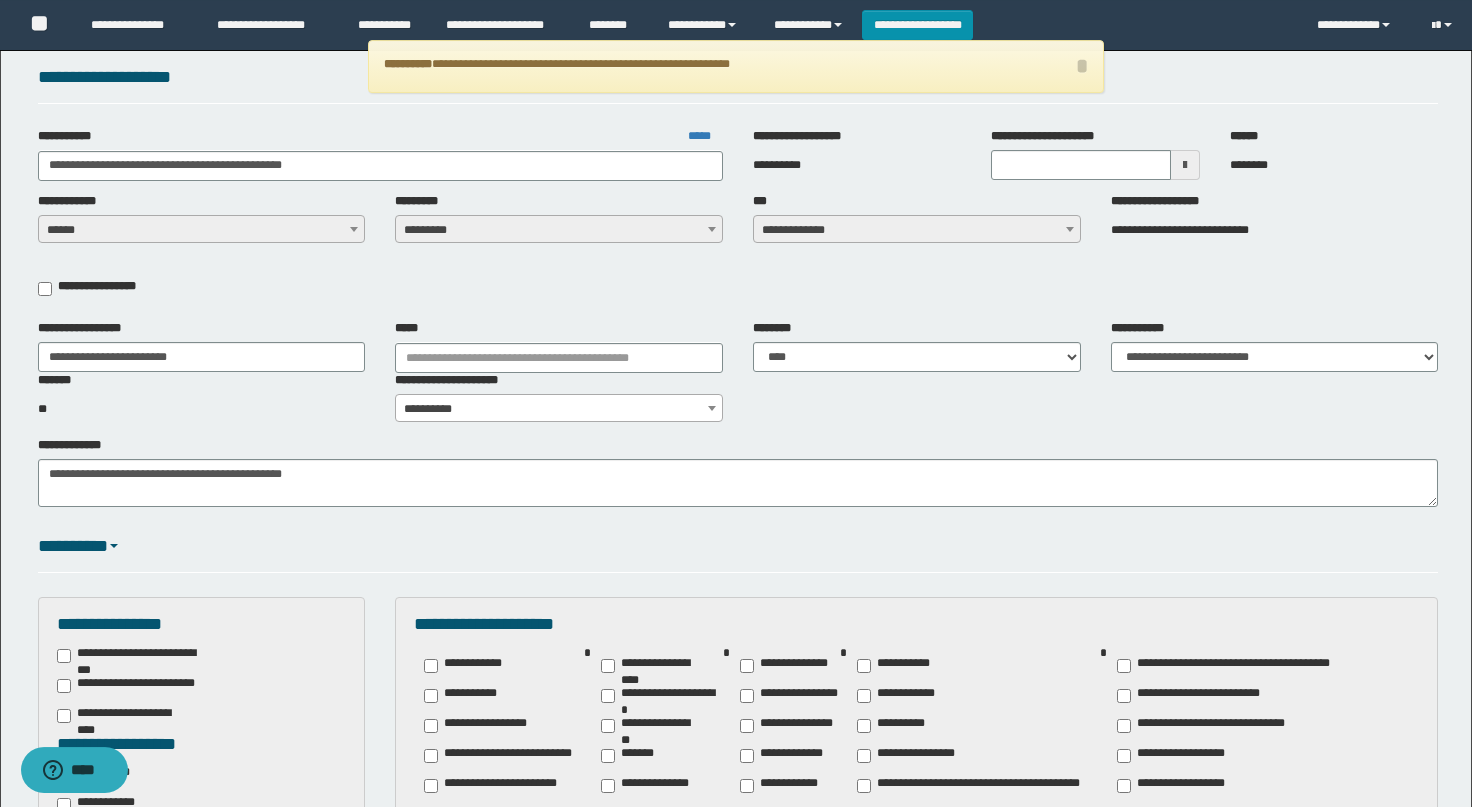 scroll, scrollTop: 0, scrollLeft: 0, axis: both 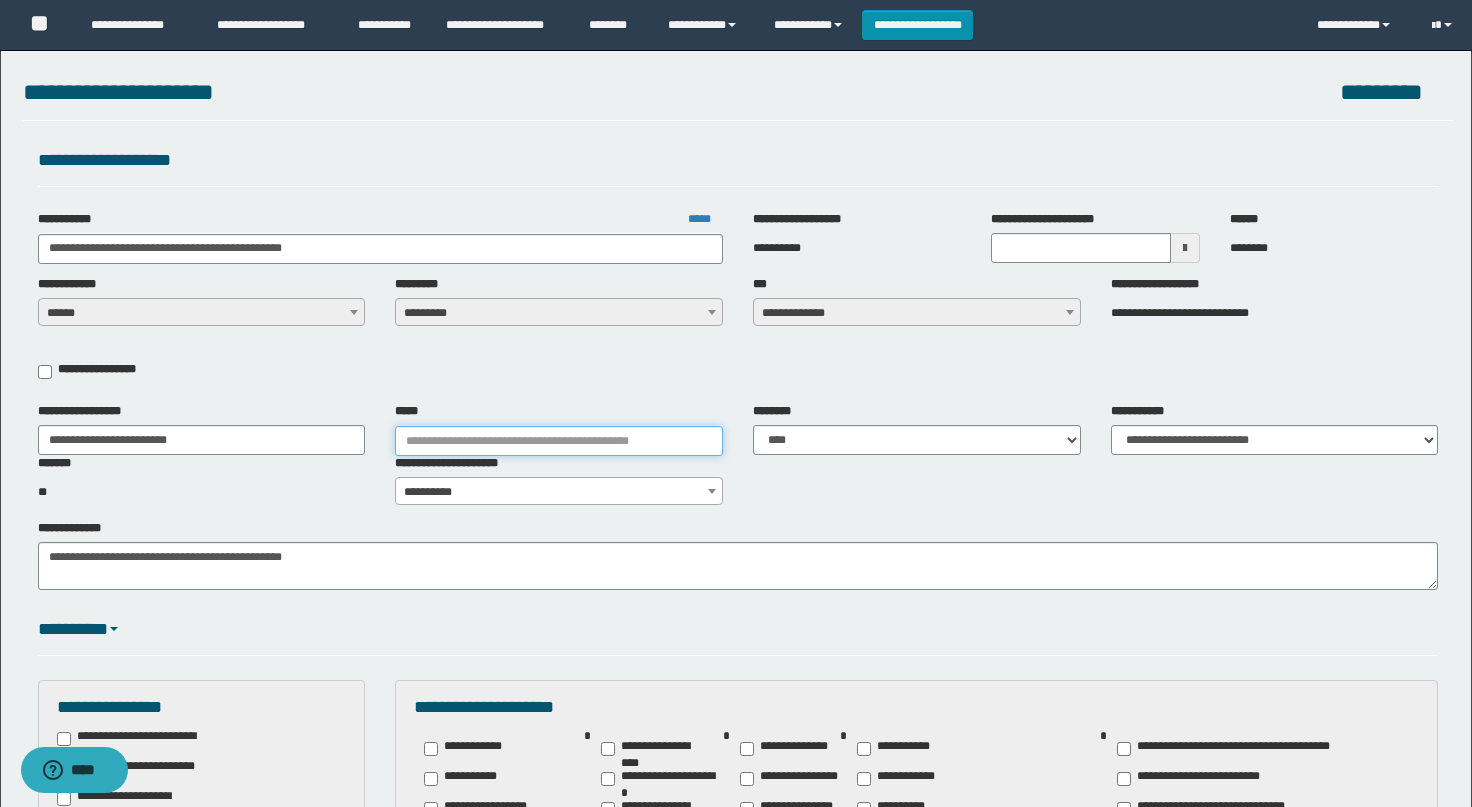 click on "*****" at bounding box center [559, 441] 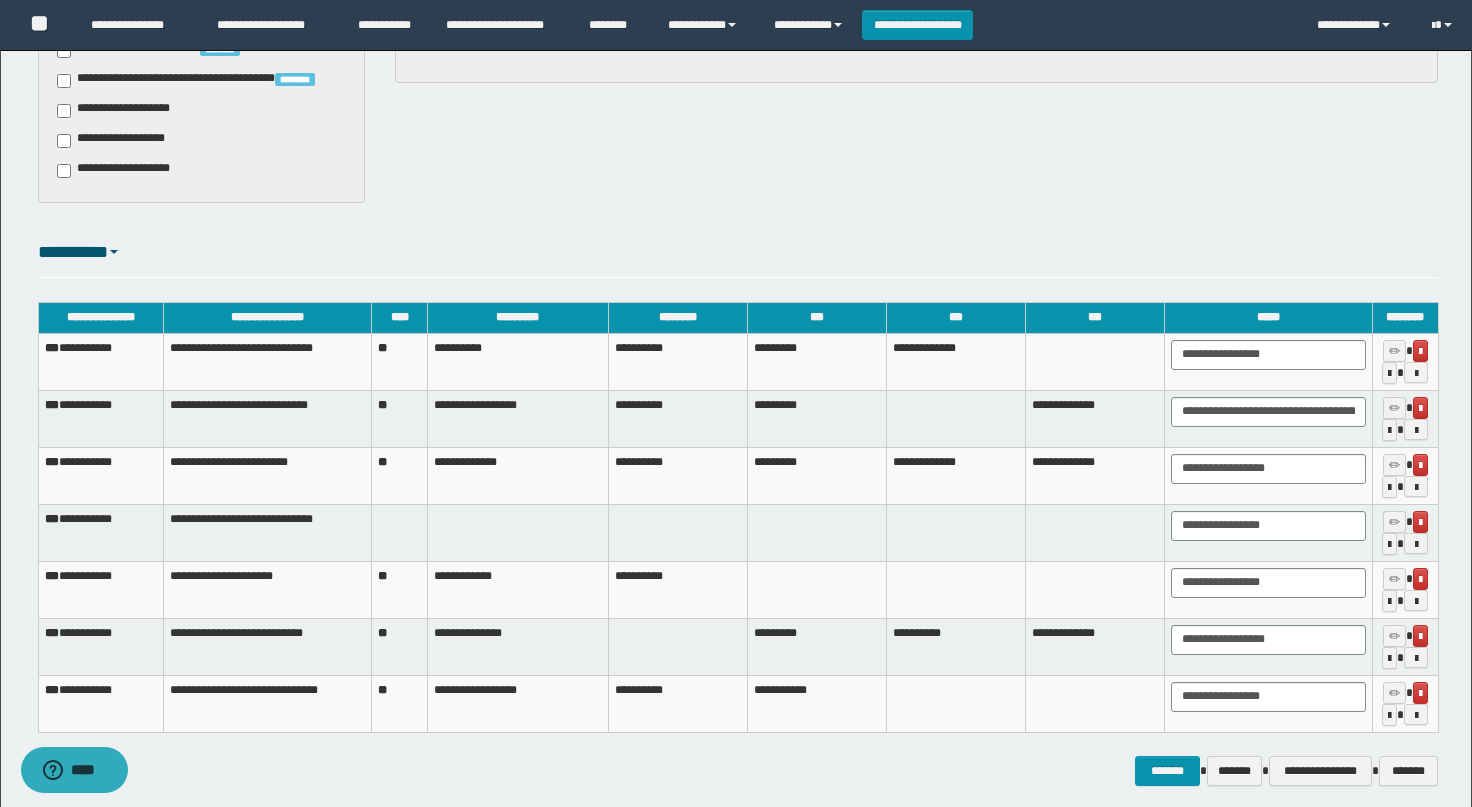 scroll, scrollTop: 1251, scrollLeft: 0, axis: vertical 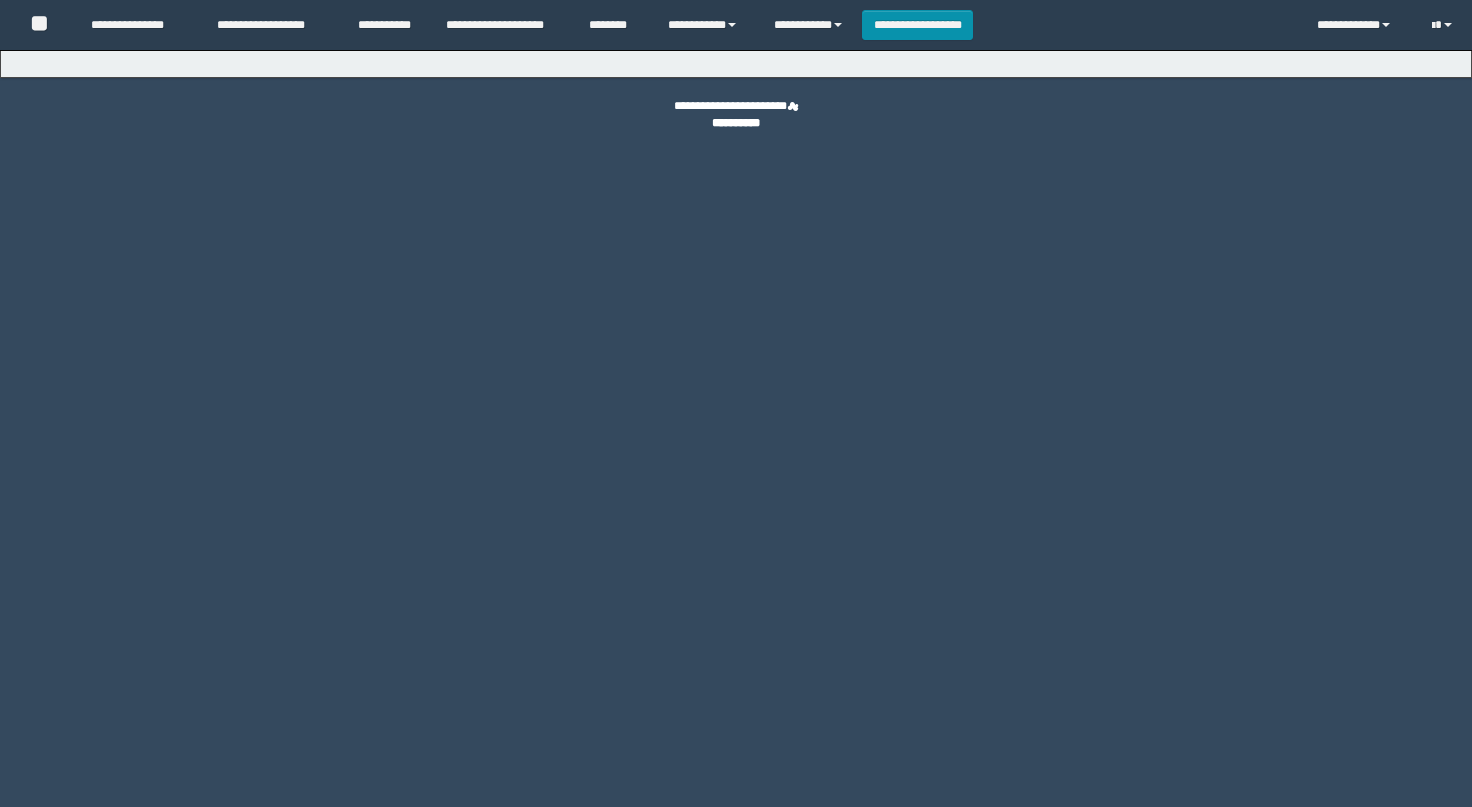 select on "*" 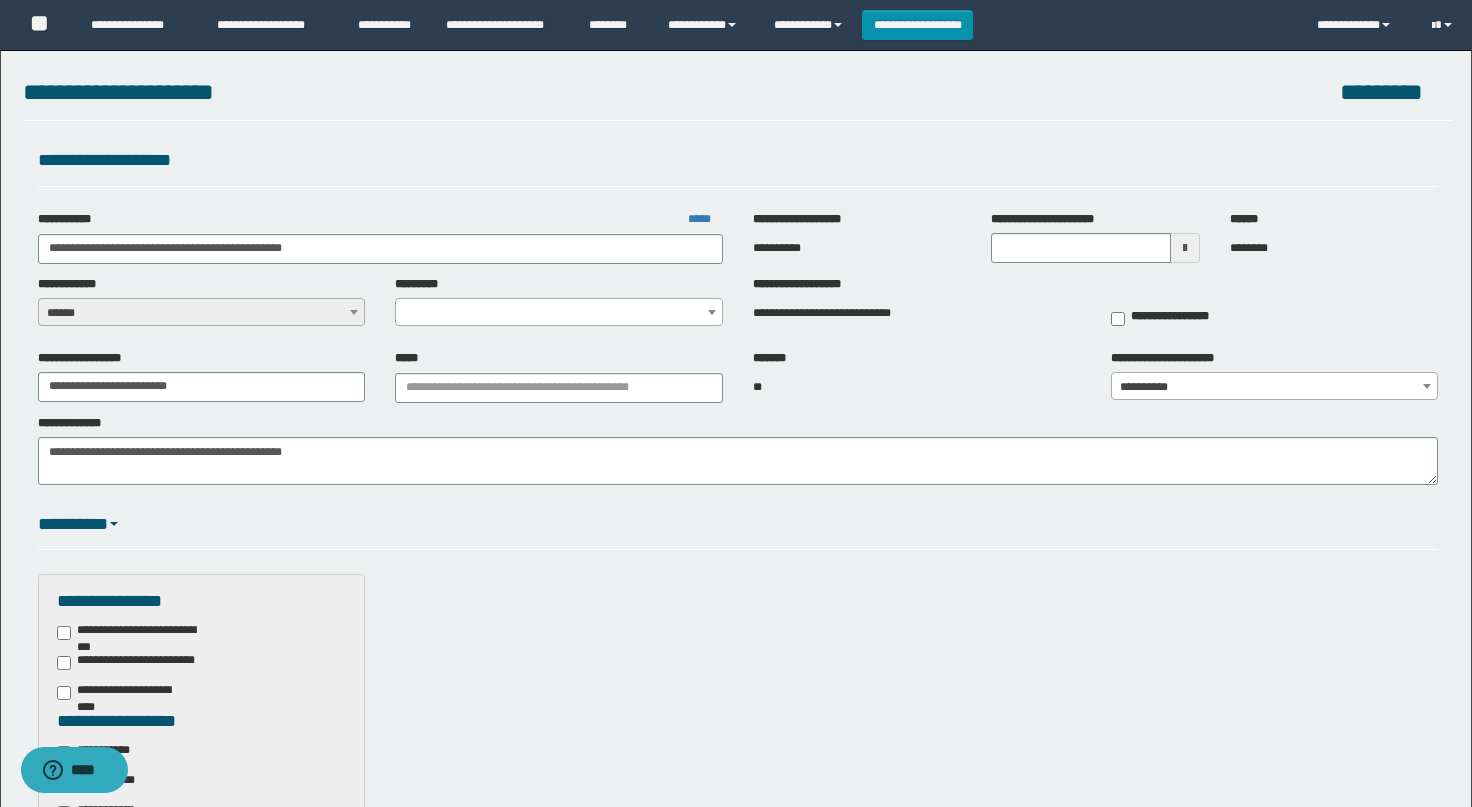 select on "****" 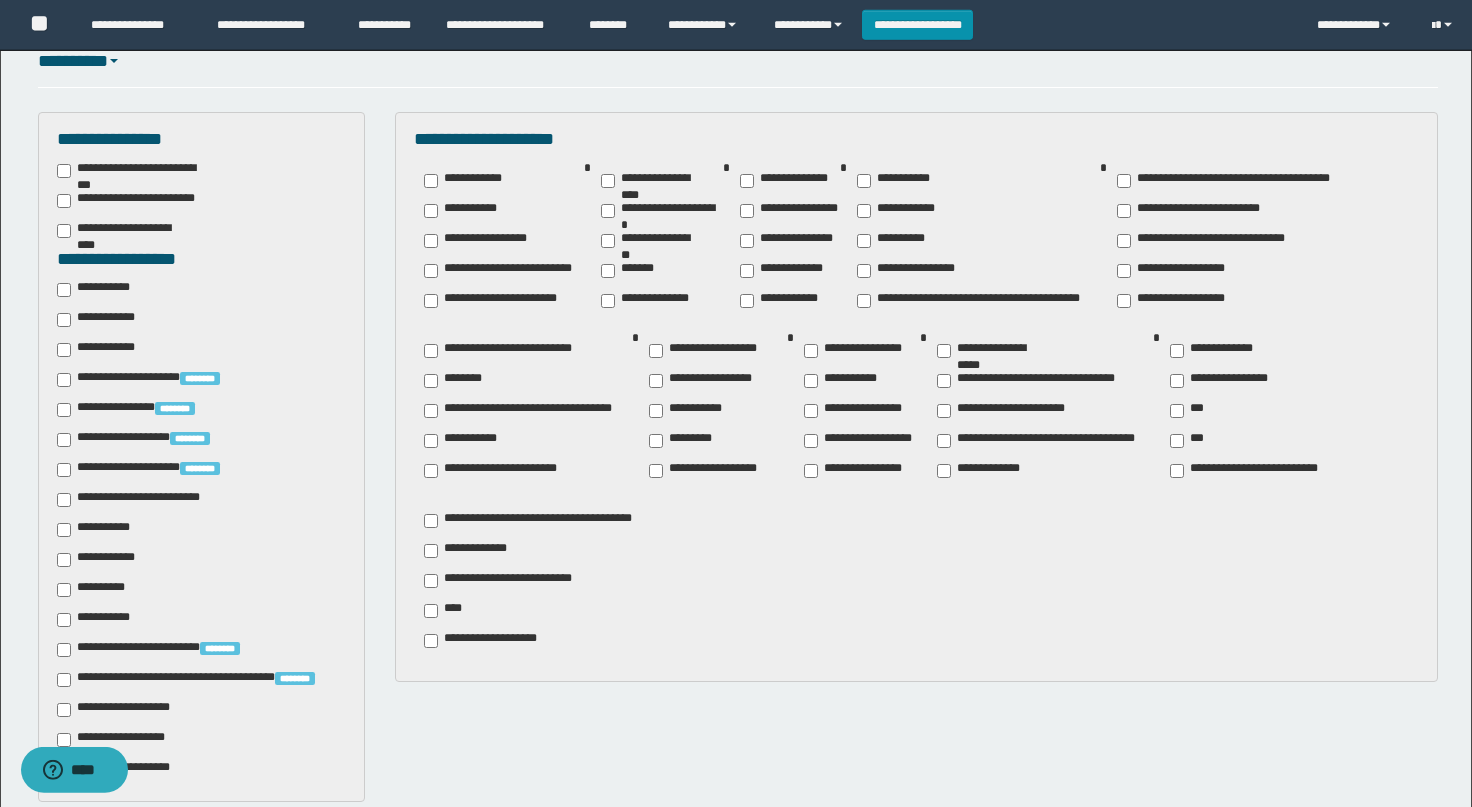 scroll, scrollTop: 575, scrollLeft: 0, axis: vertical 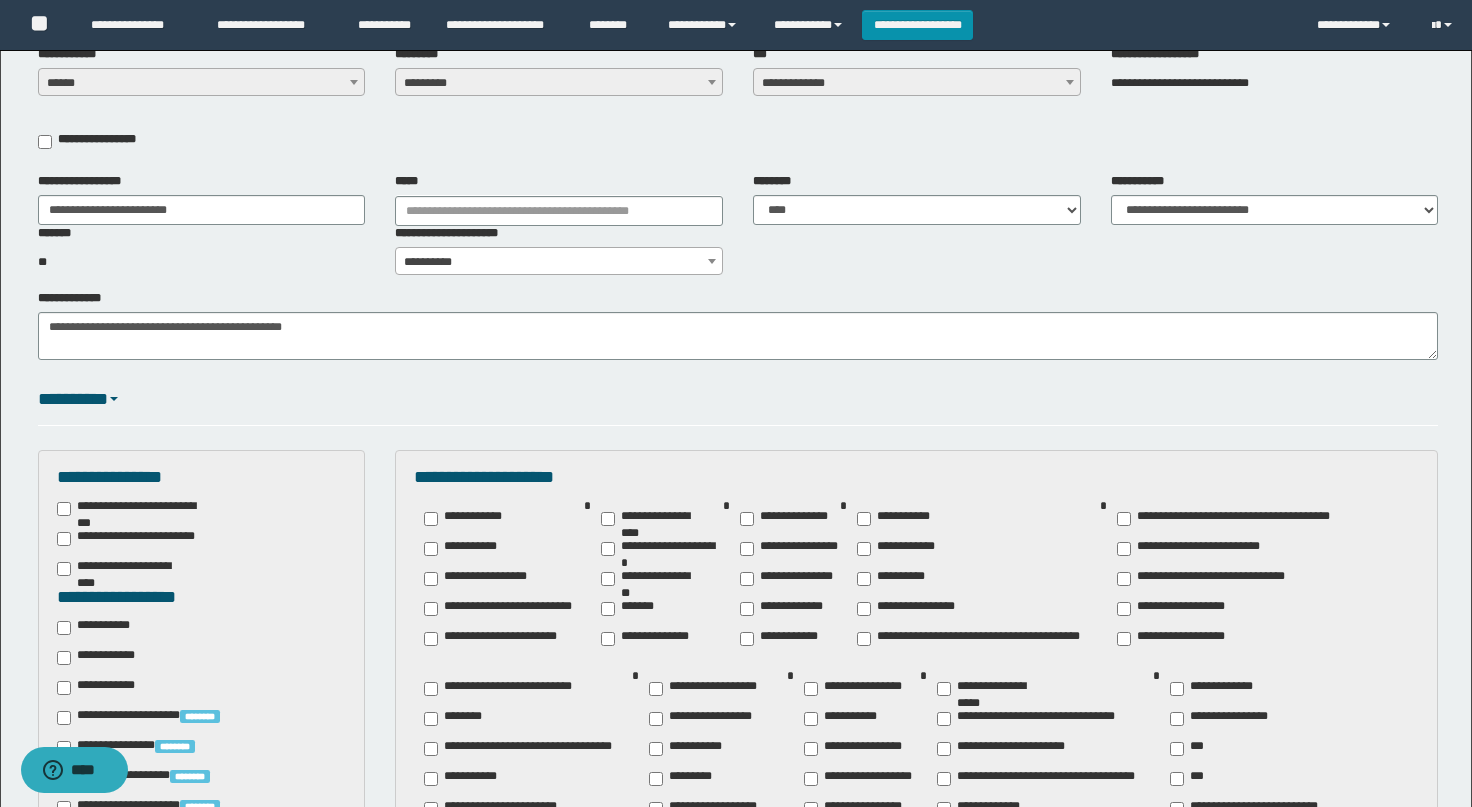 click on "*****" at bounding box center [559, 199] 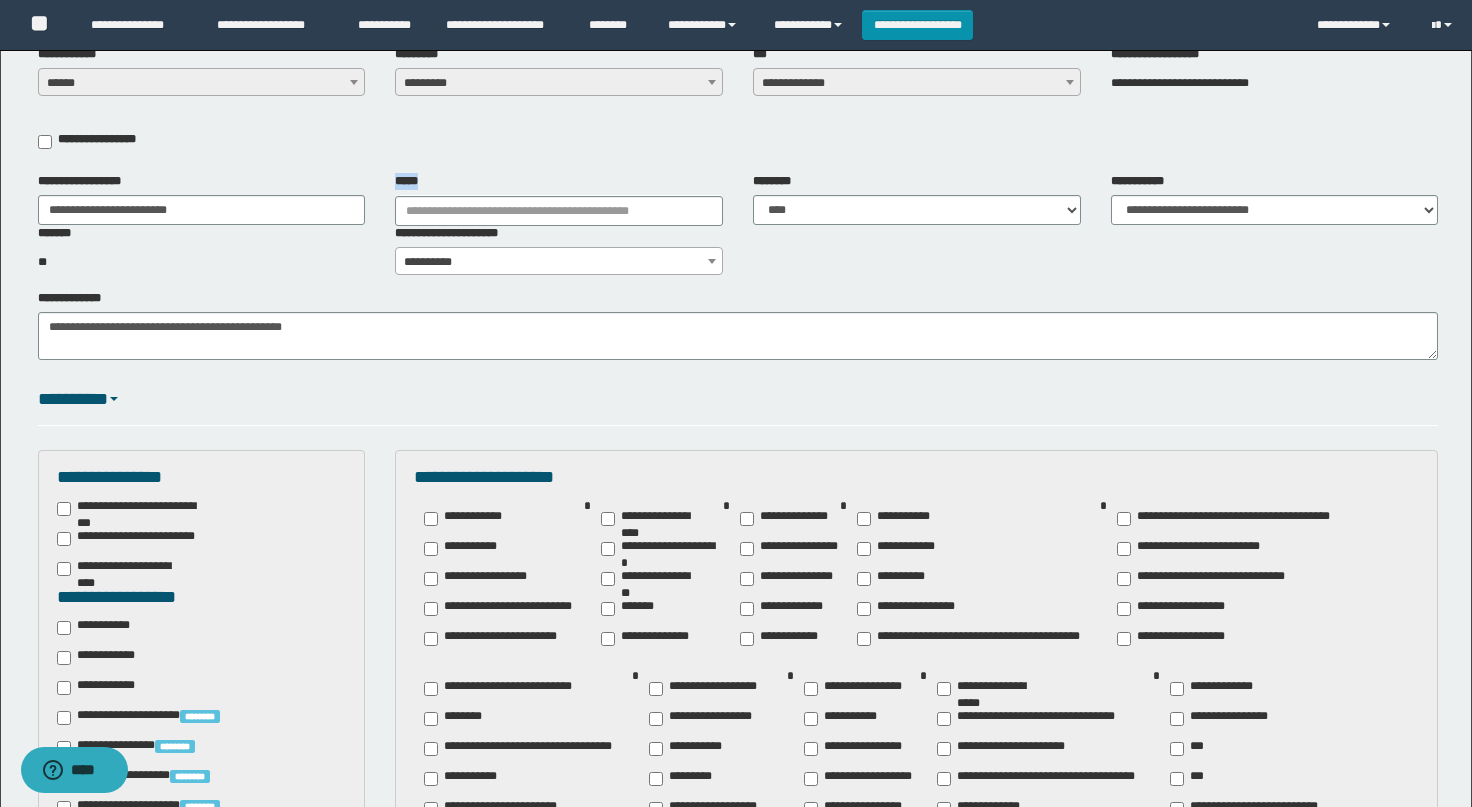 click on "*****" at bounding box center [559, 199] 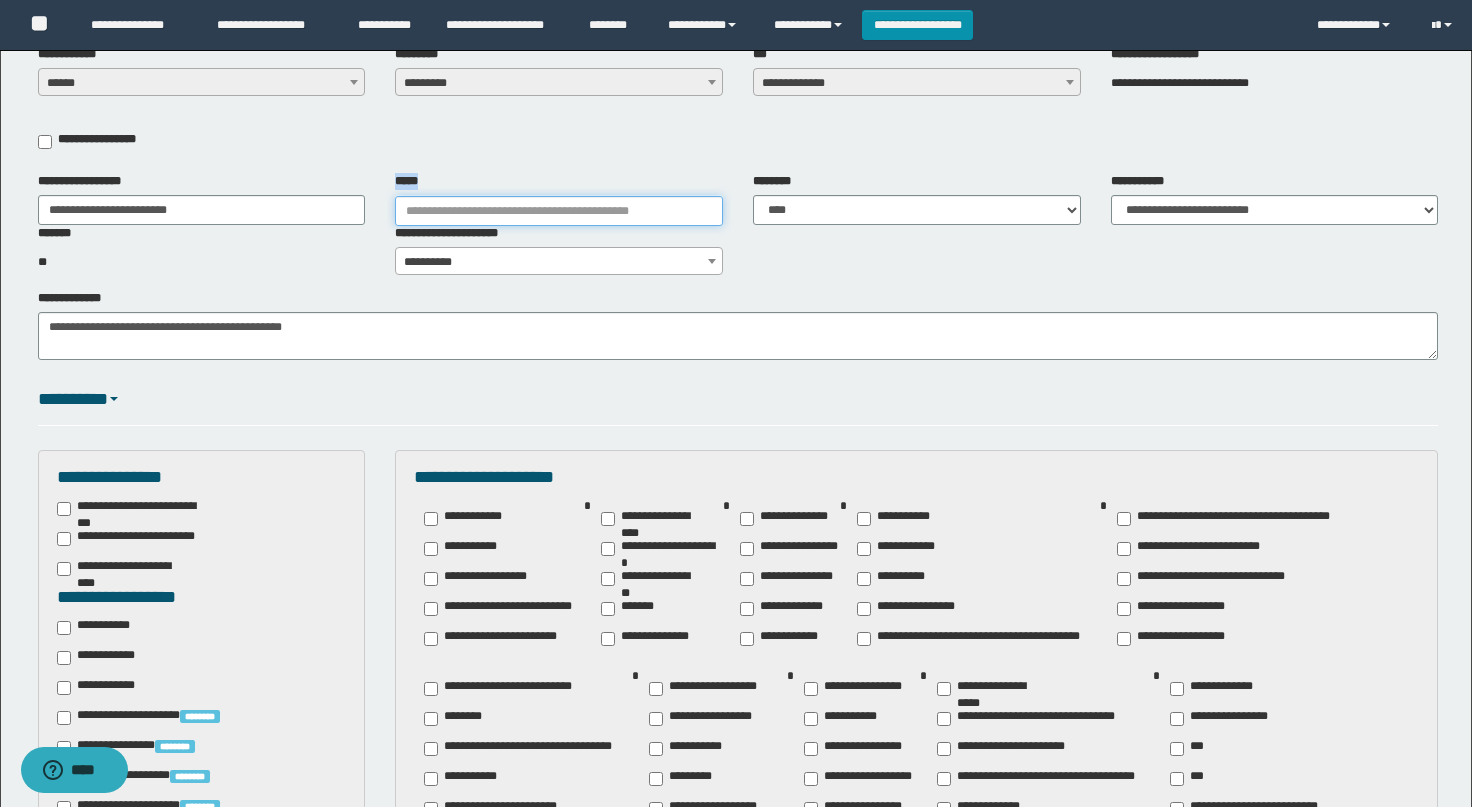 click on "*****" at bounding box center [559, 211] 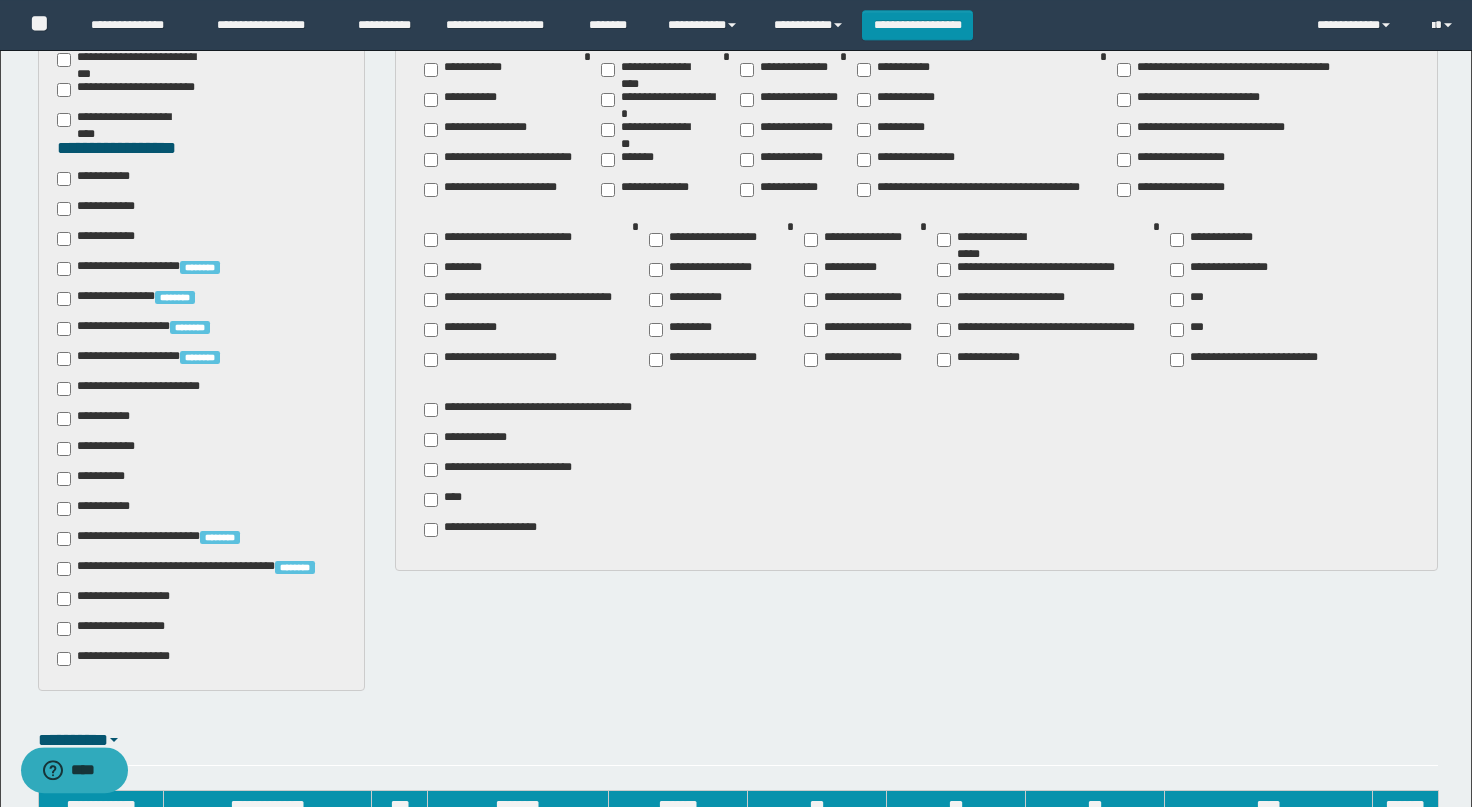 scroll, scrollTop: 690, scrollLeft: 0, axis: vertical 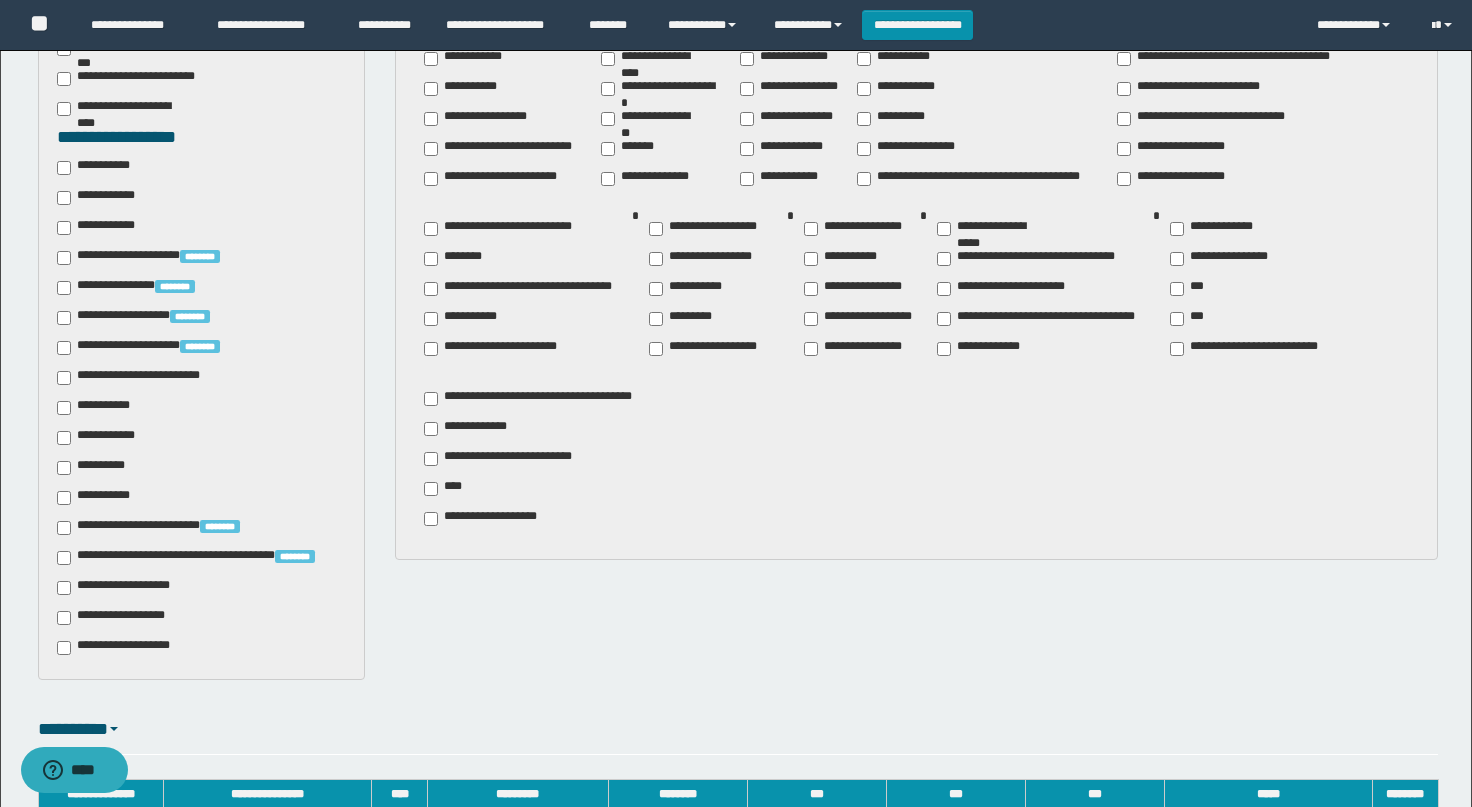click on "**********" at bounding box center [101, 437] 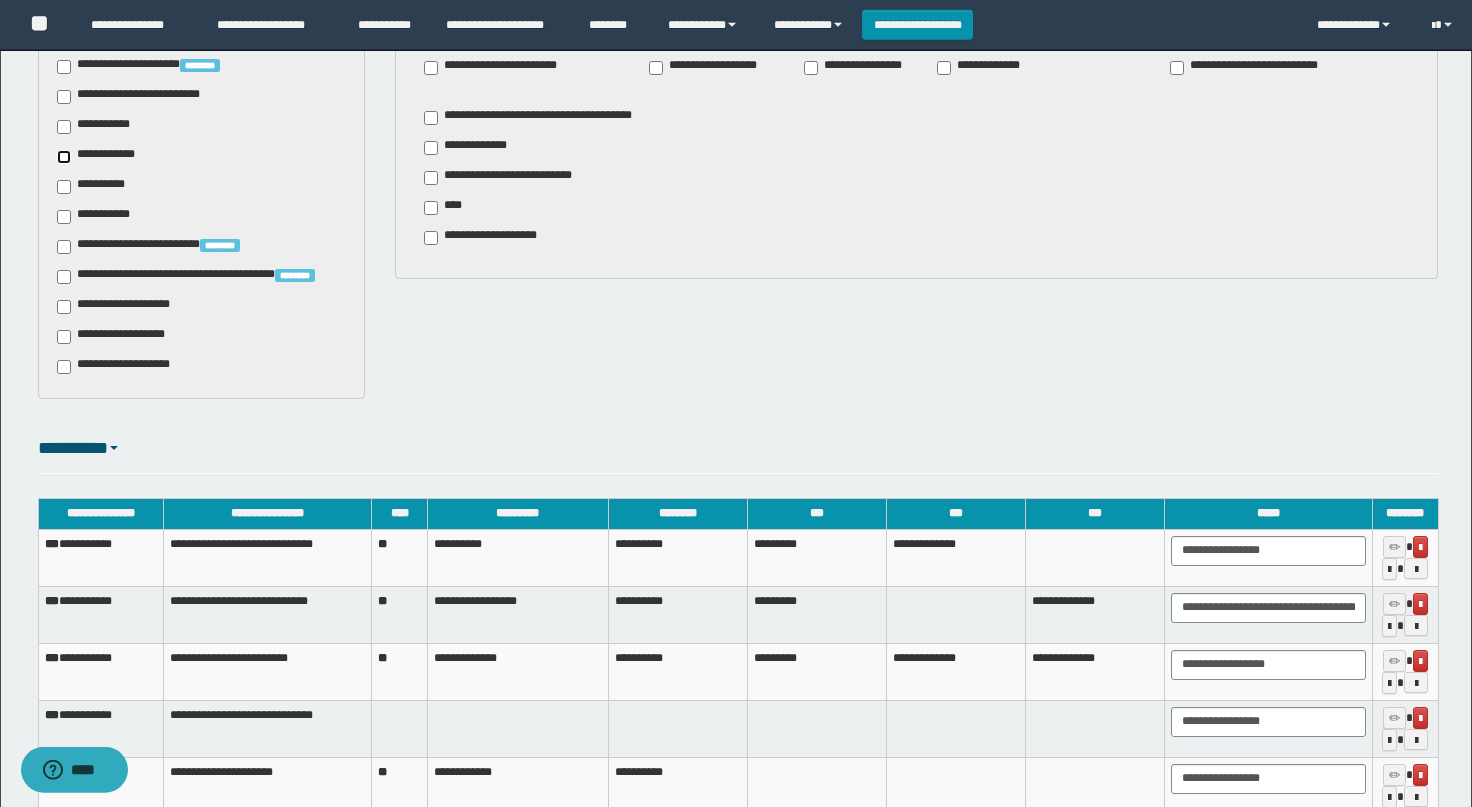 scroll, scrollTop: 1251, scrollLeft: 0, axis: vertical 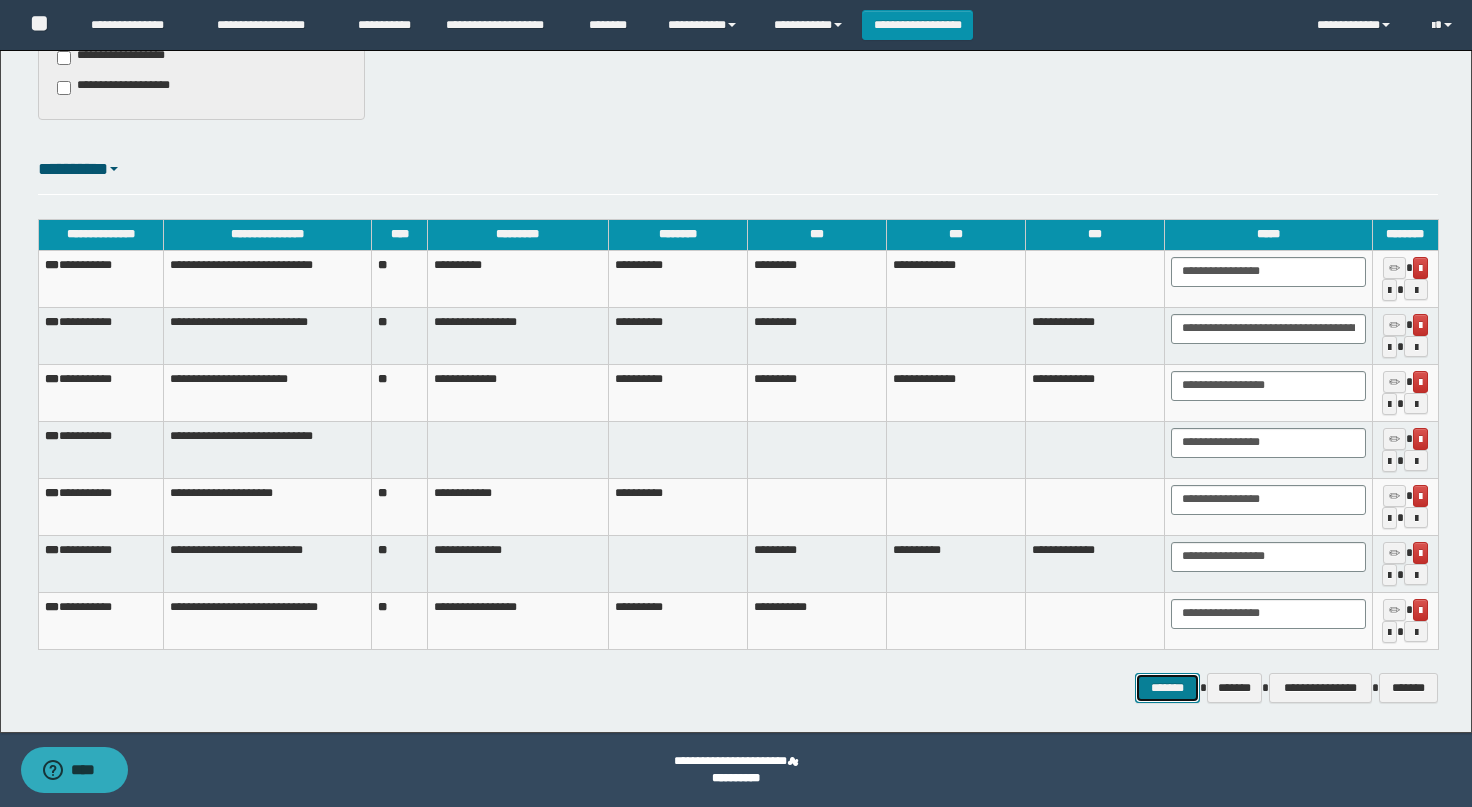 click on "*******" at bounding box center [1168, 688] 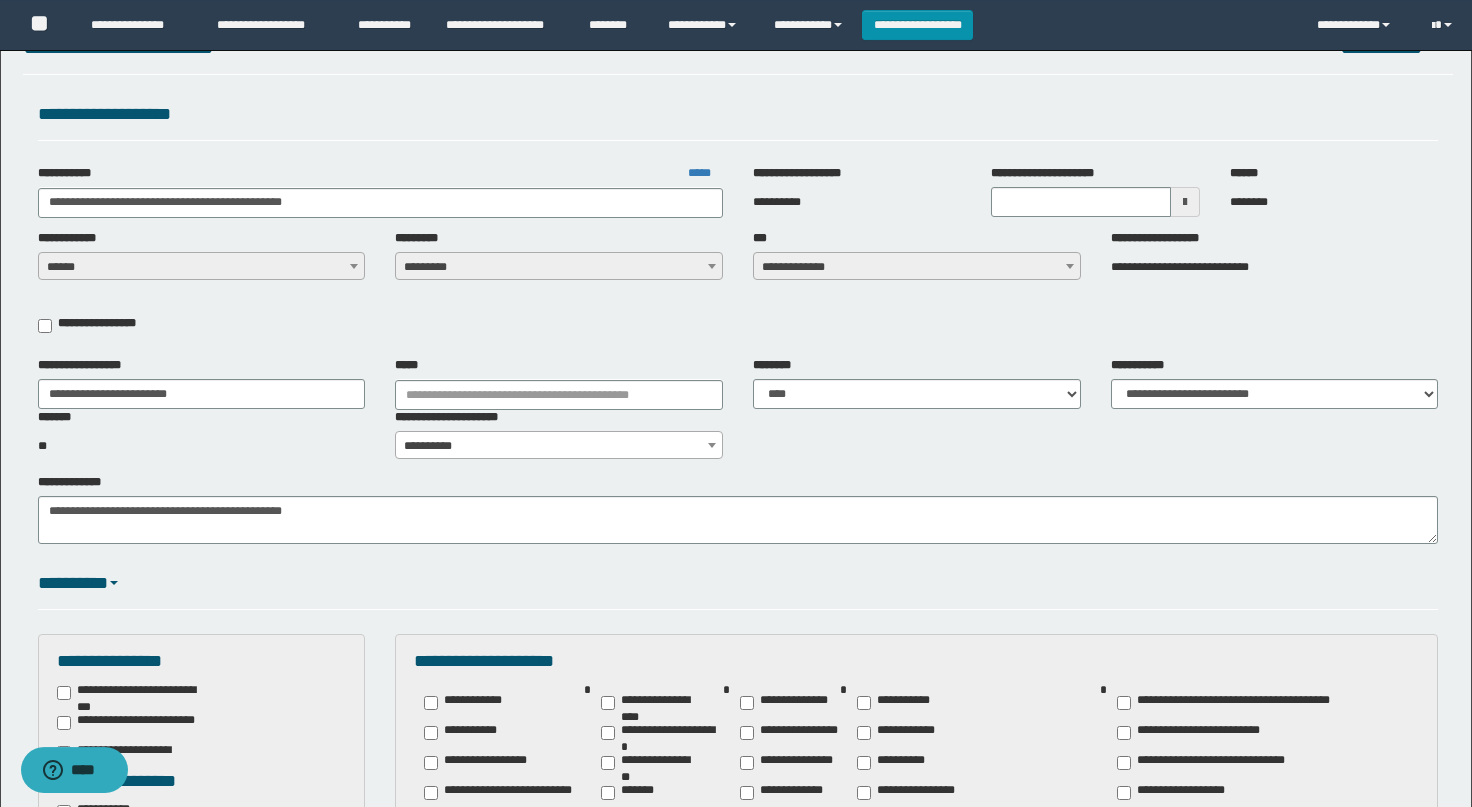 scroll, scrollTop: 0, scrollLeft: 0, axis: both 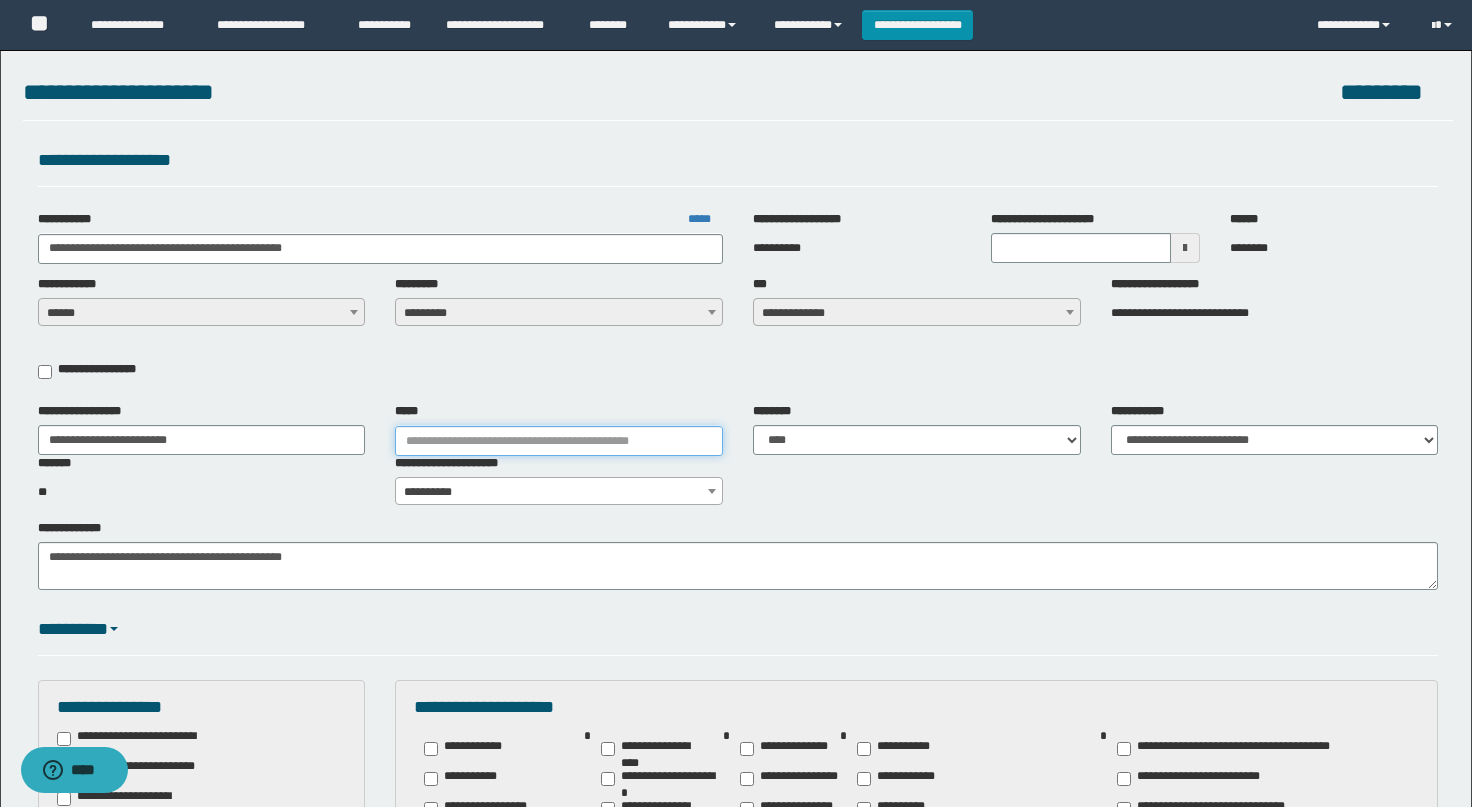 click on "*****" at bounding box center [559, 441] 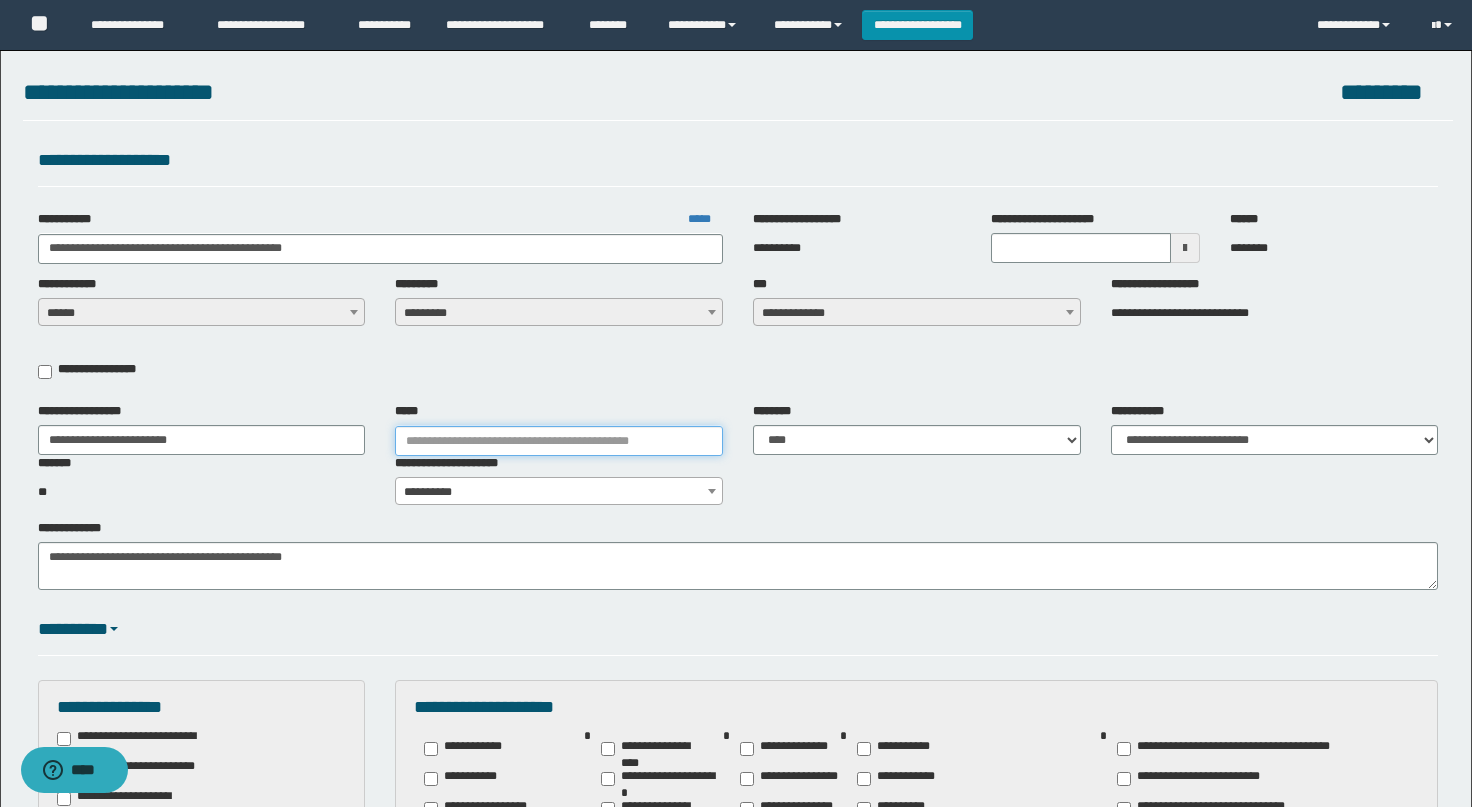 type 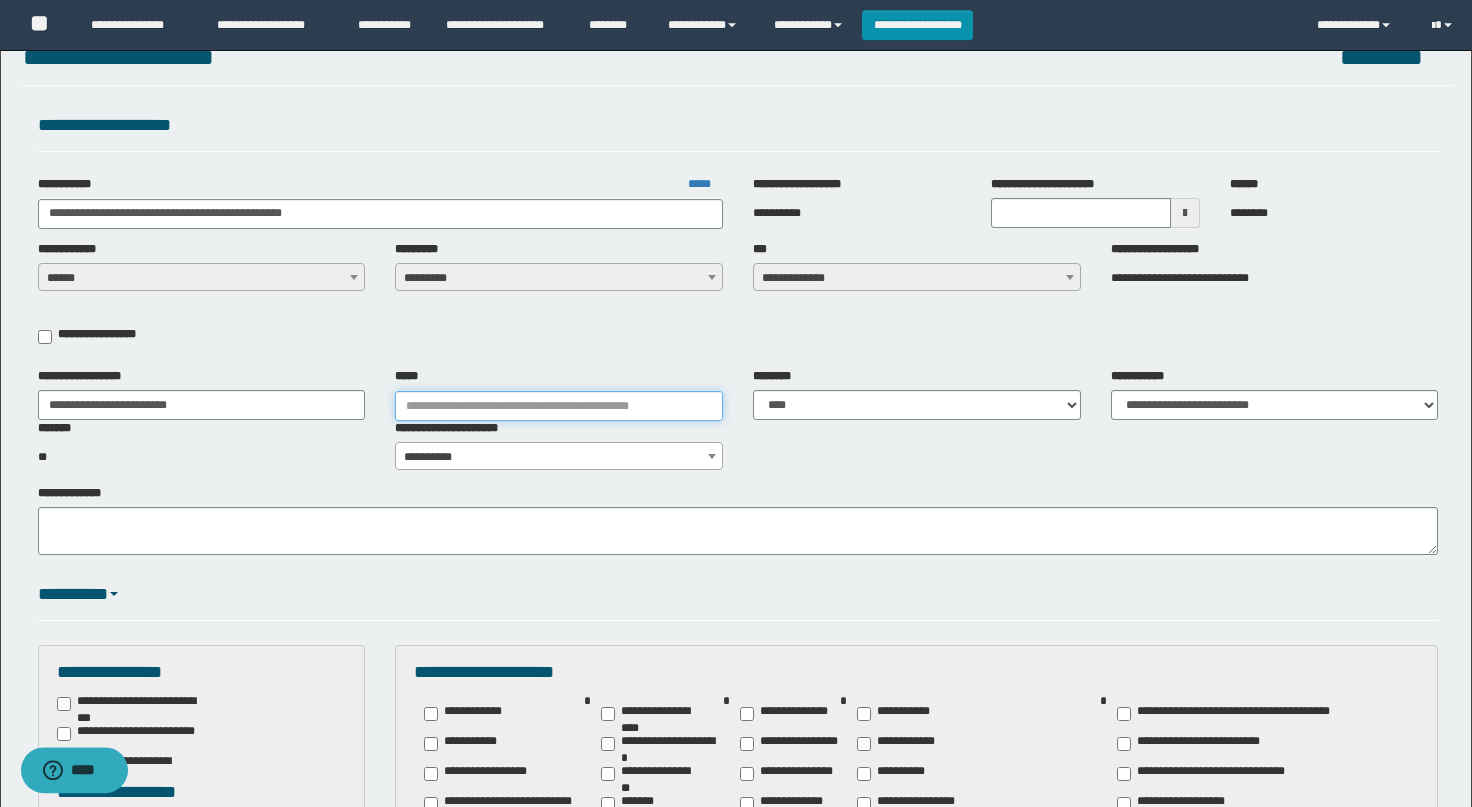 scroll, scrollTop: 0, scrollLeft: 0, axis: both 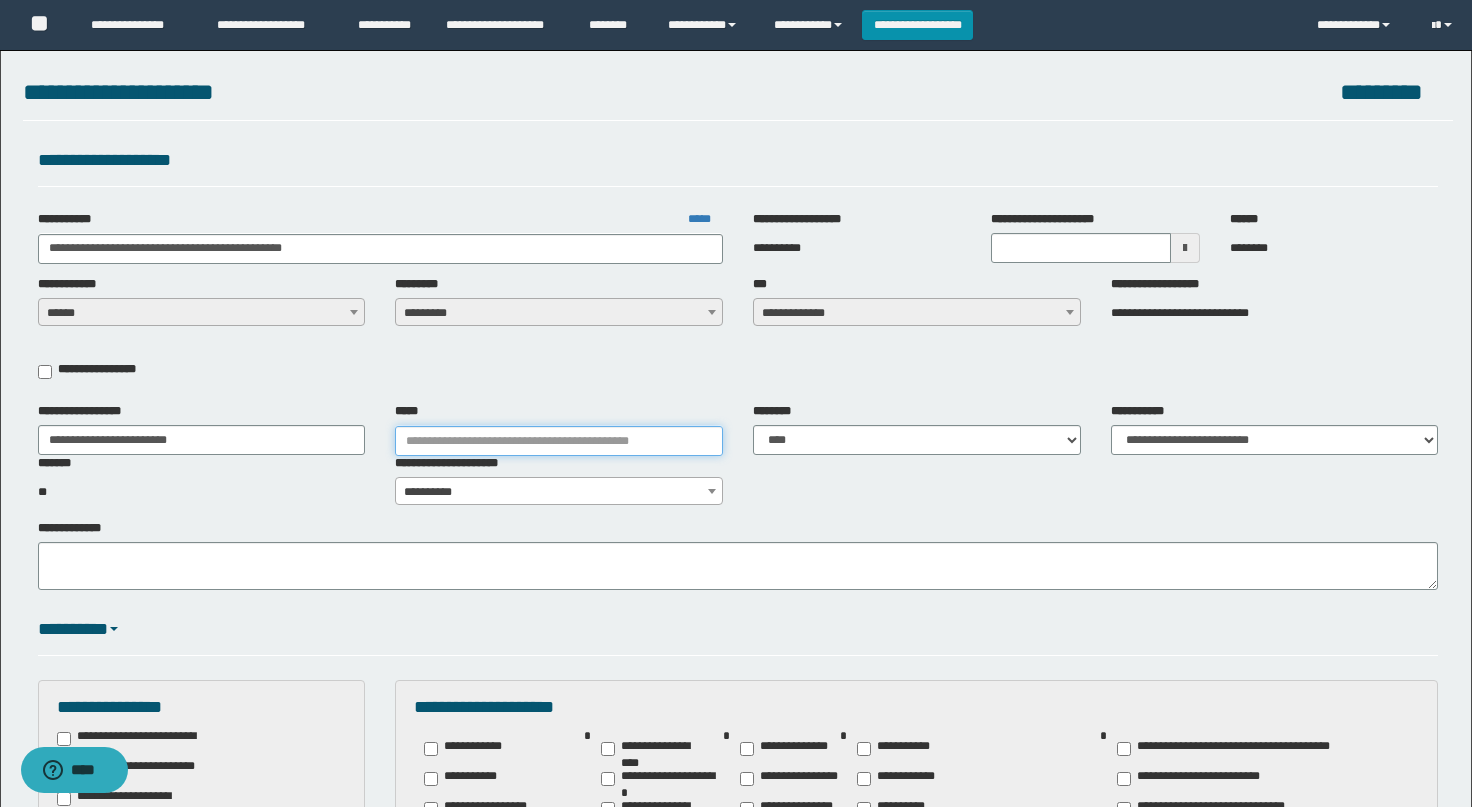 click on "*****" at bounding box center [559, 441] 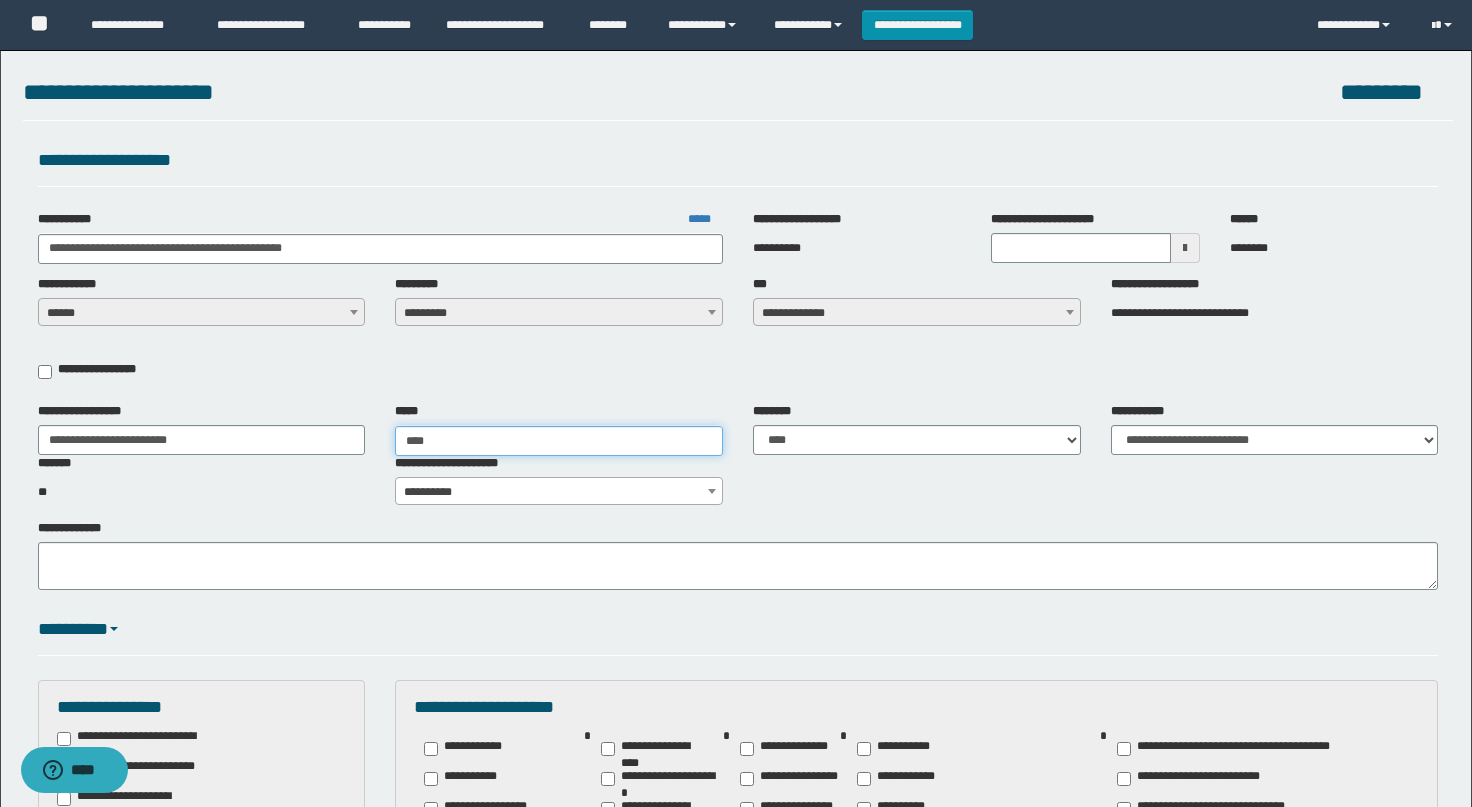 type on "*****" 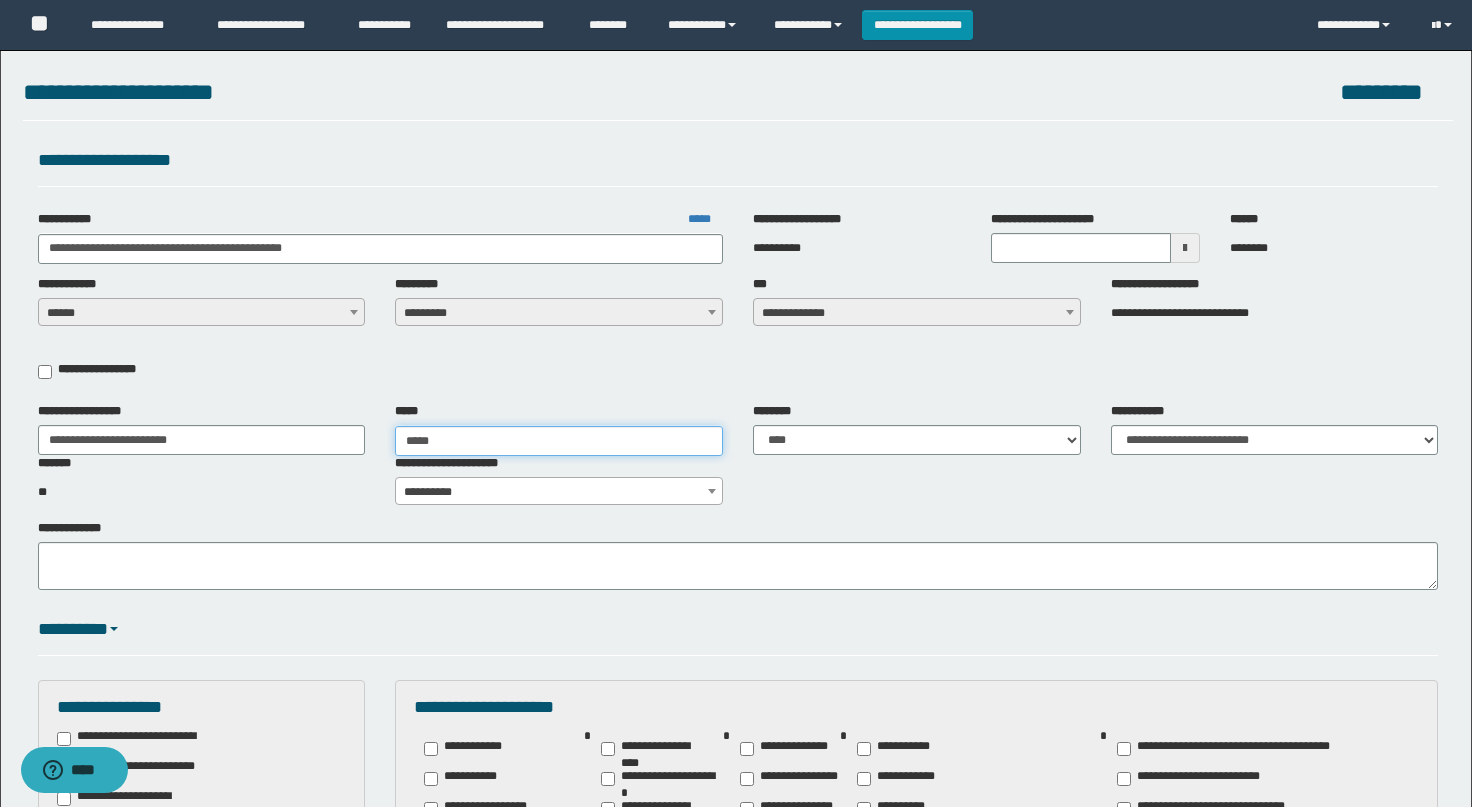 type on "**********" 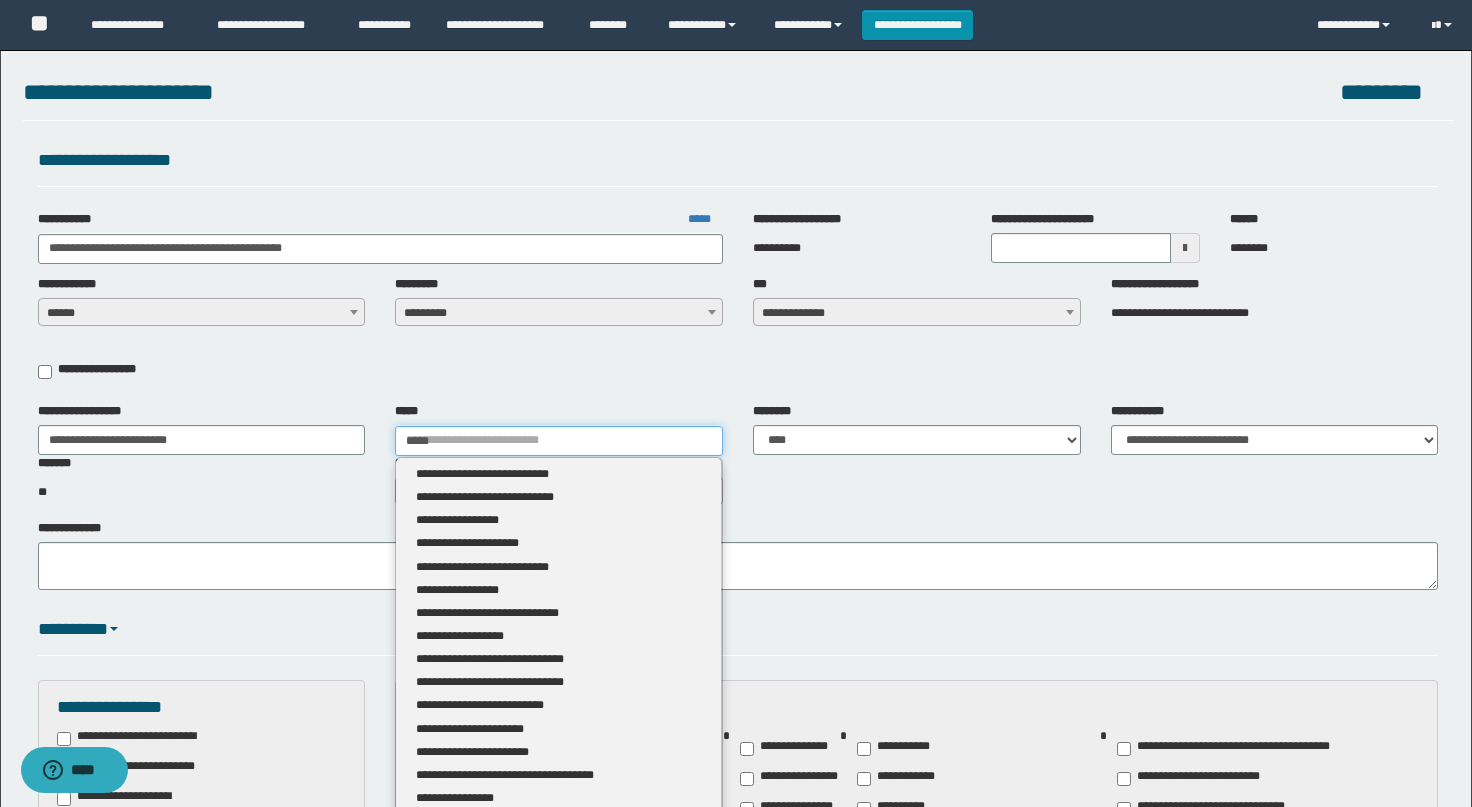 type 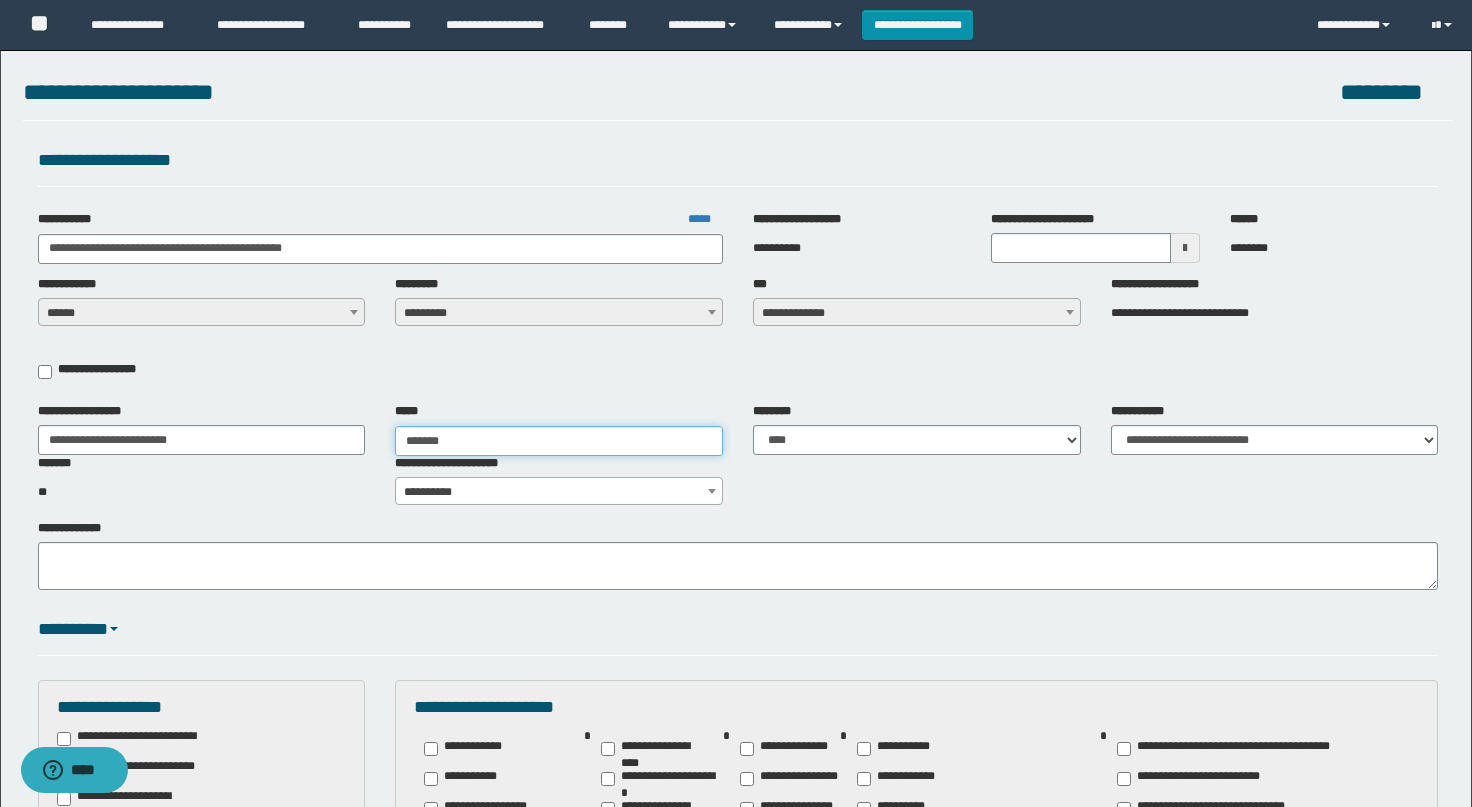type on "********" 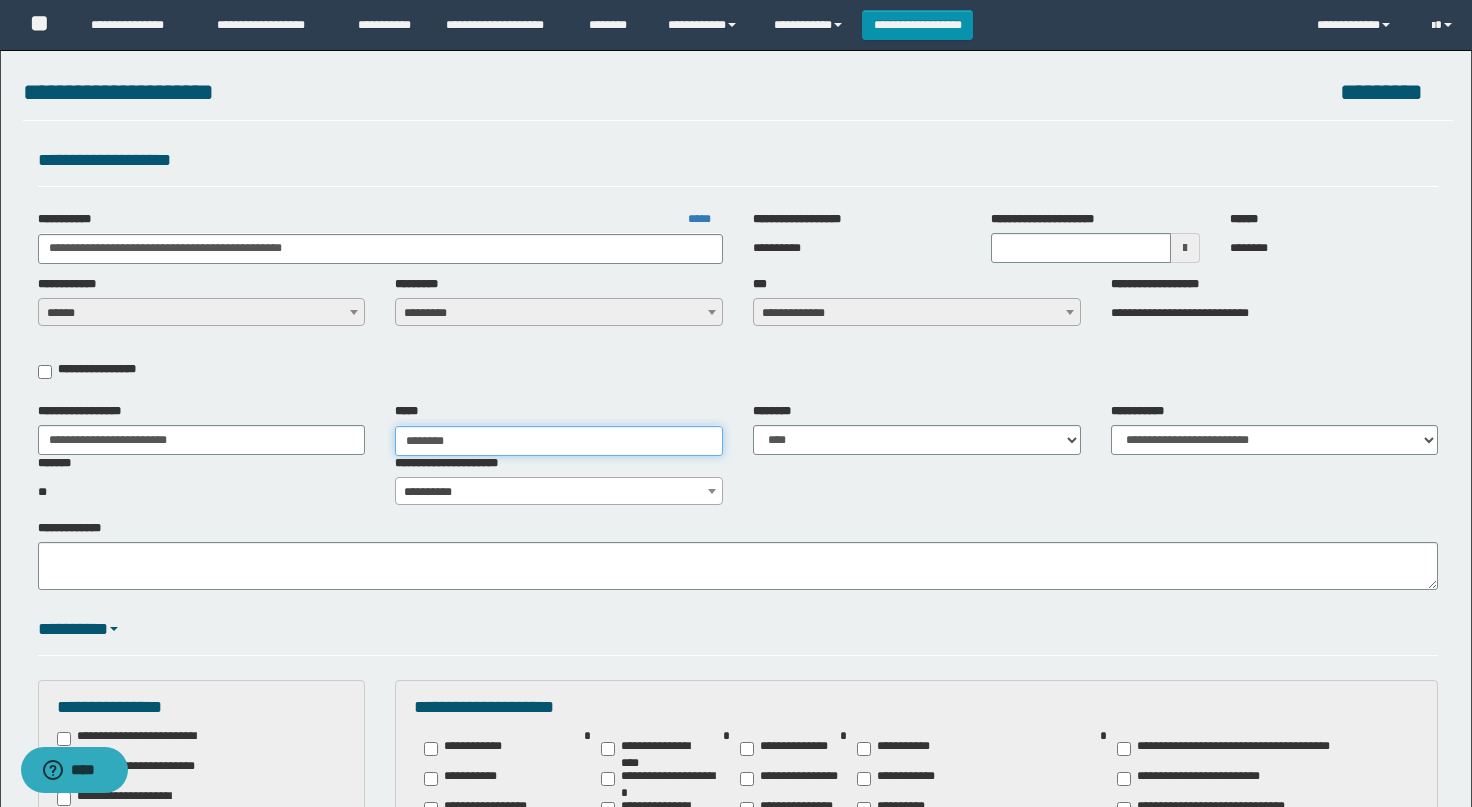 type on "**********" 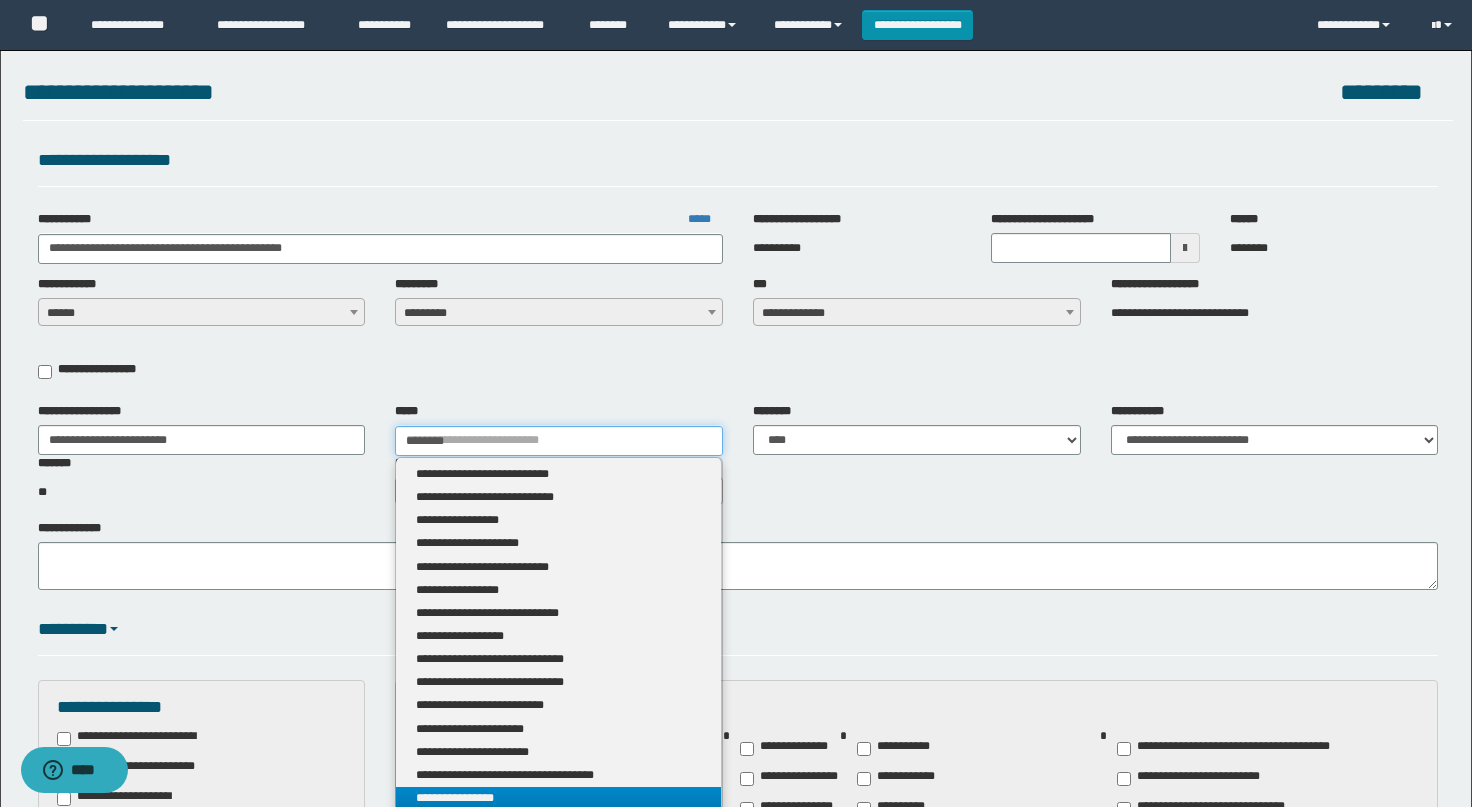 type on "********" 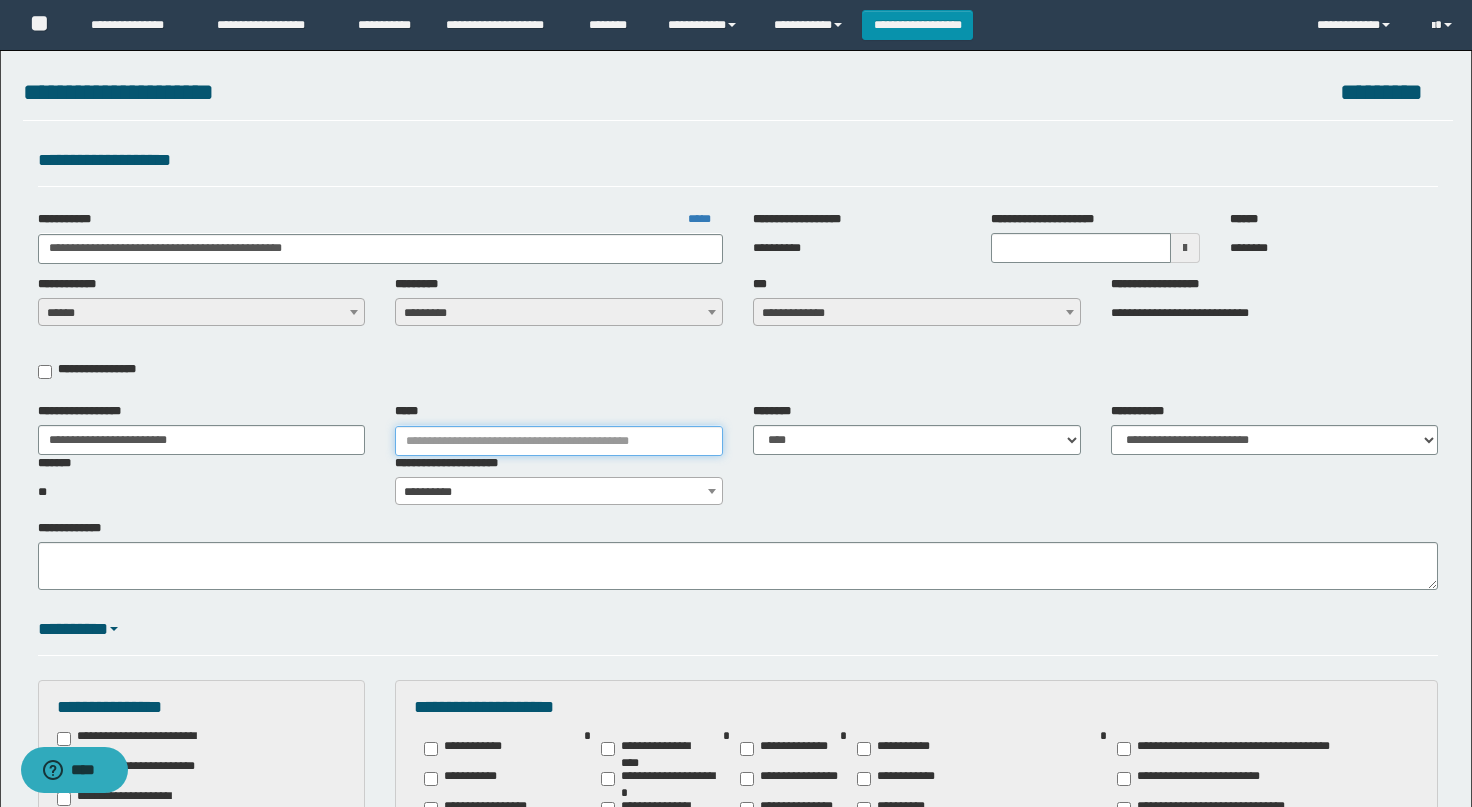 type on "**********" 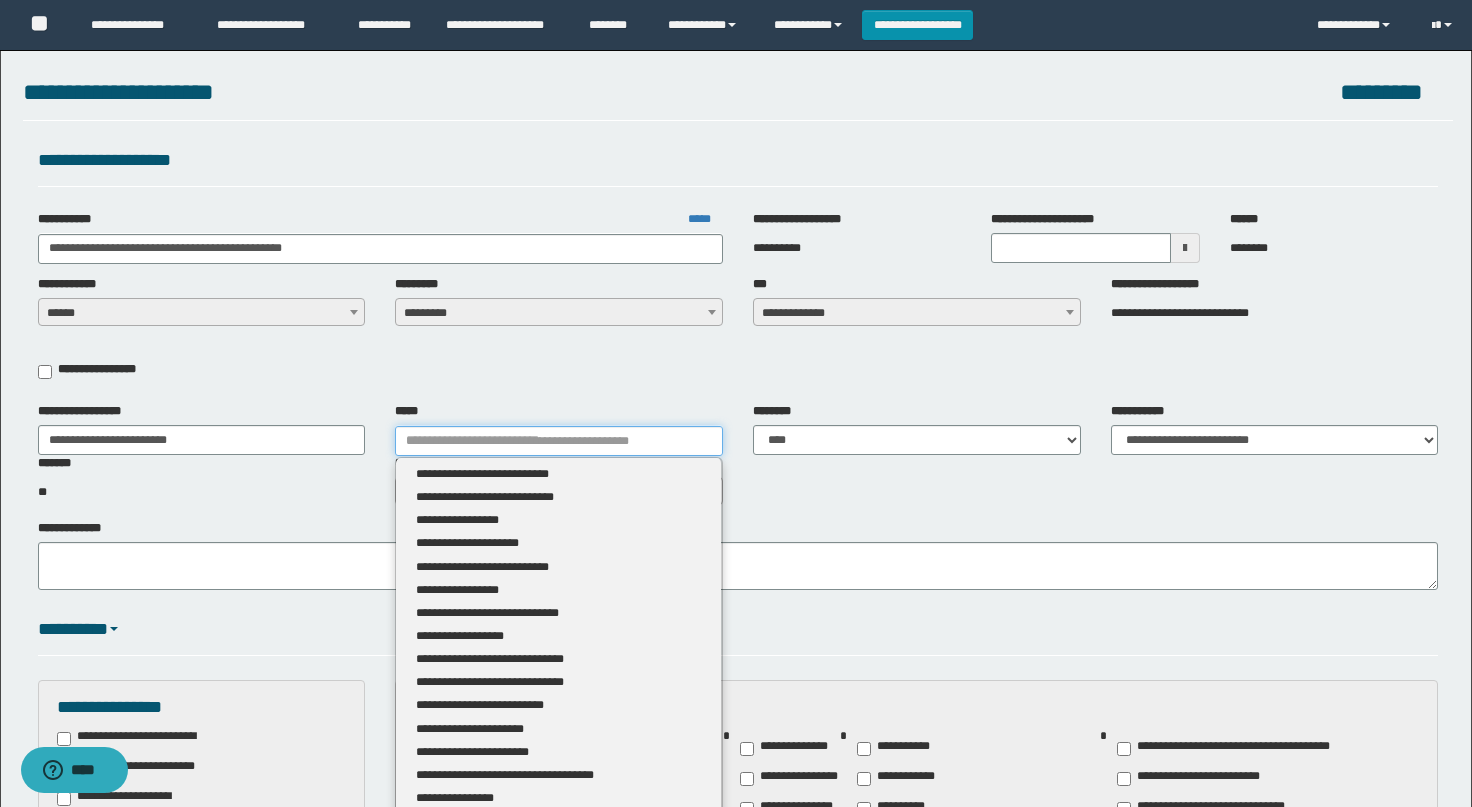 type 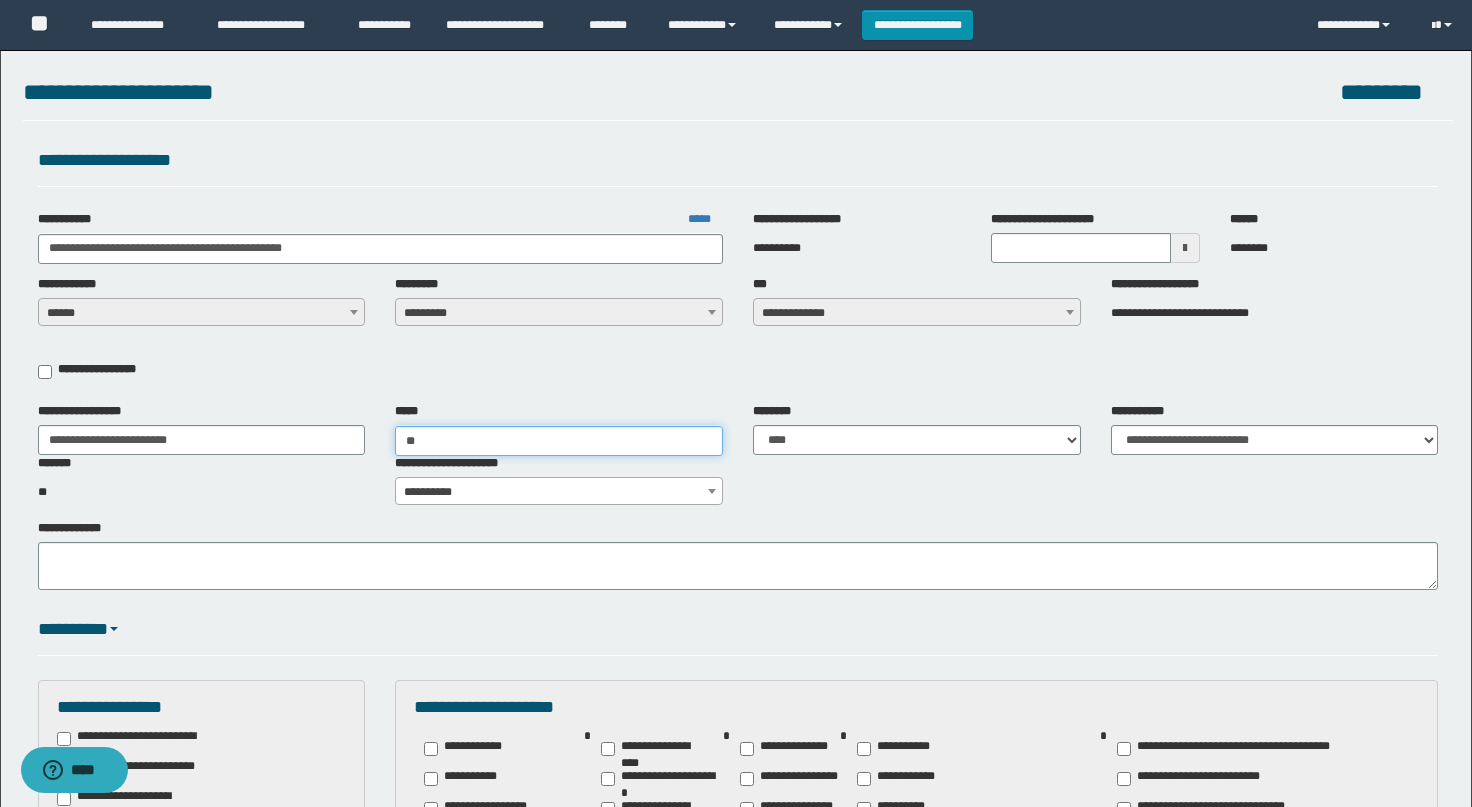 type on "***" 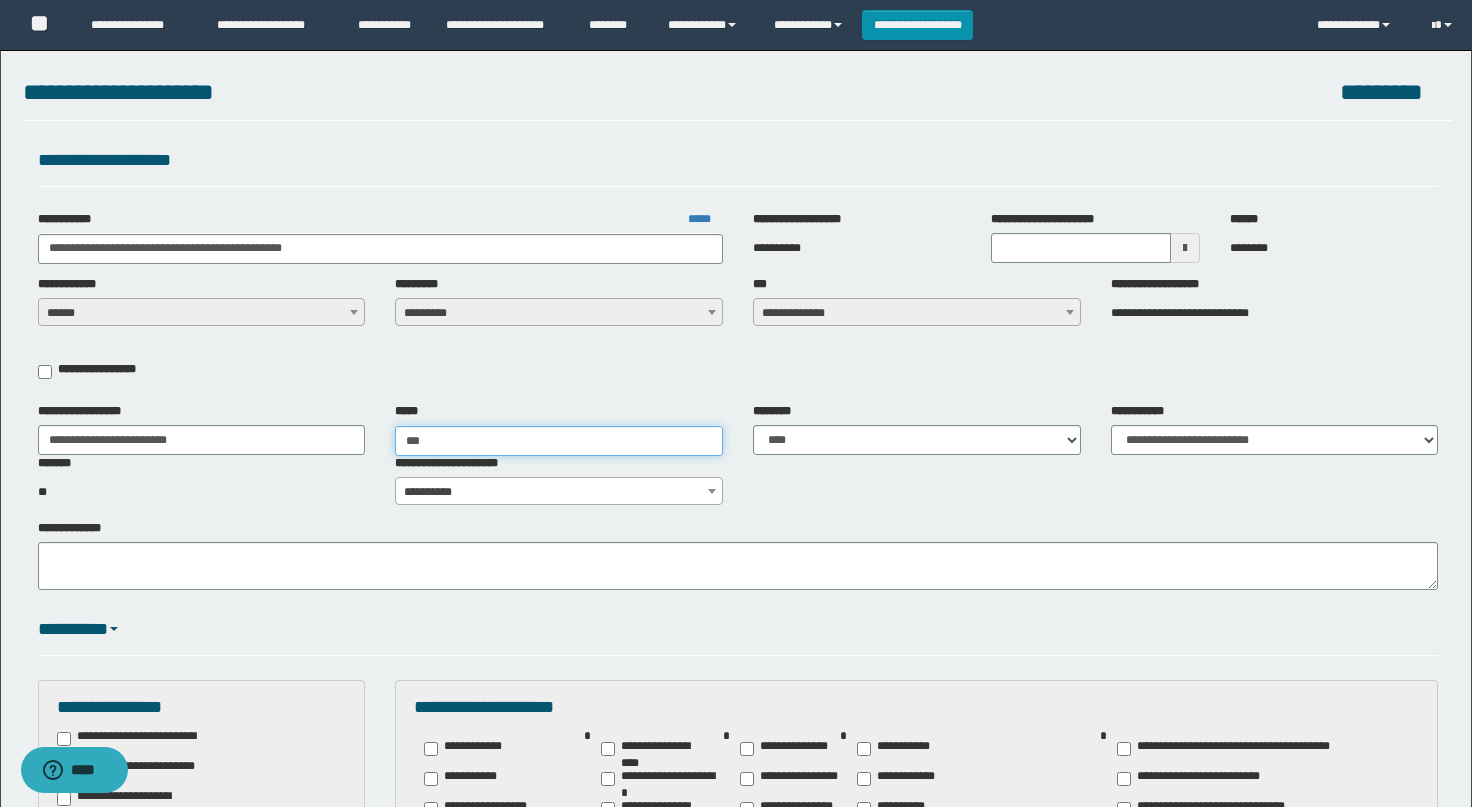 type on "**********" 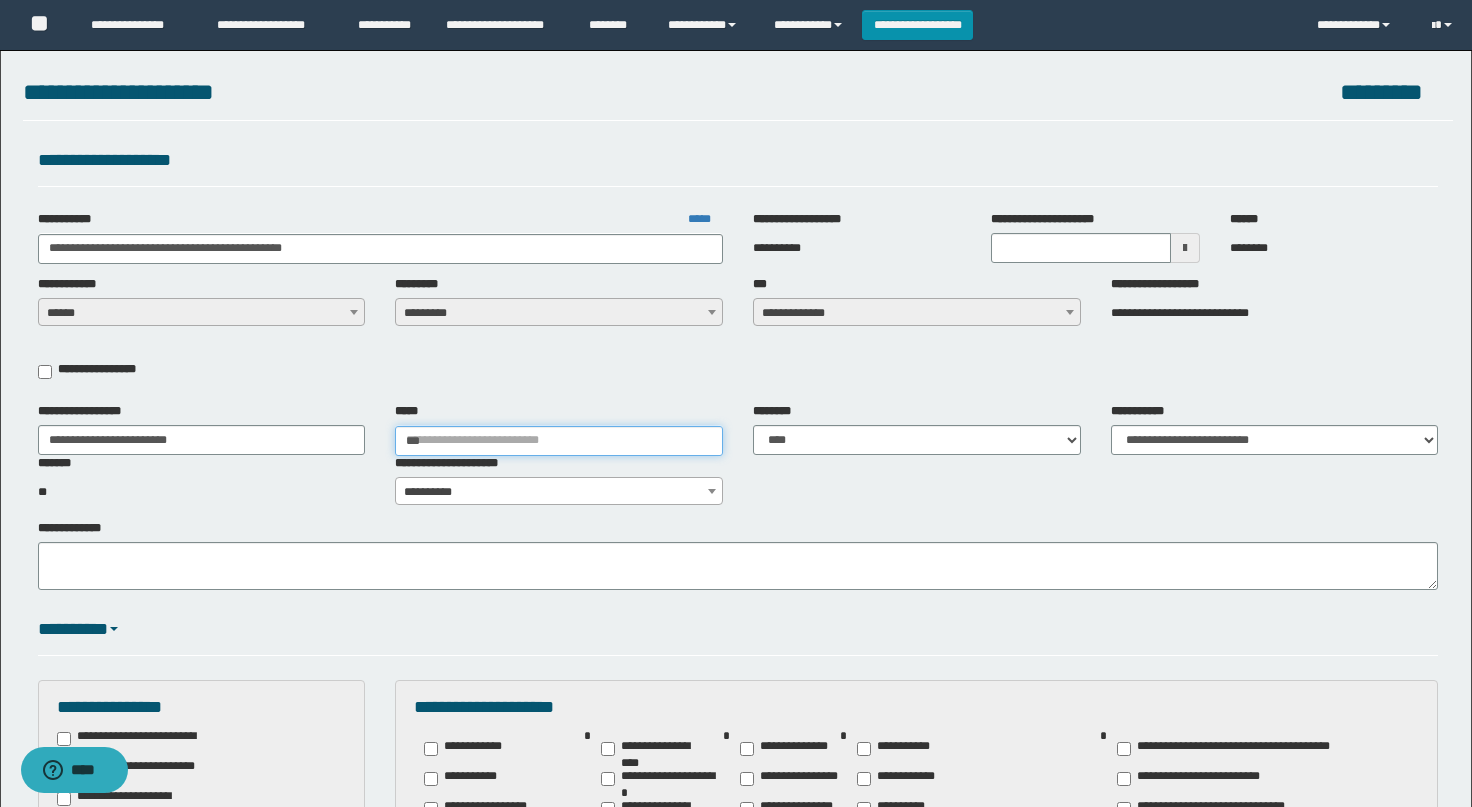 type 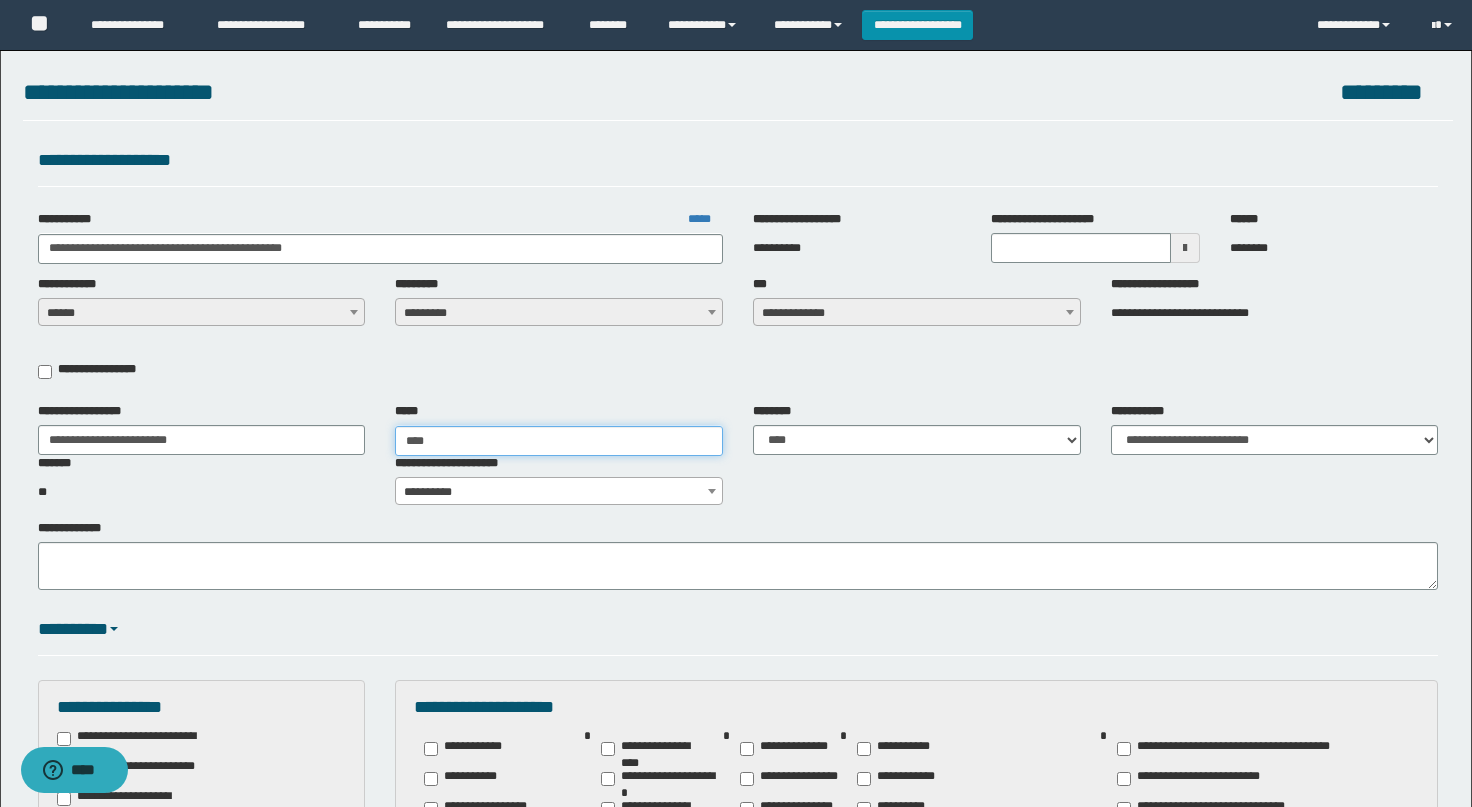 type on "**********" 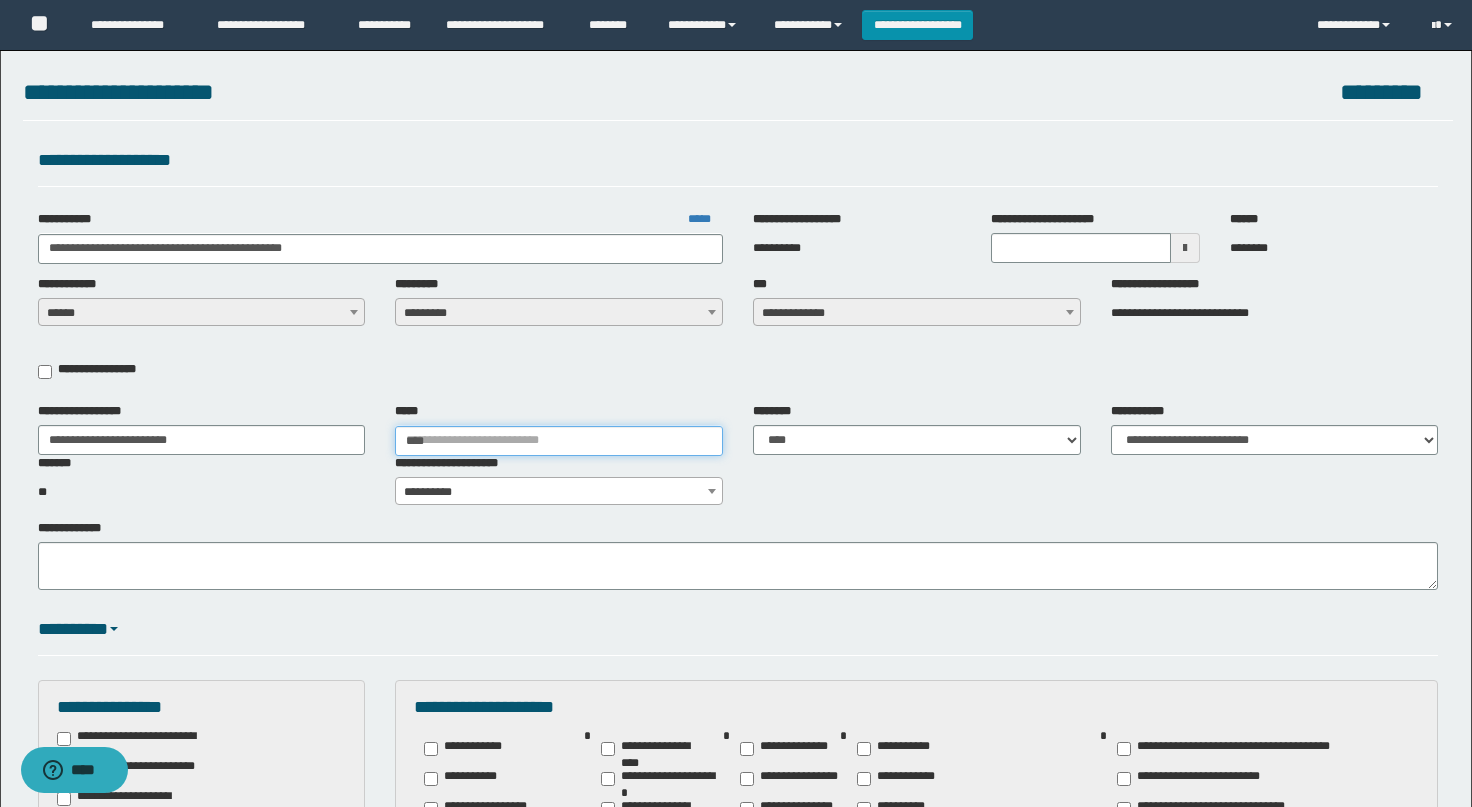 type 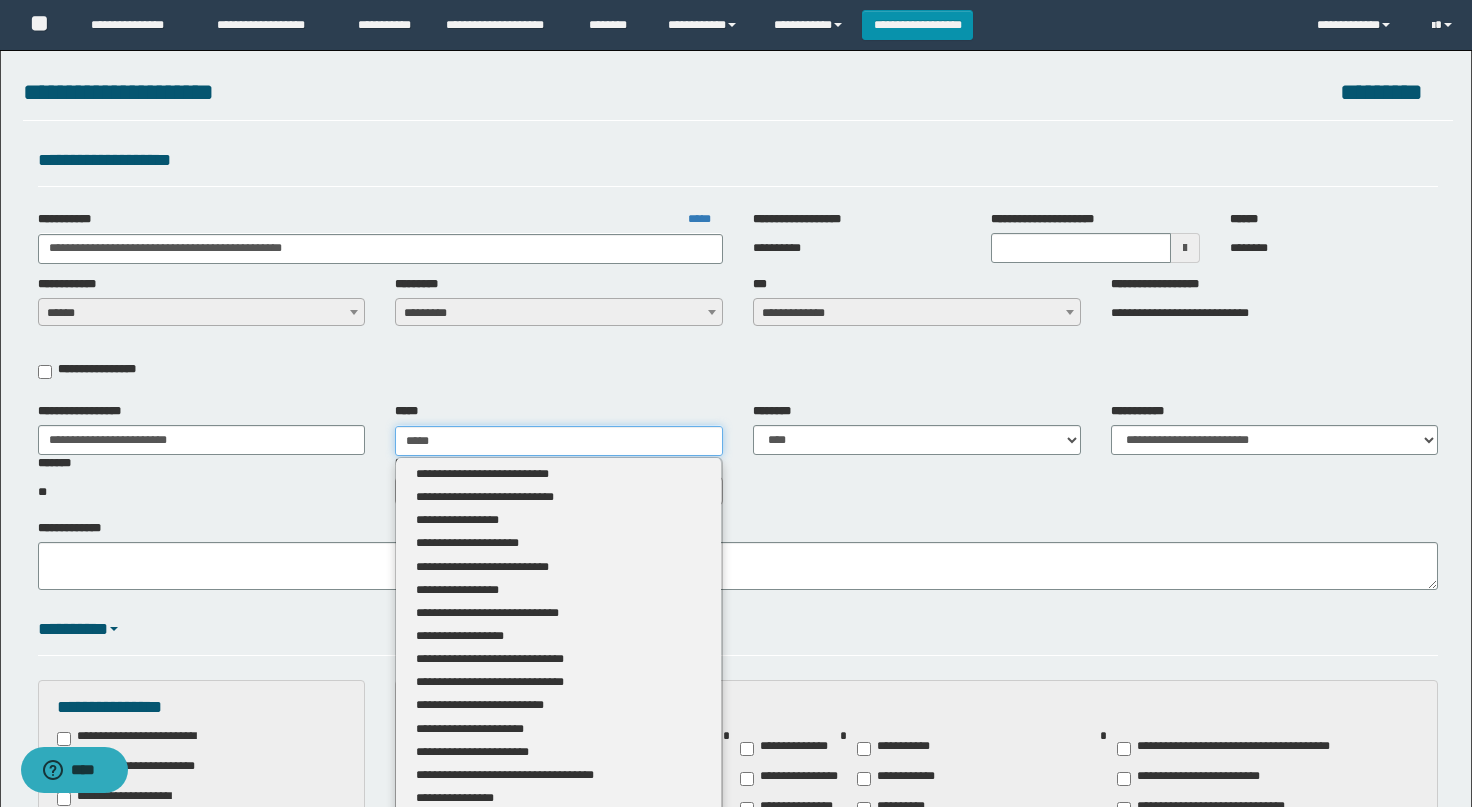 type on "**********" 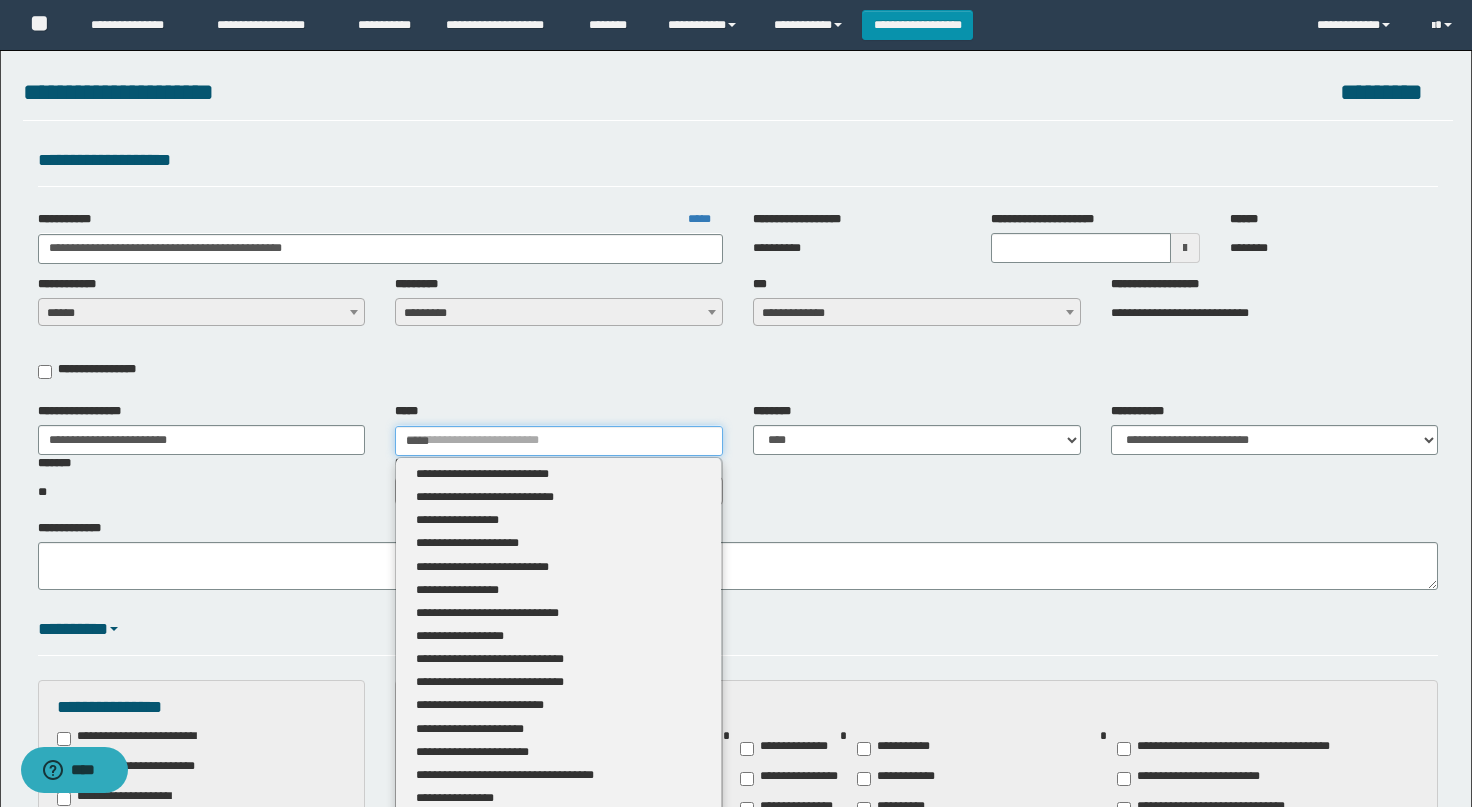 type 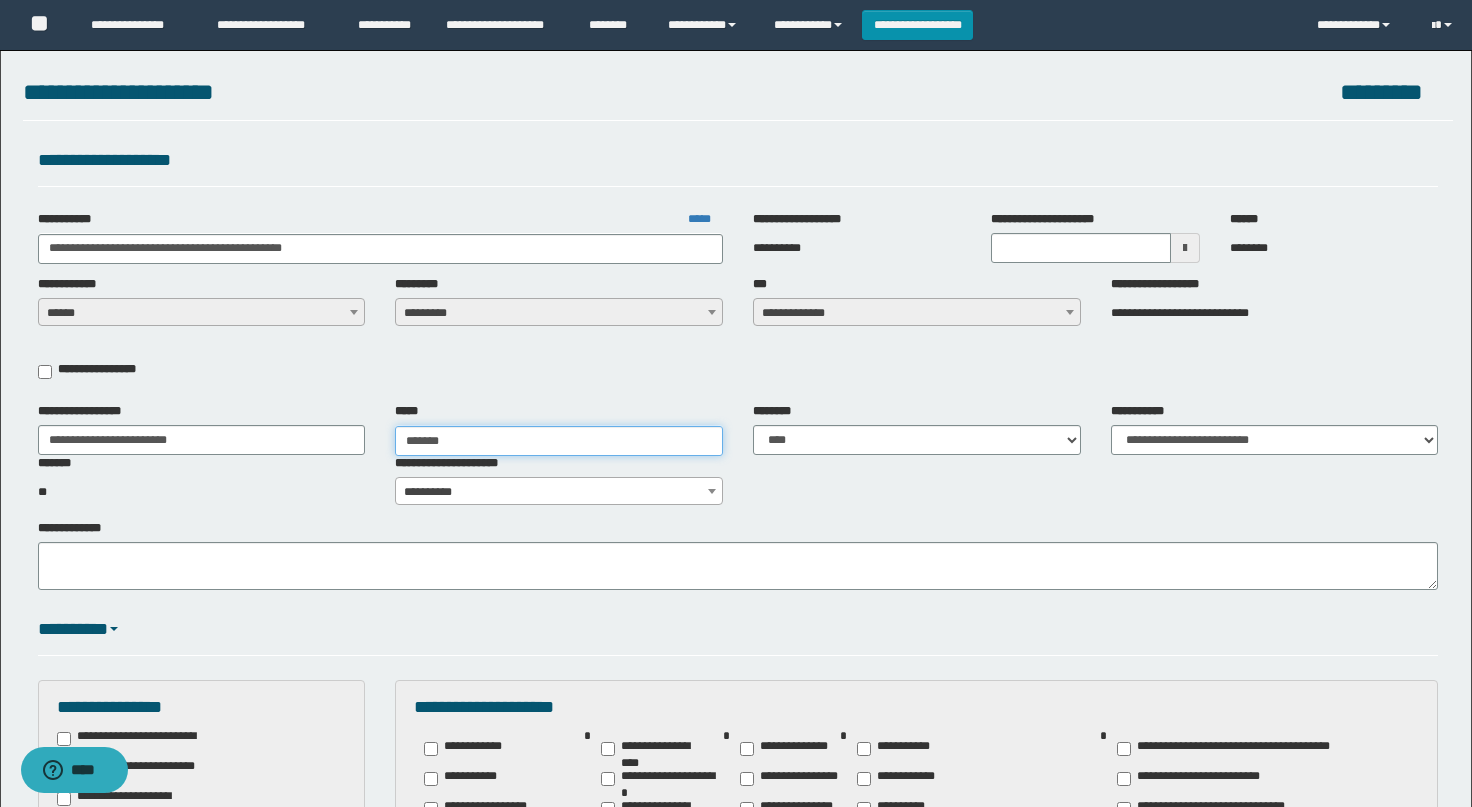 type on "********" 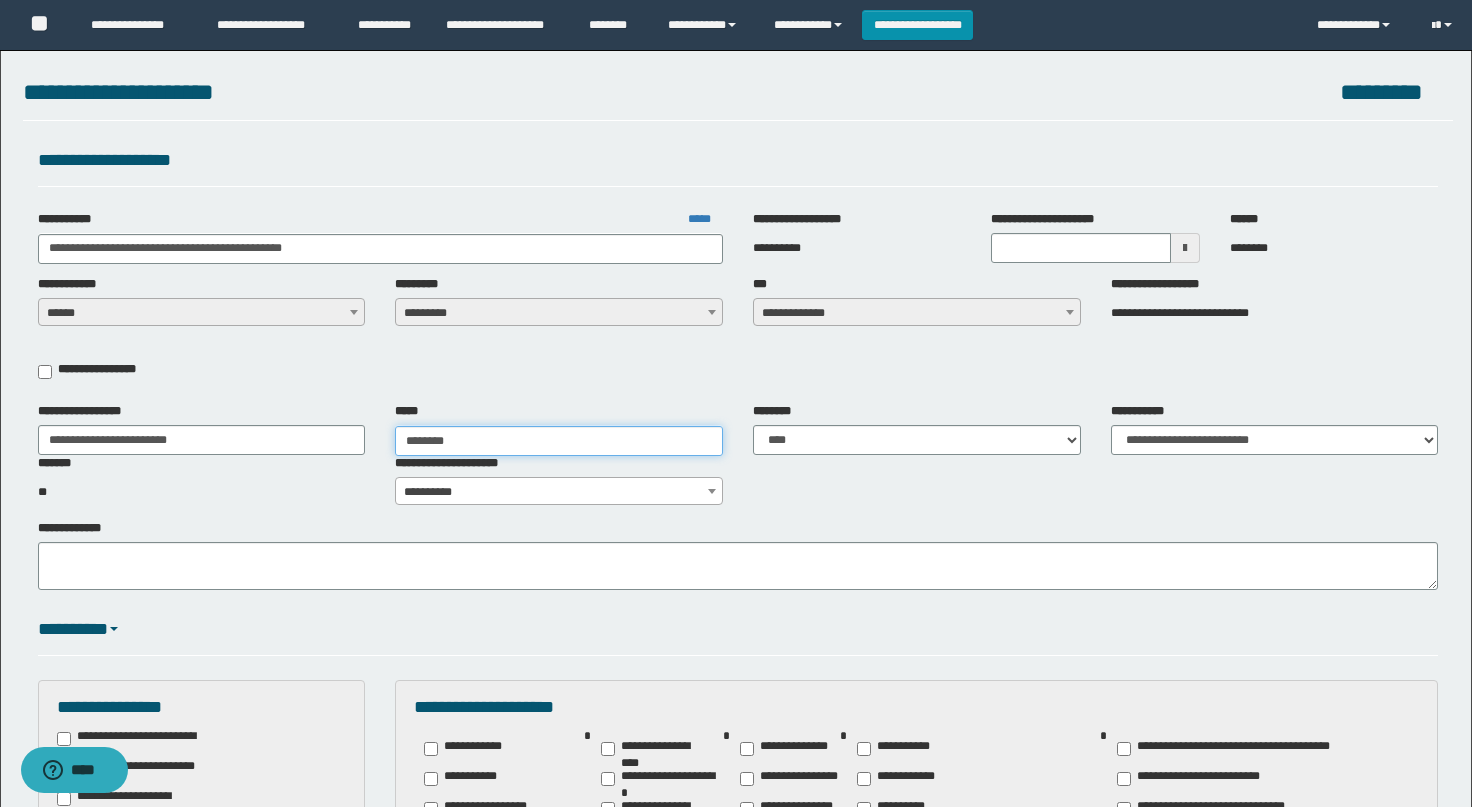 type on "**********" 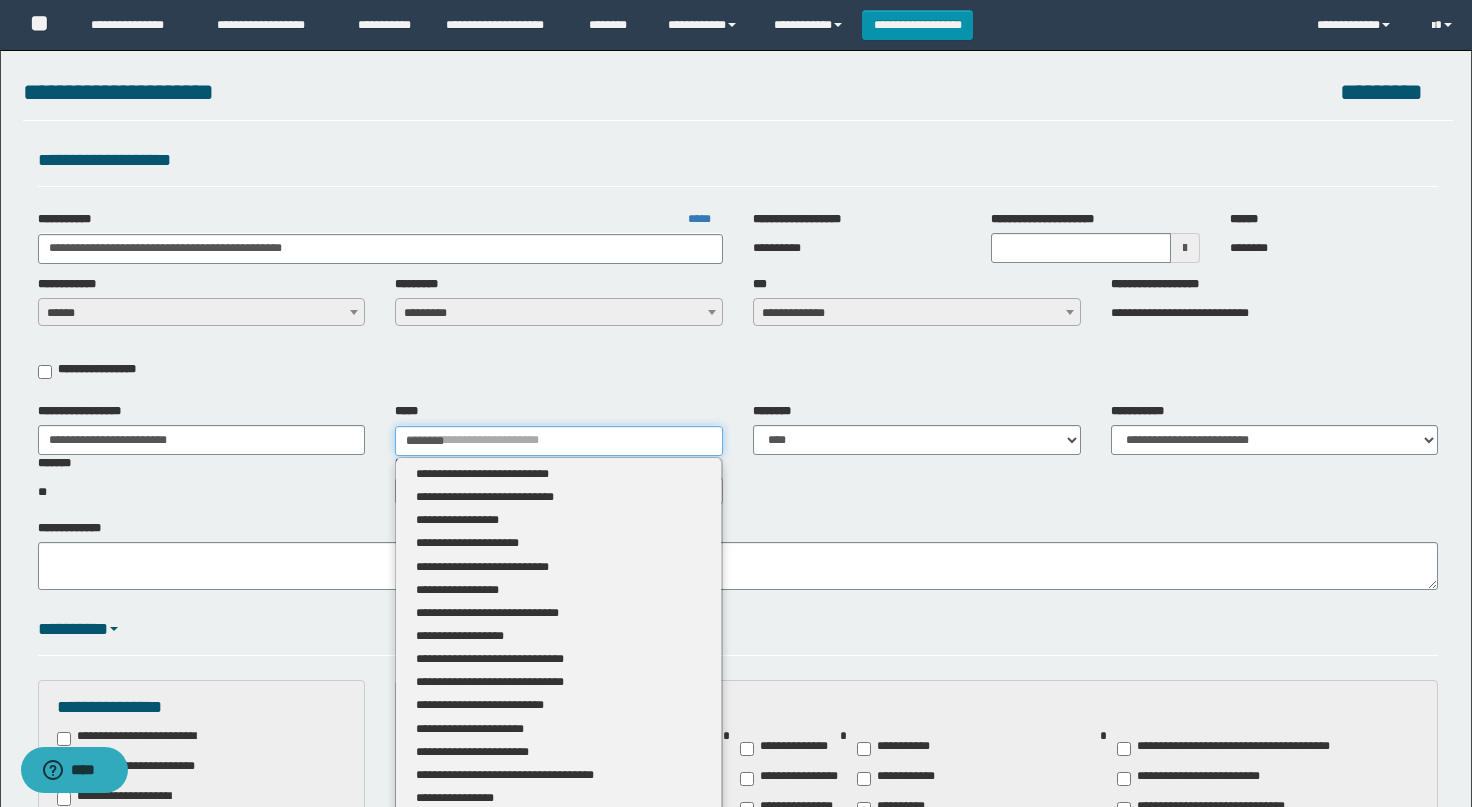 type 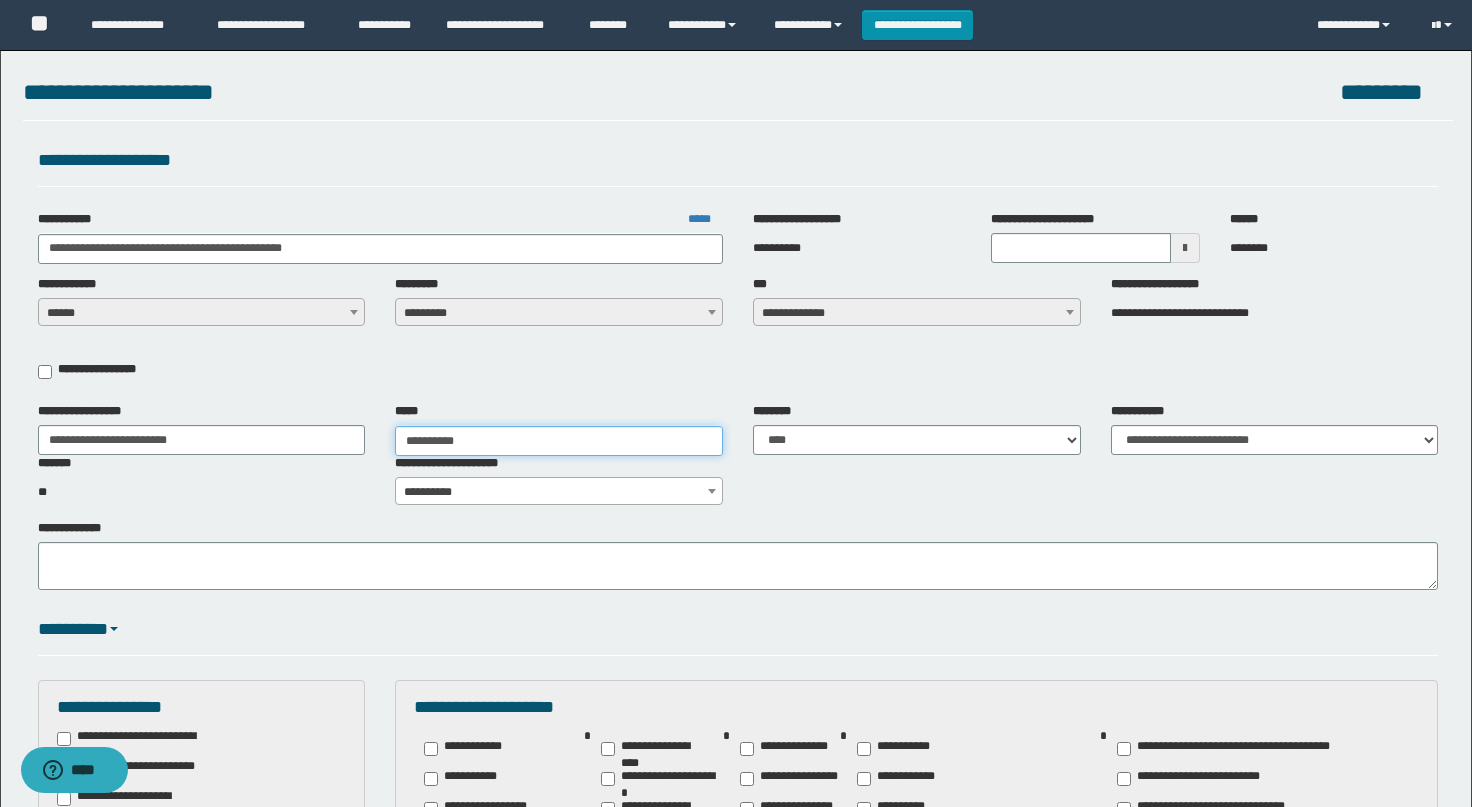 type on "**********" 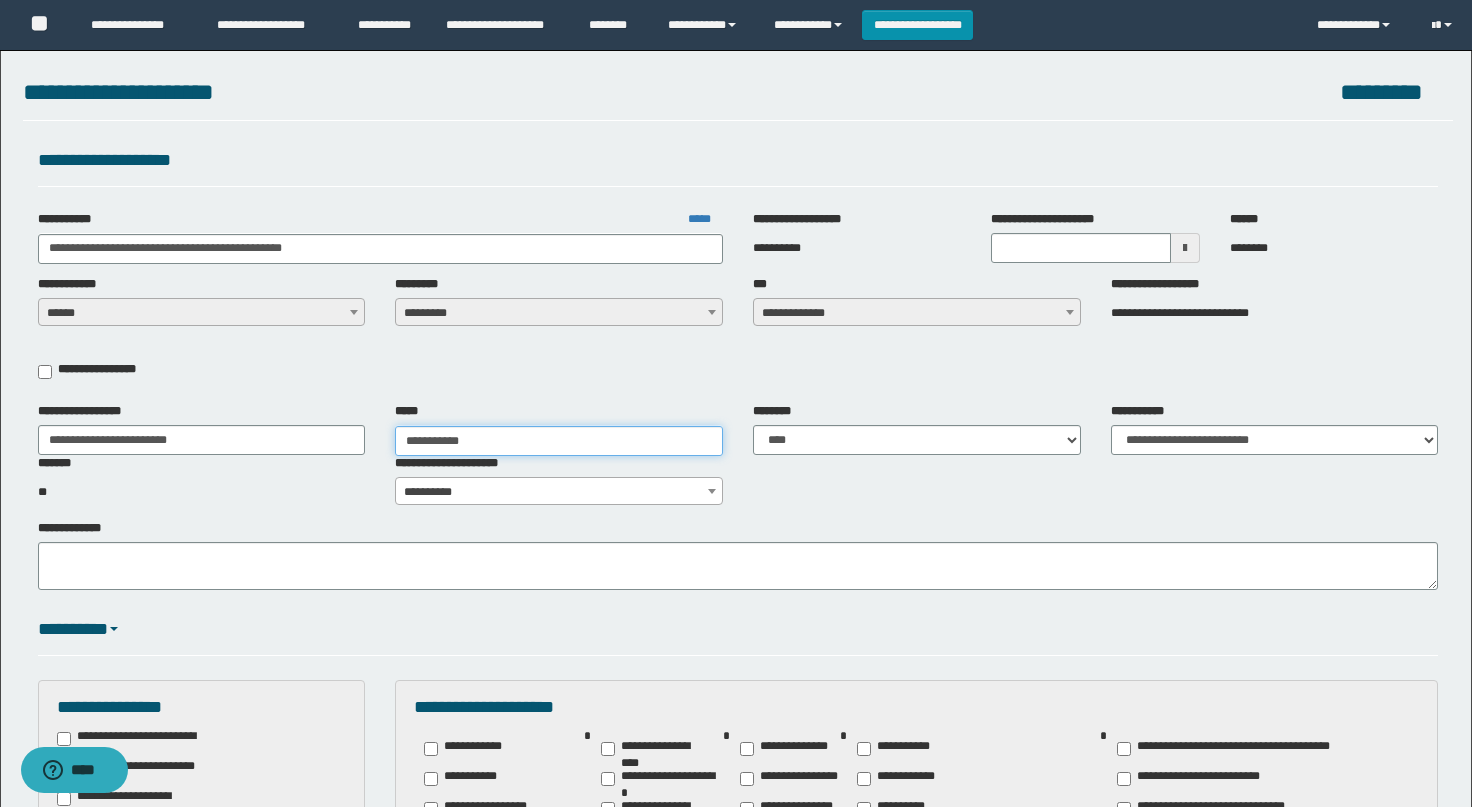 type on "**********" 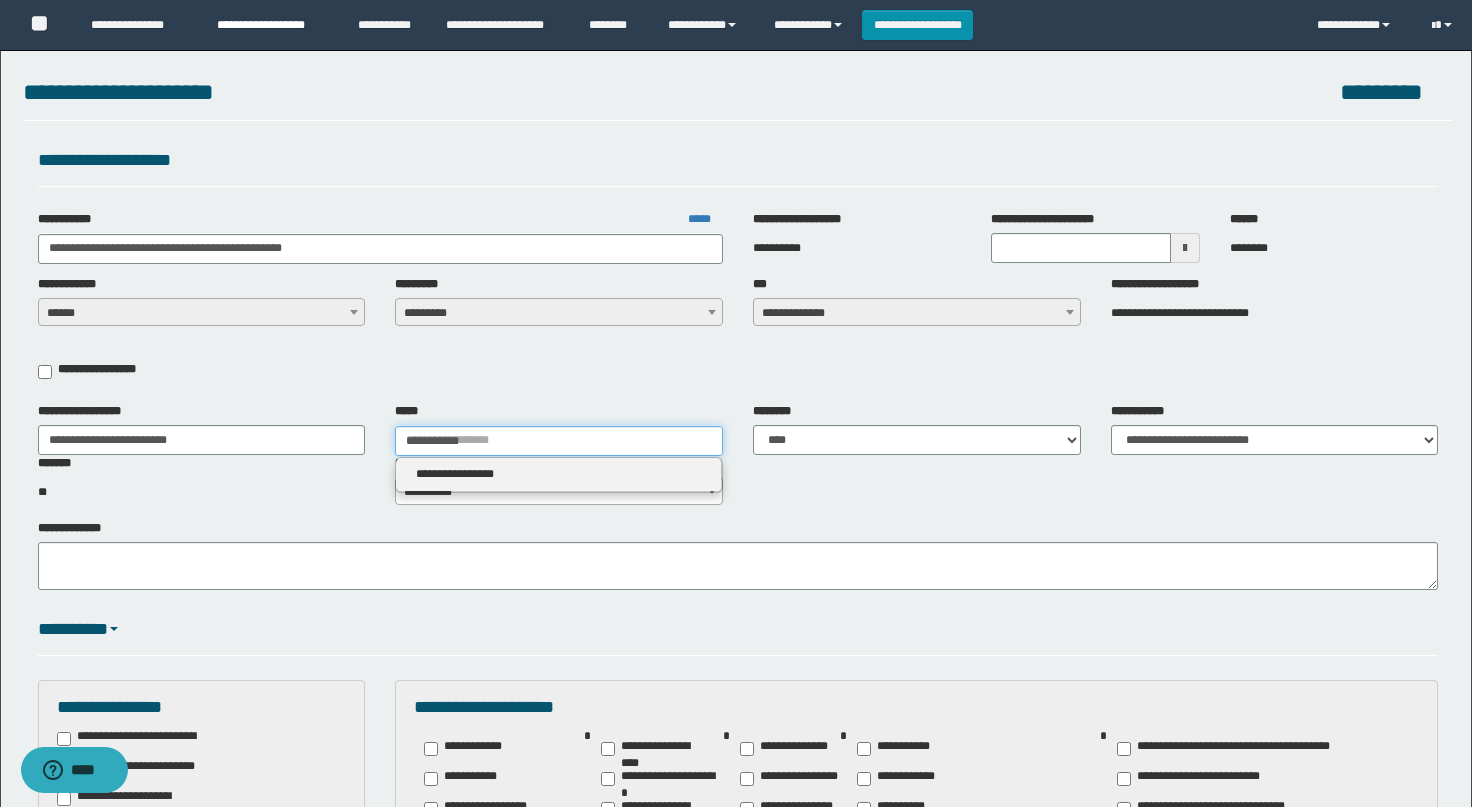 type on "**********" 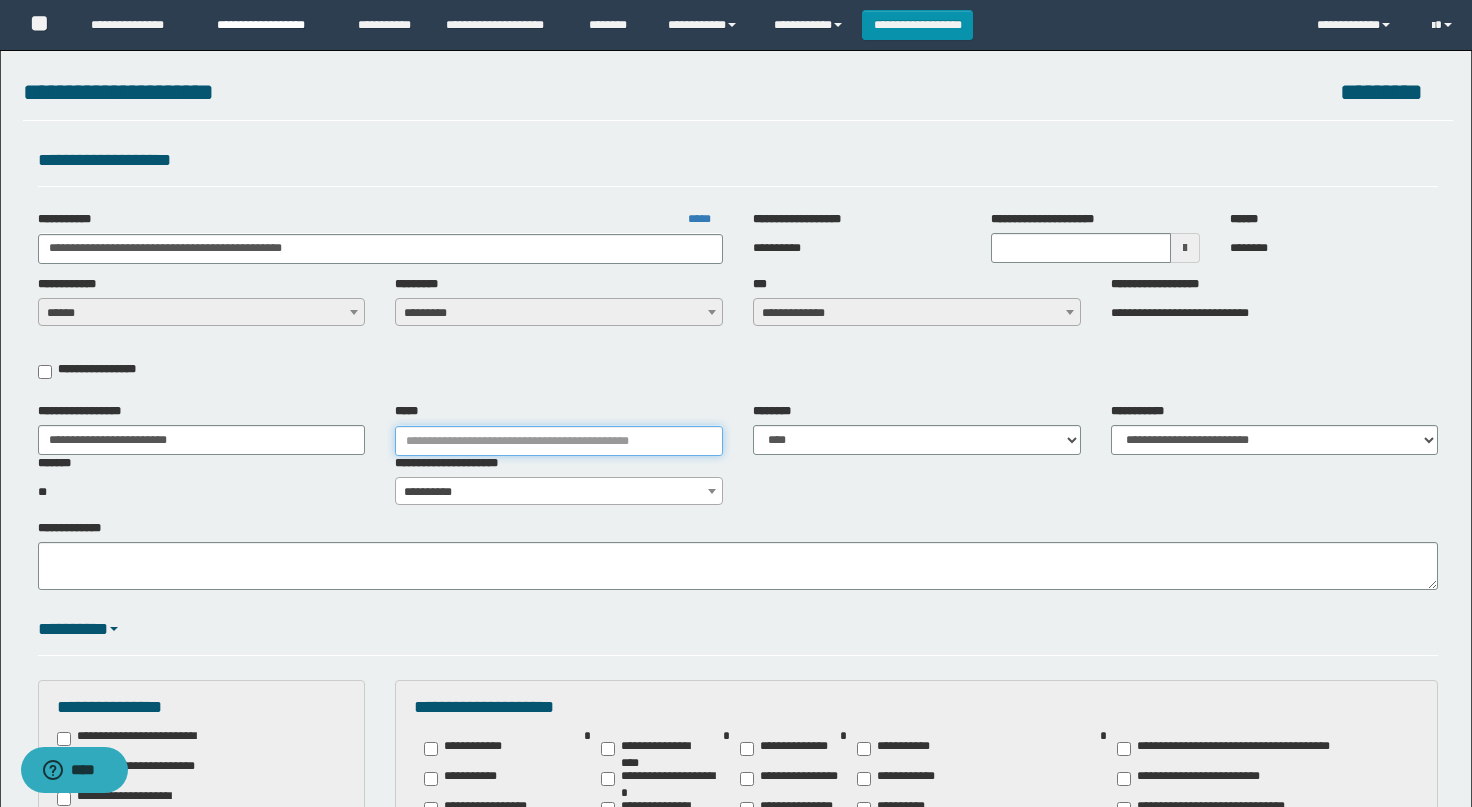 type on "**********" 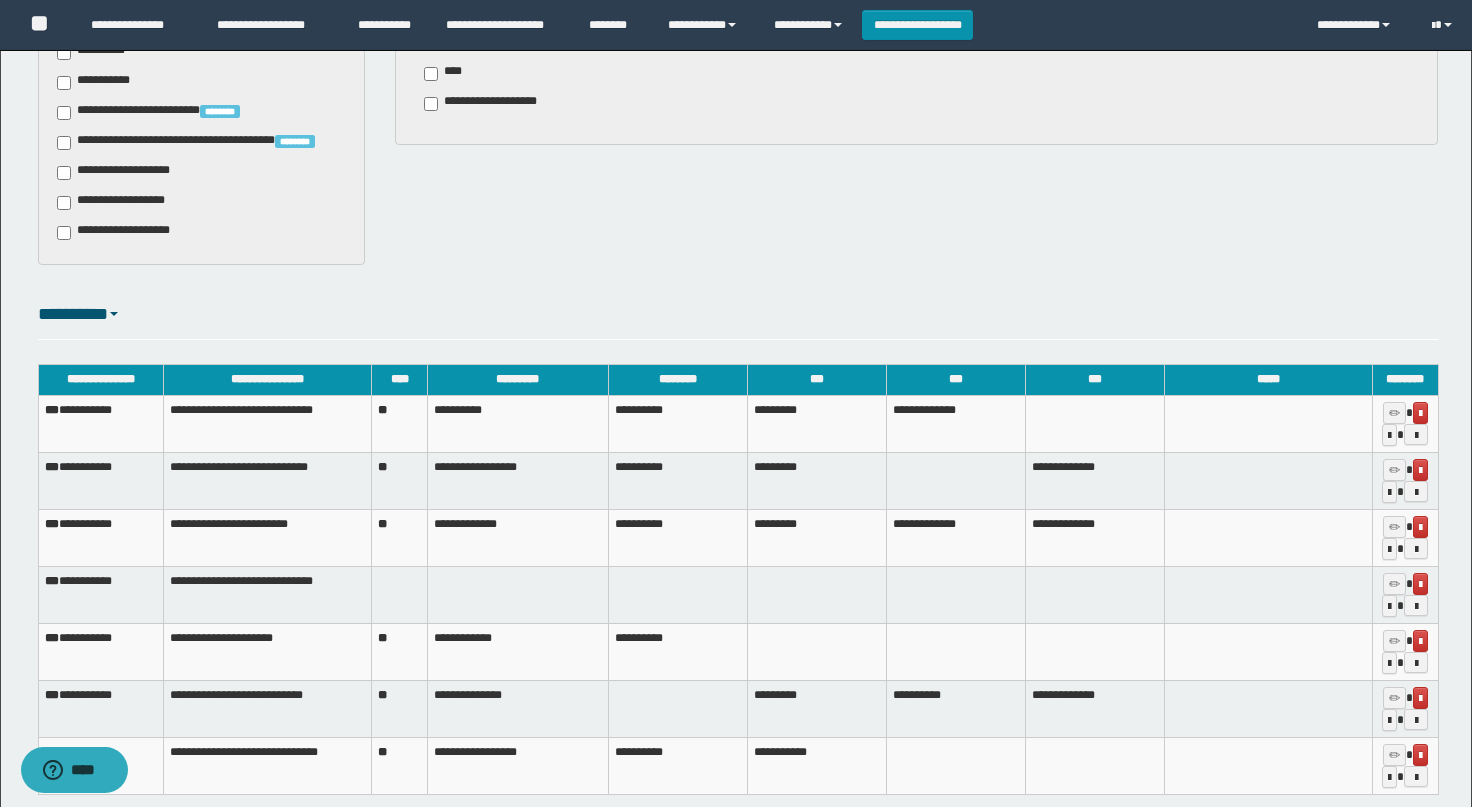 scroll, scrollTop: 1251, scrollLeft: 0, axis: vertical 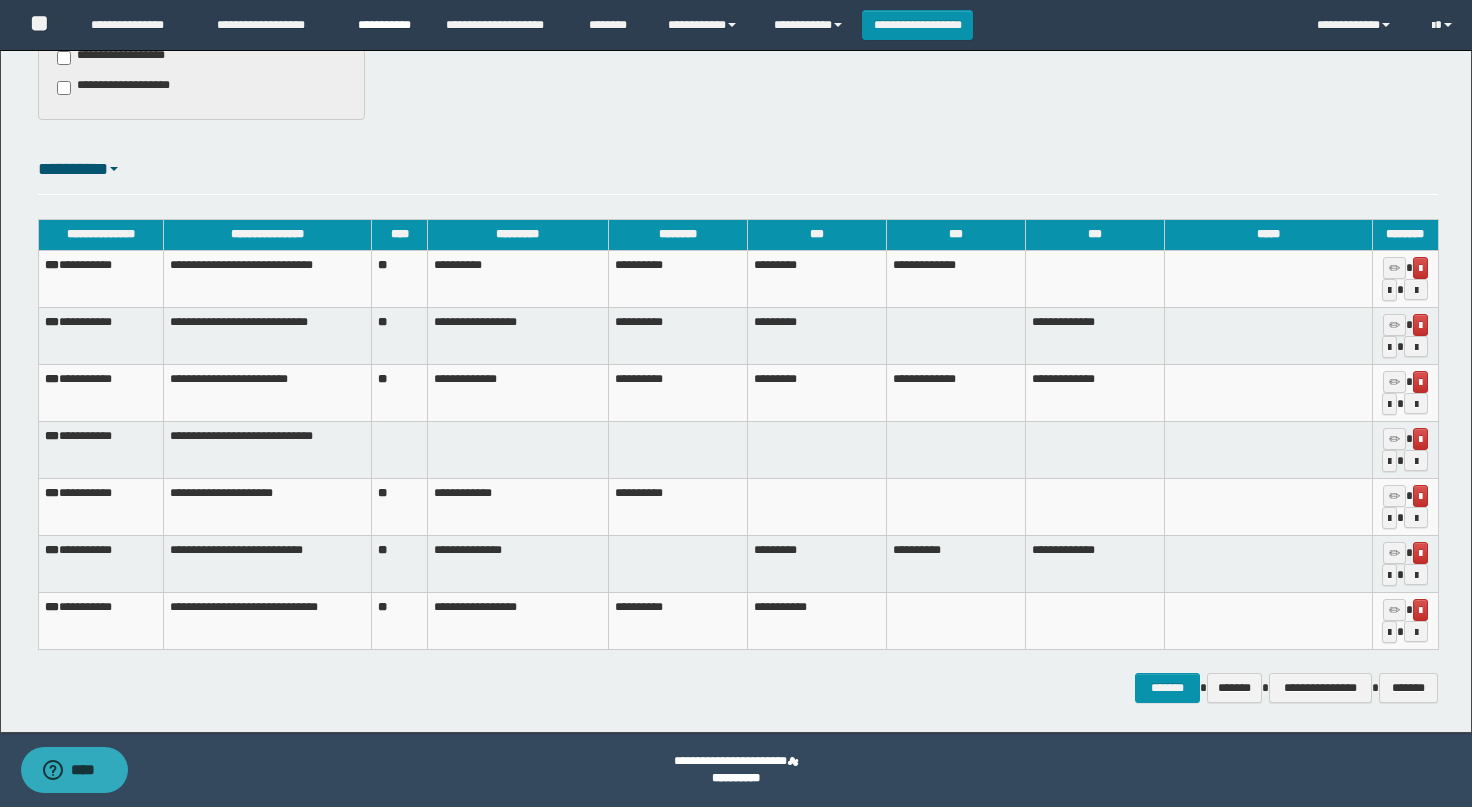 type 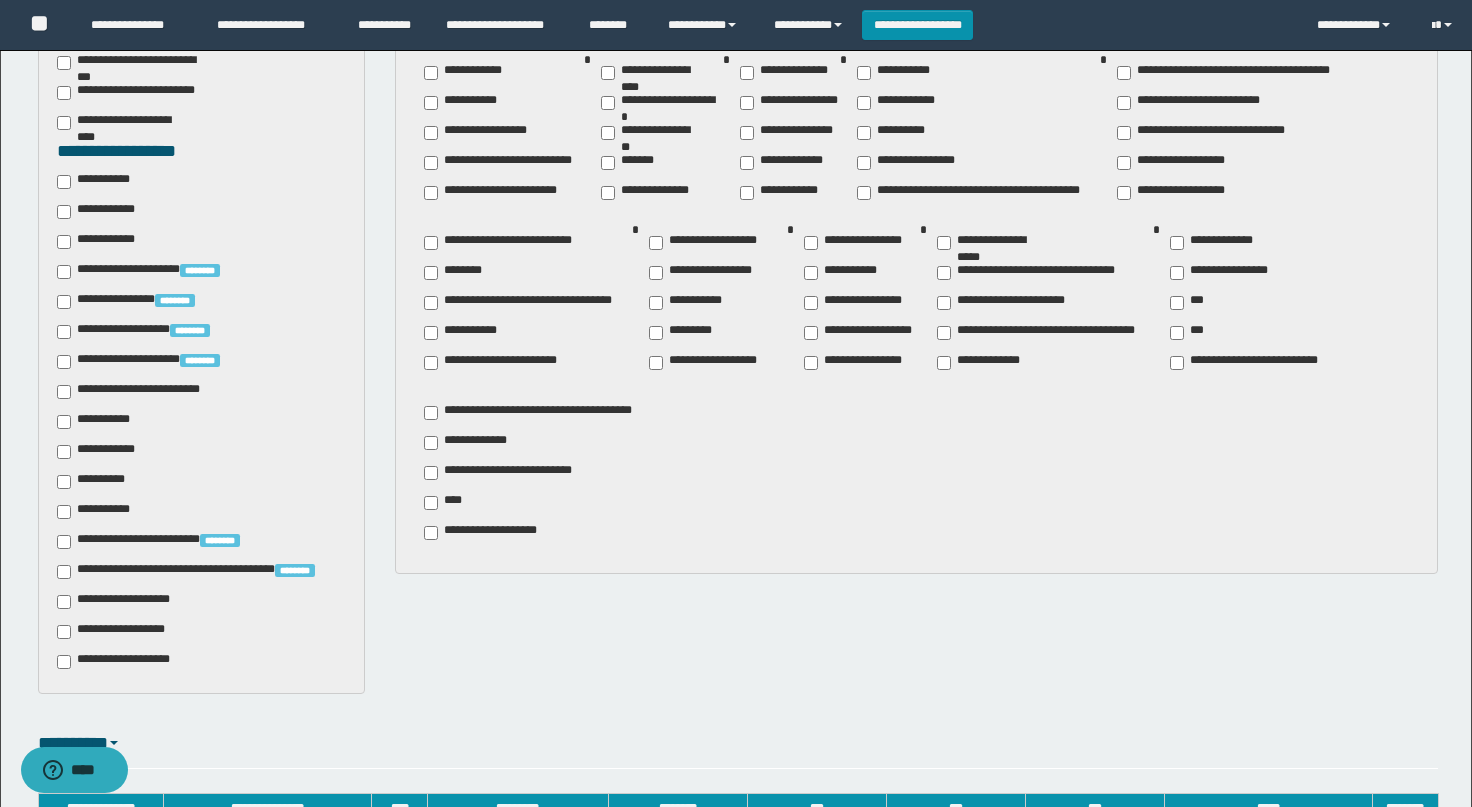 scroll, scrollTop: 331, scrollLeft: 0, axis: vertical 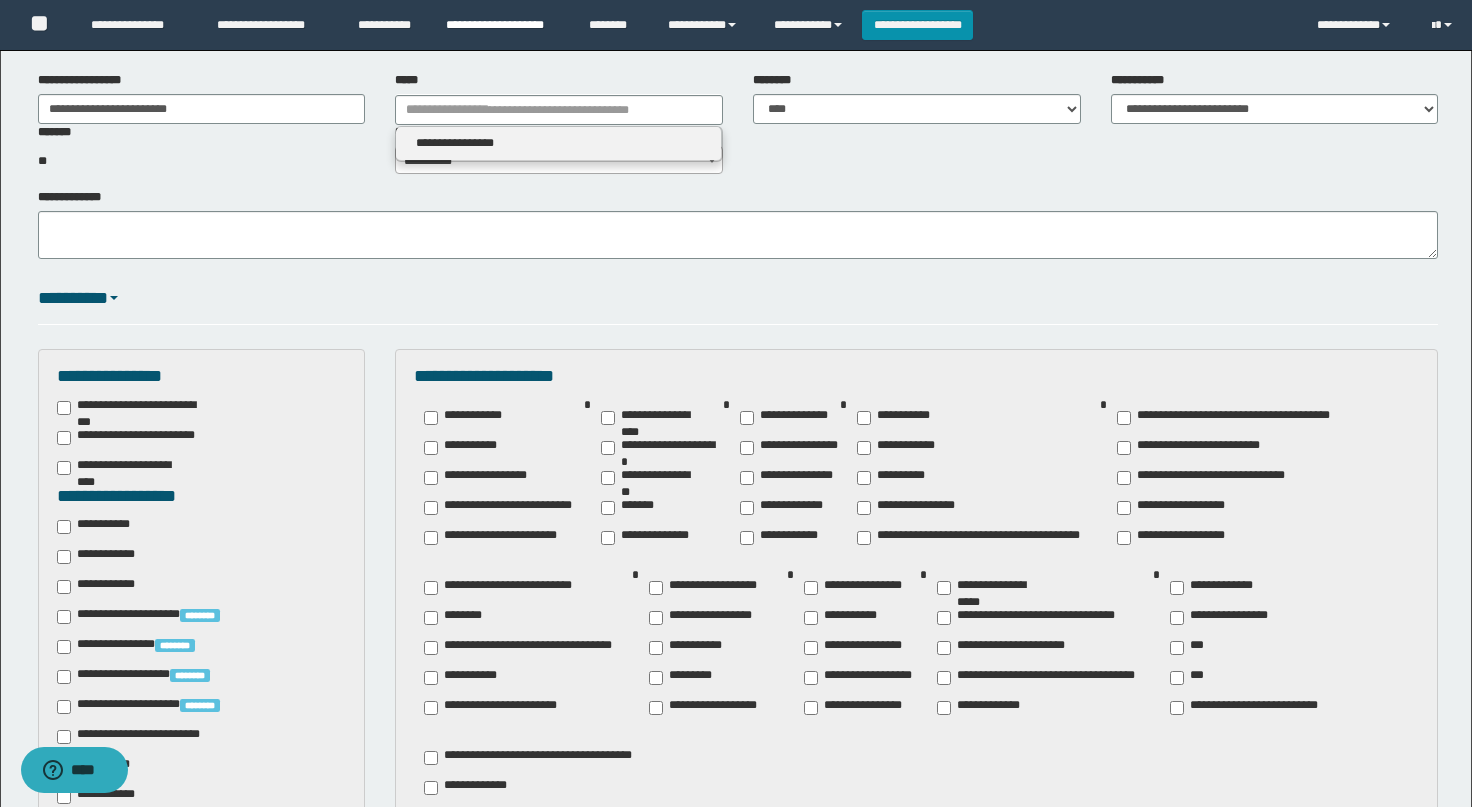 type 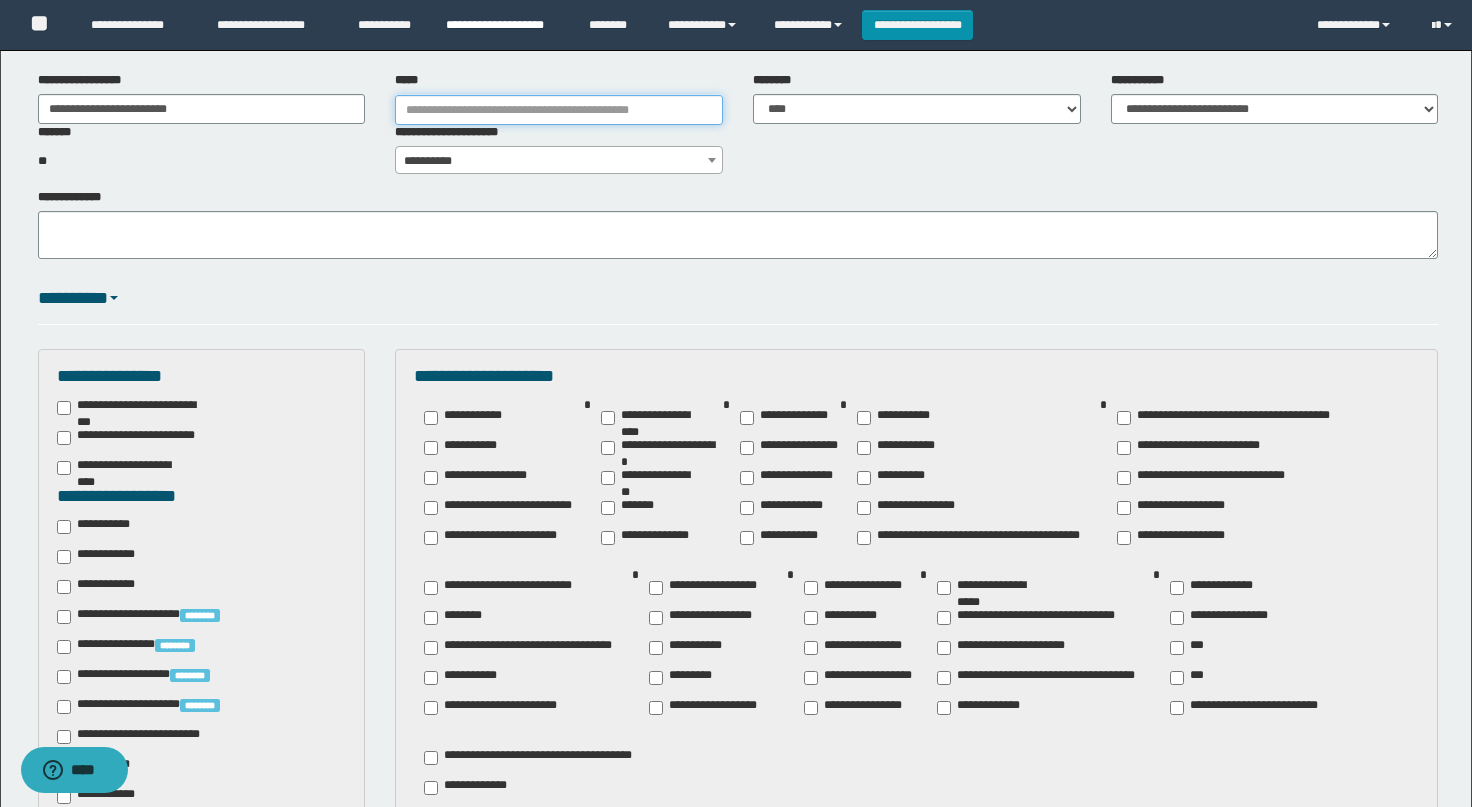 type on "**********" 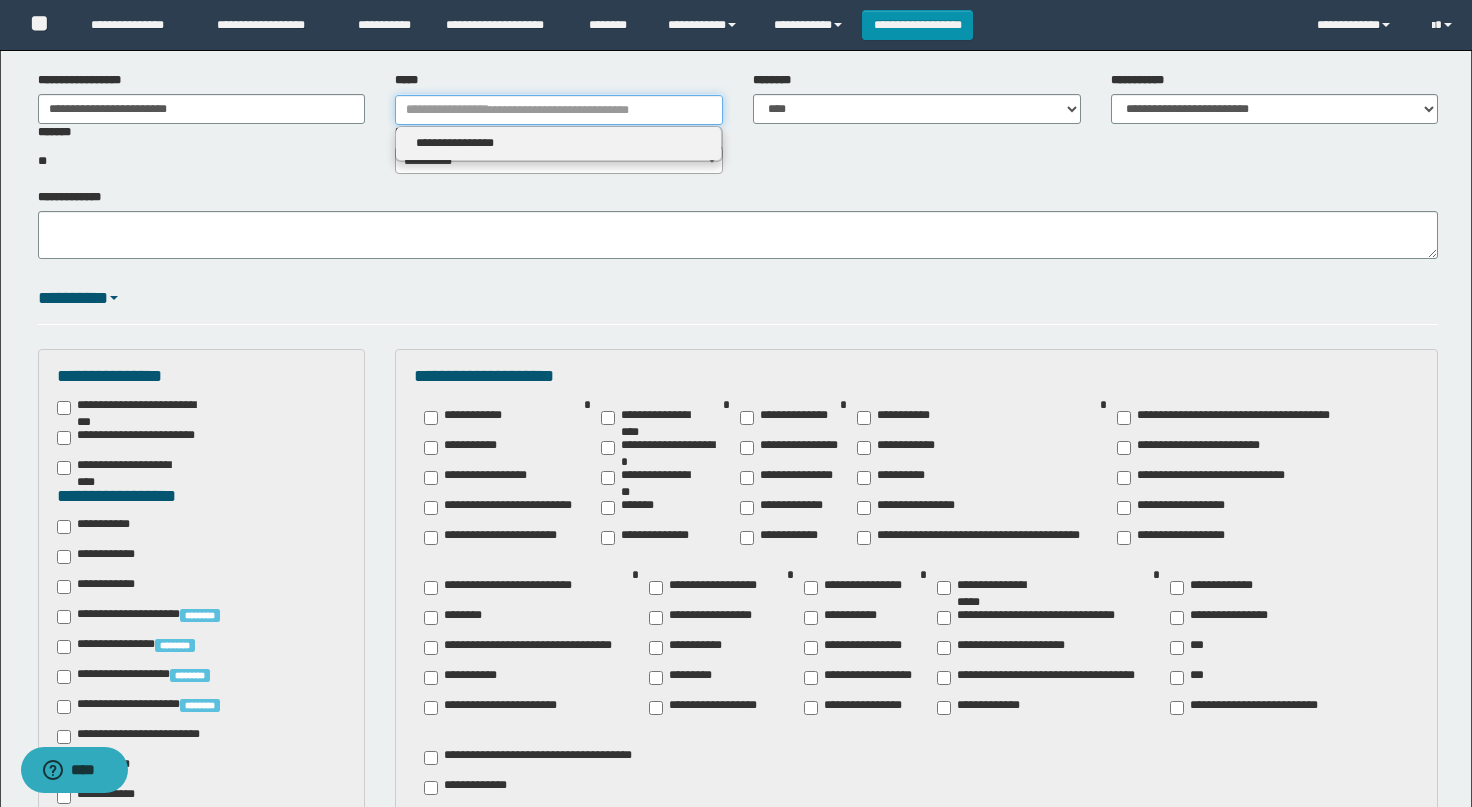 click on "*****" at bounding box center [559, 110] 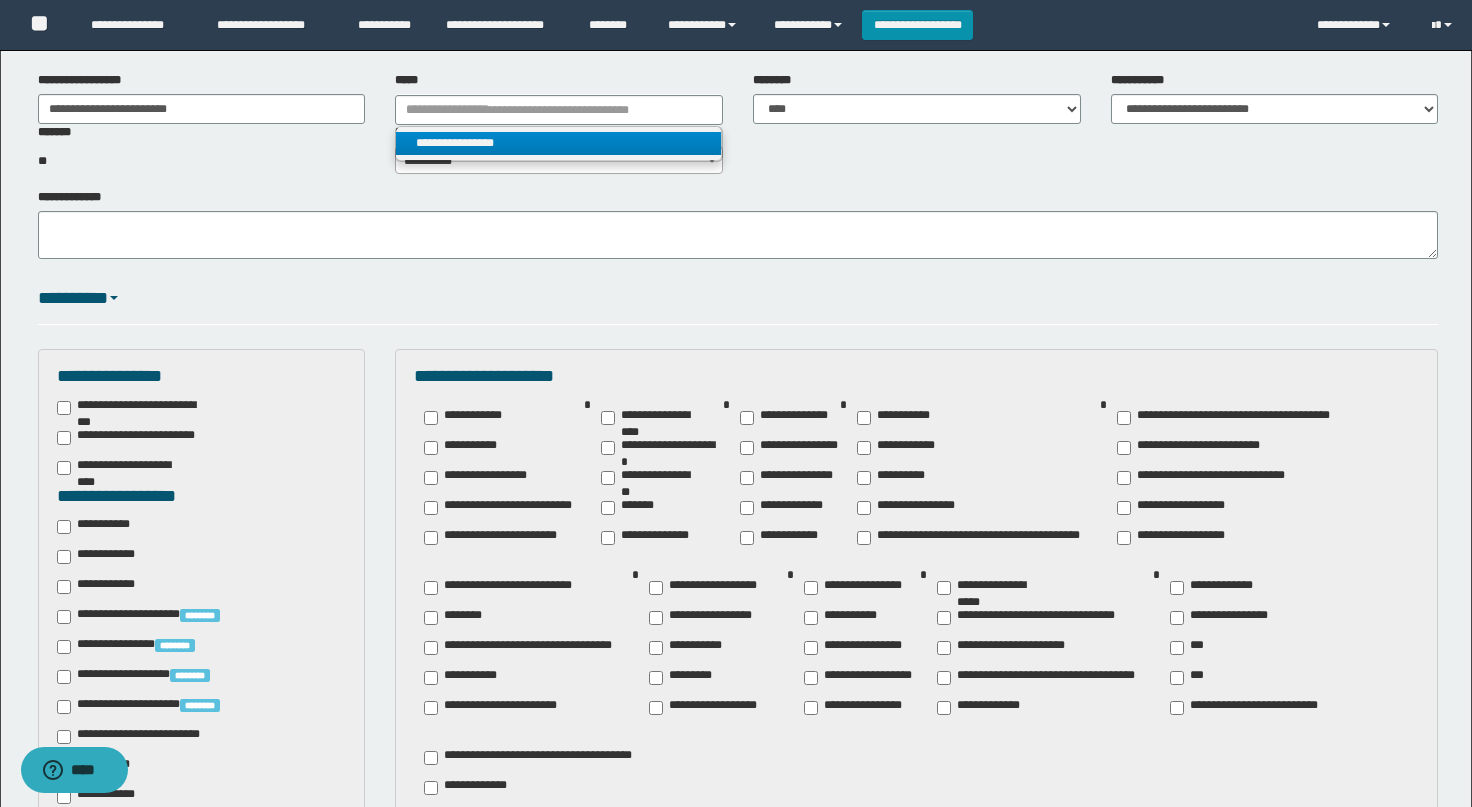 type 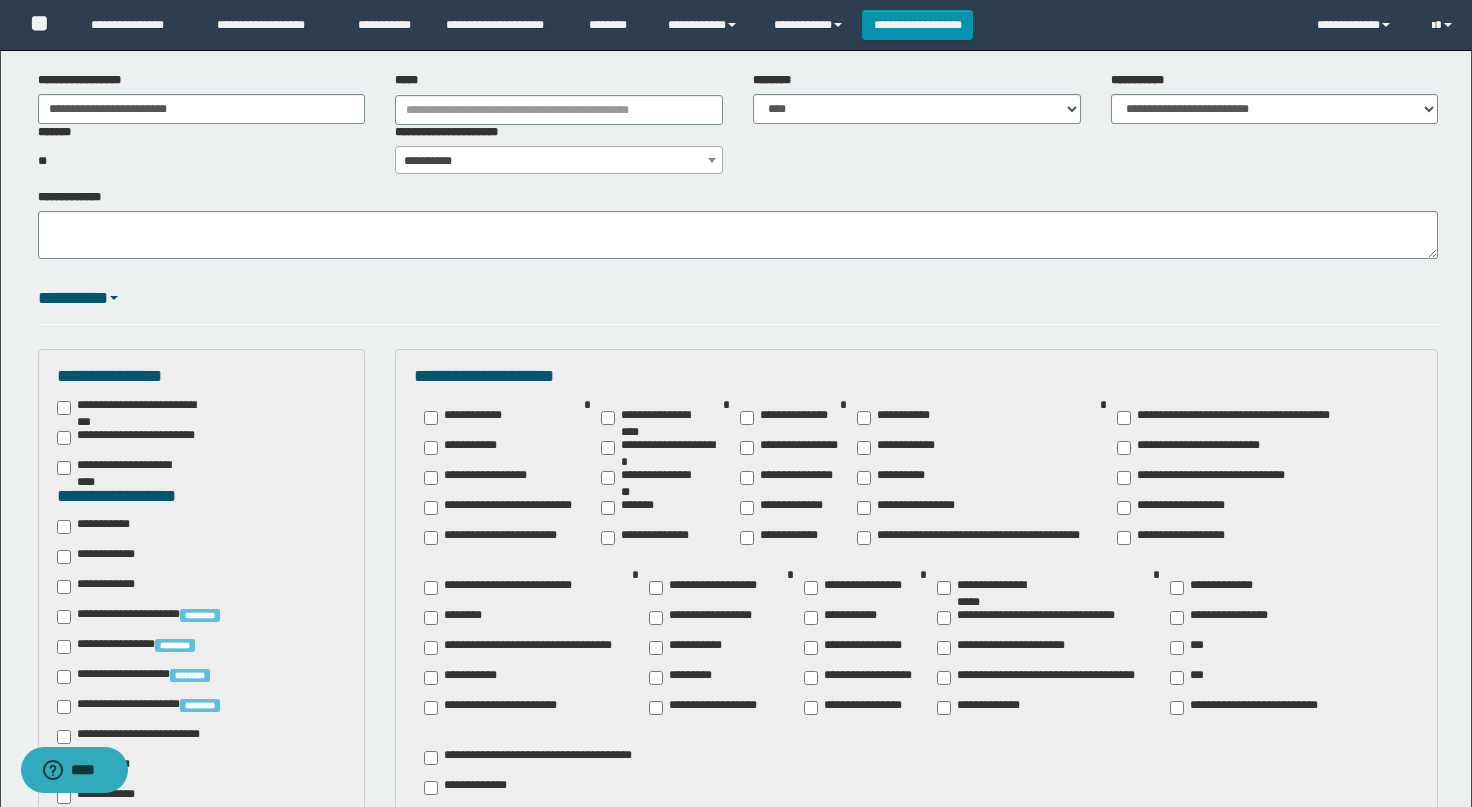 click on "*********" at bounding box center [738, 299] 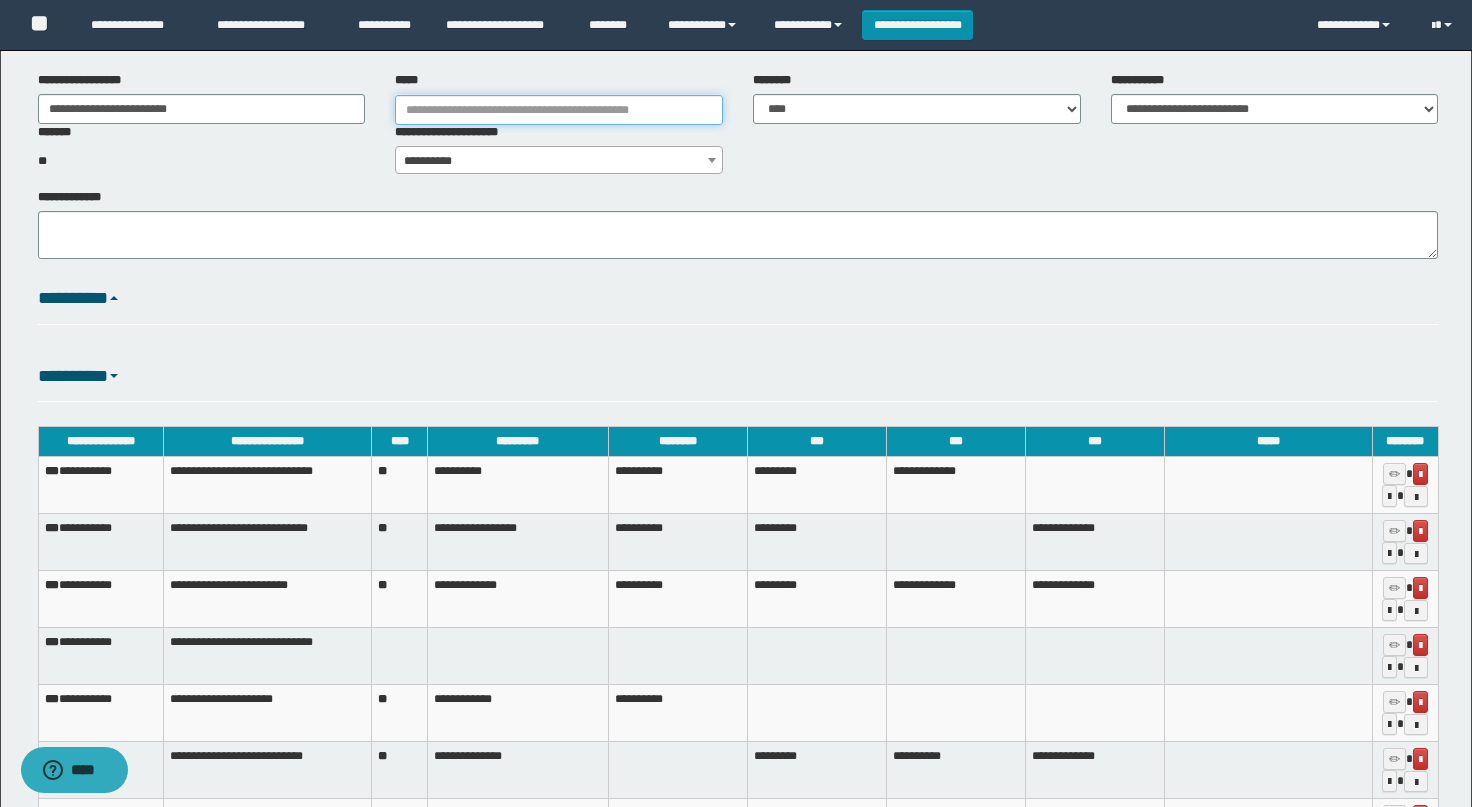 type on "**********" 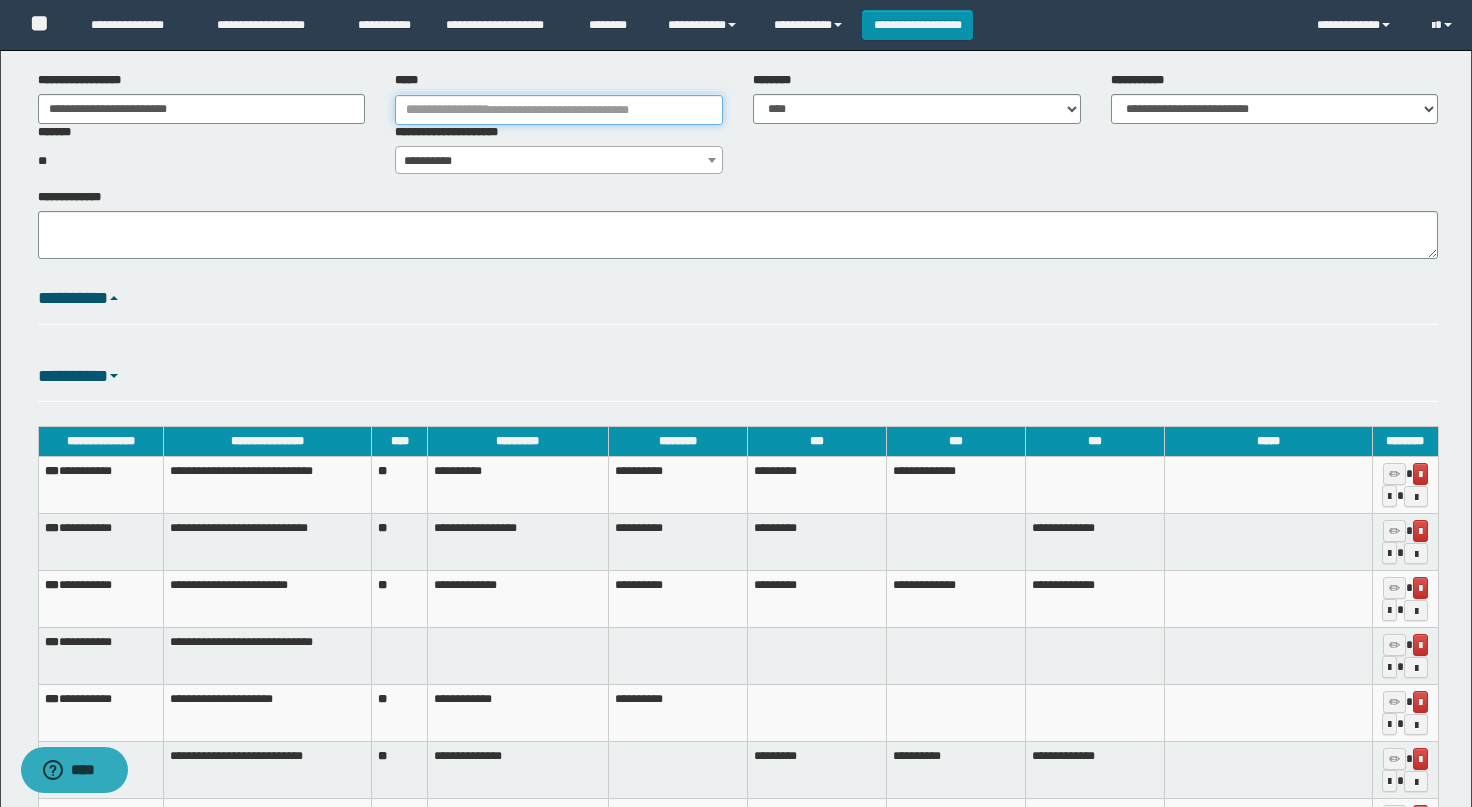 click on "*****" at bounding box center (559, 110) 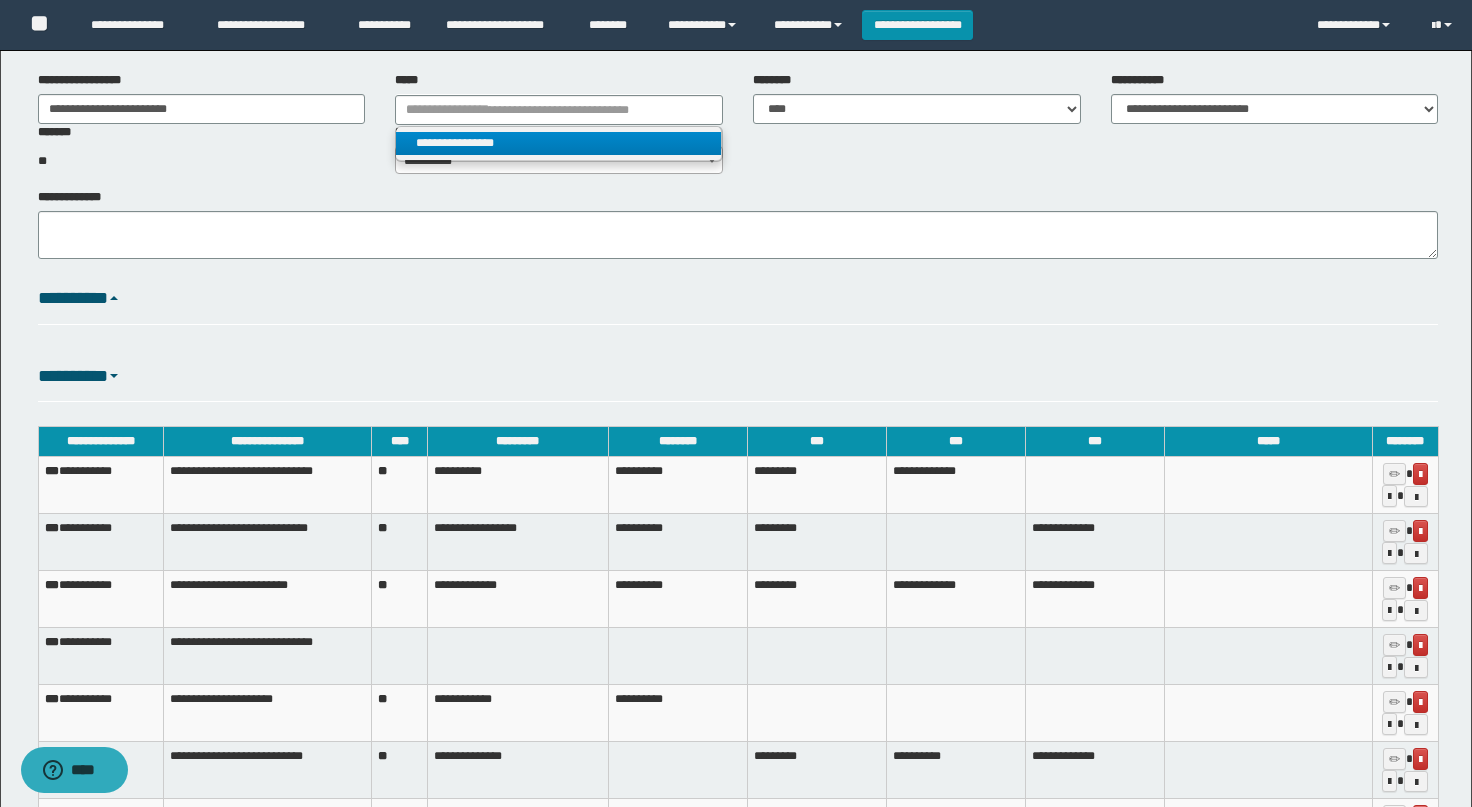 type 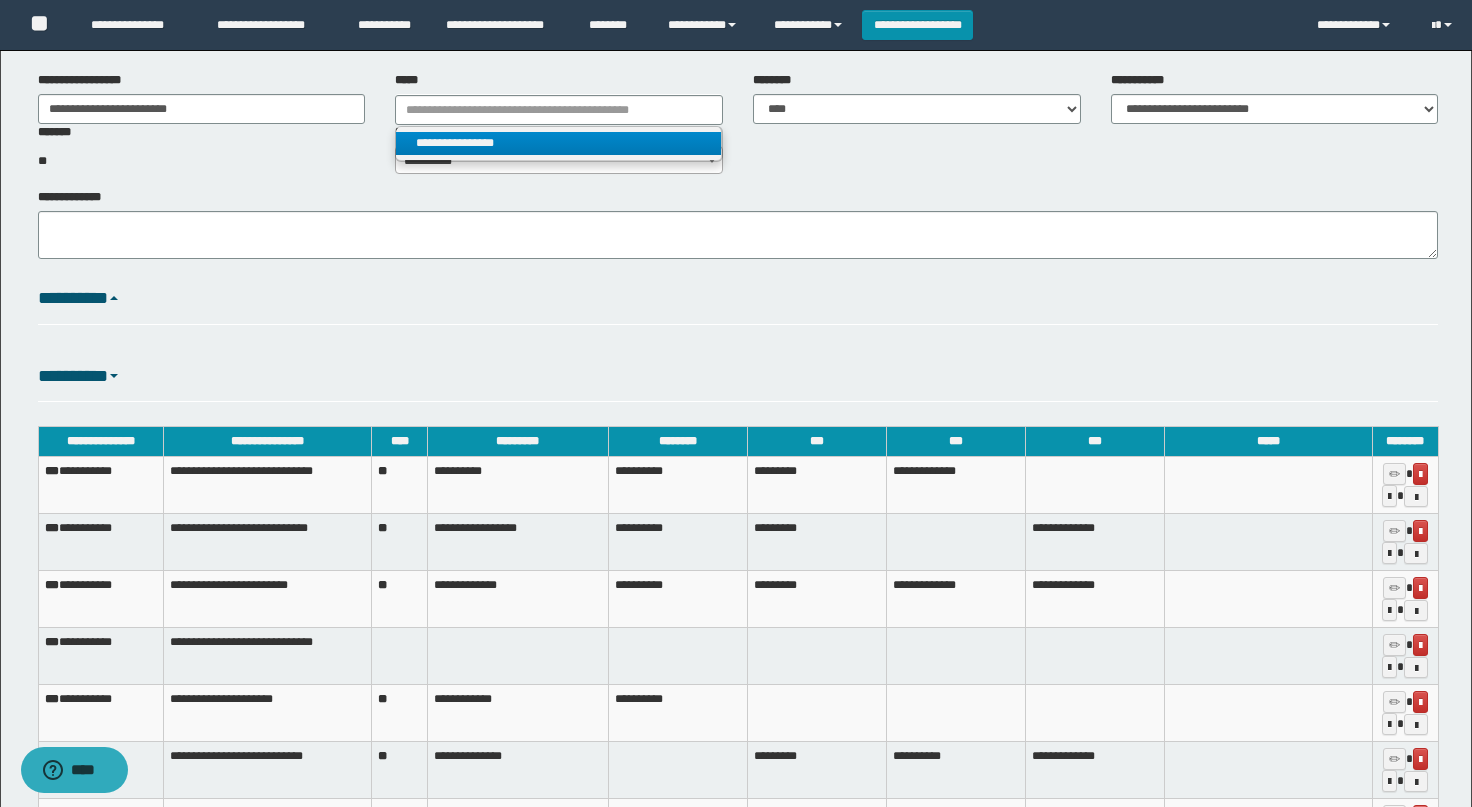 click on "*********" at bounding box center [738, 304] 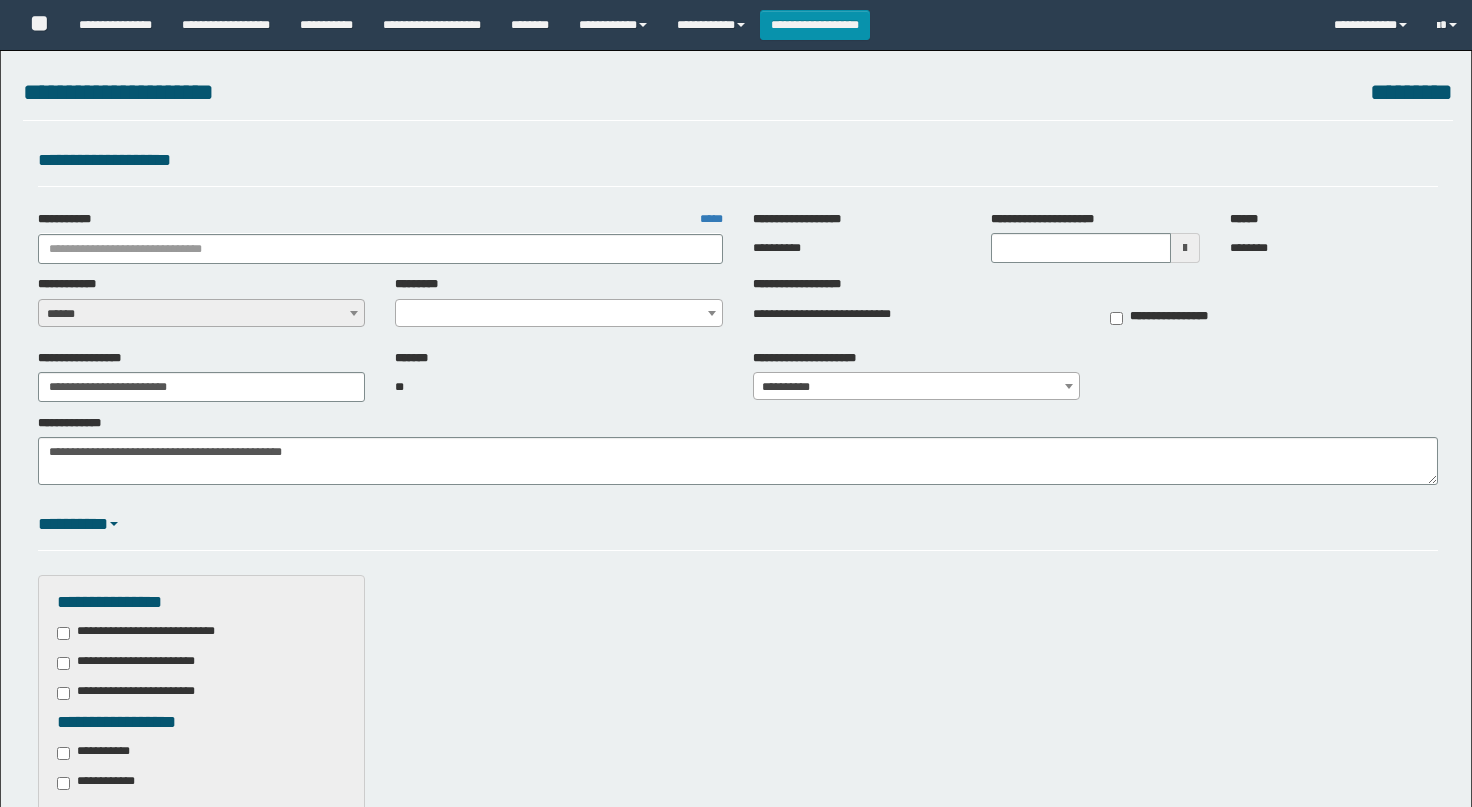 select on "*" 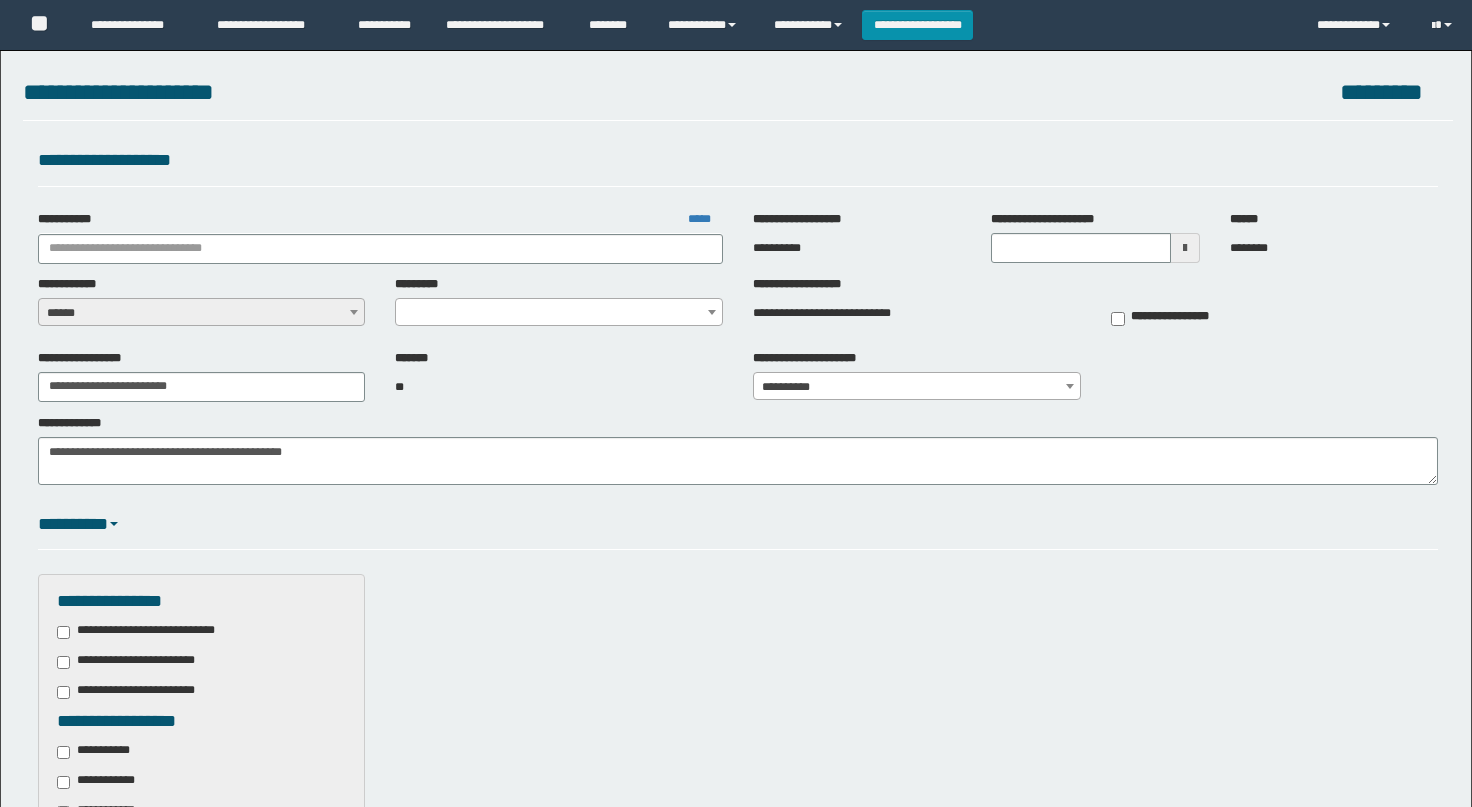 scroll, scrollTop: 0, scrollLeft: 0, axis: both 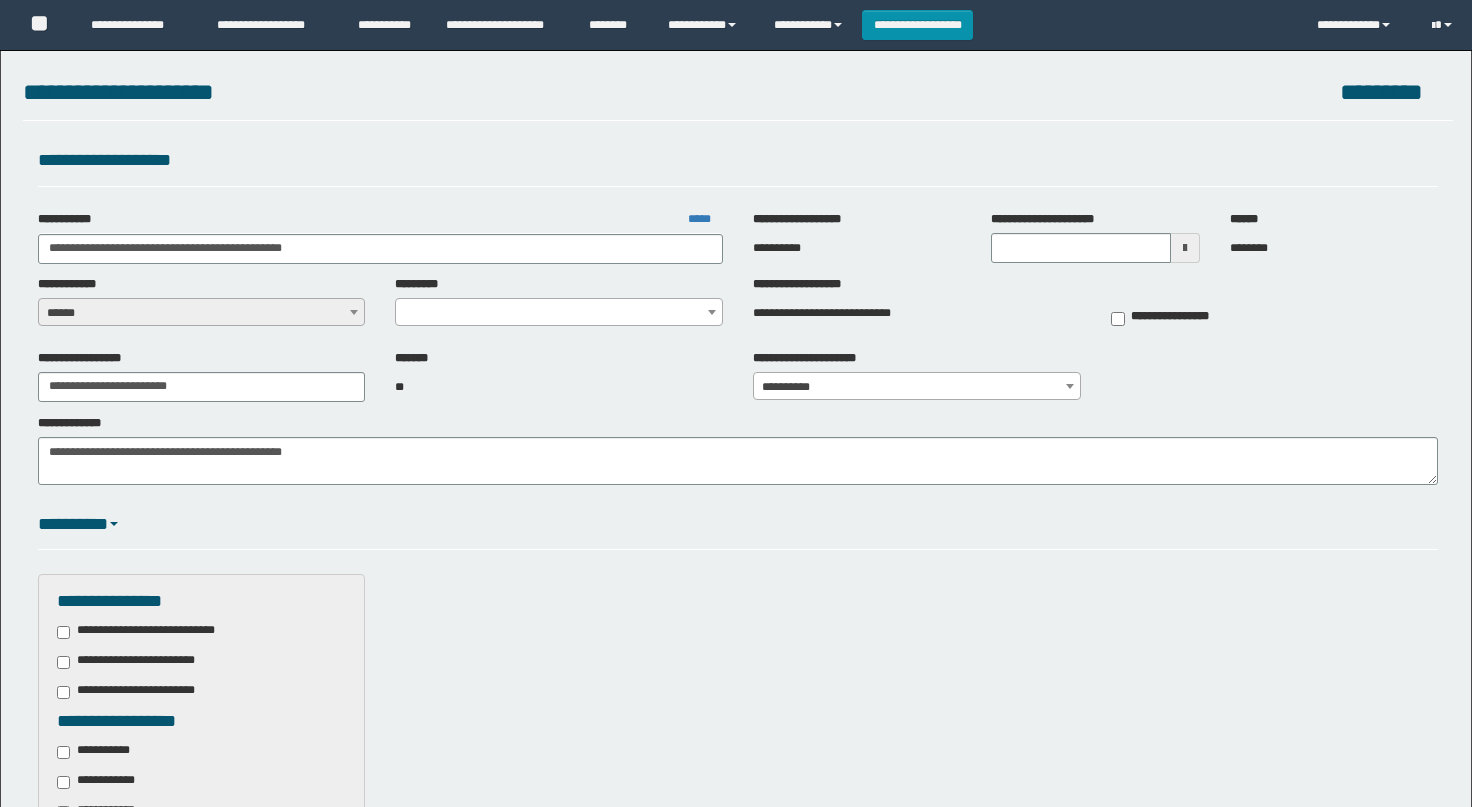 select on "****" 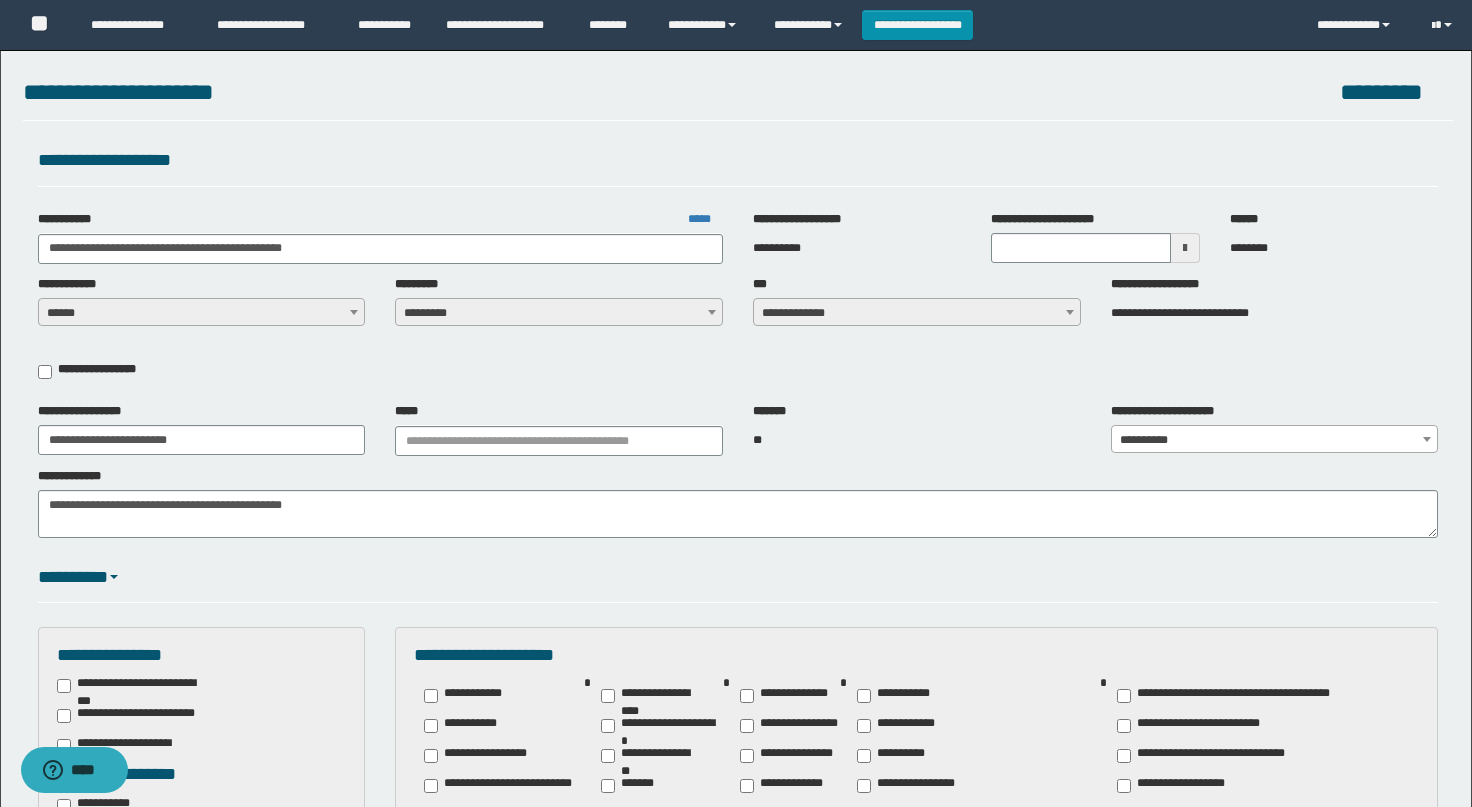 scroll, scrollTop: 0, scrollLeft: 0, axis: both 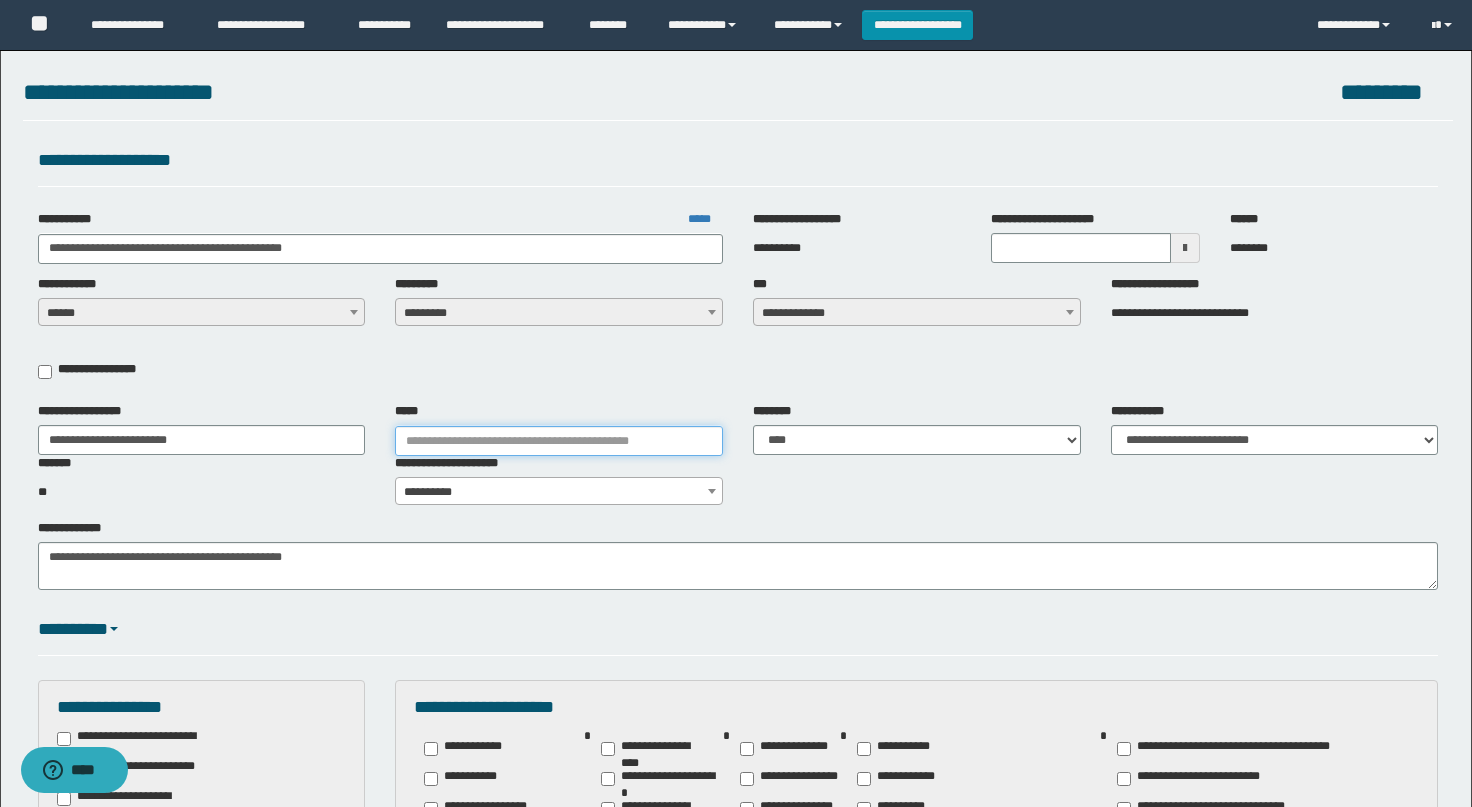 click on "*****" at bounding box center [559, 441] 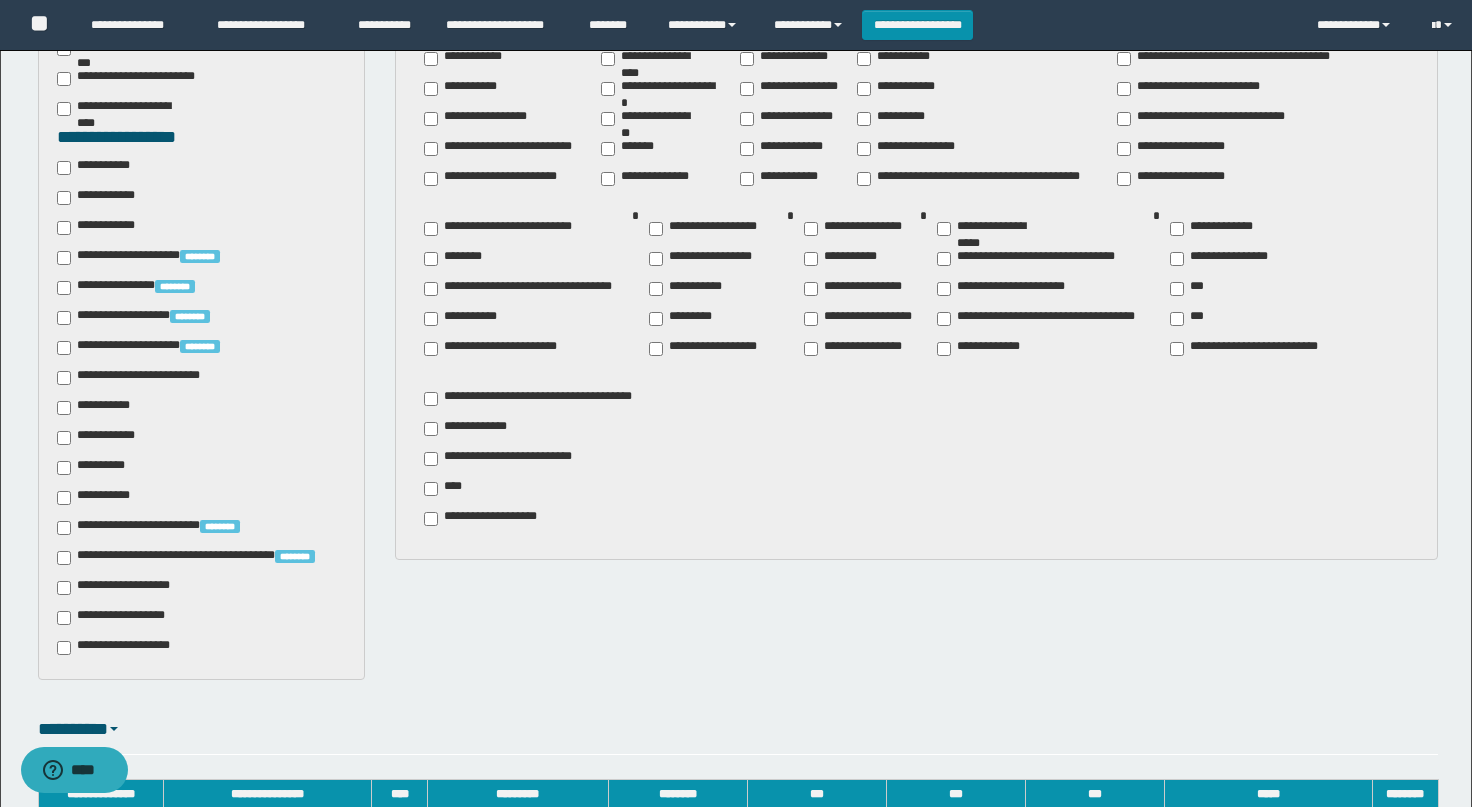 scroll, scrollTop: 1251, scrollLeft: 0, axis: vertical 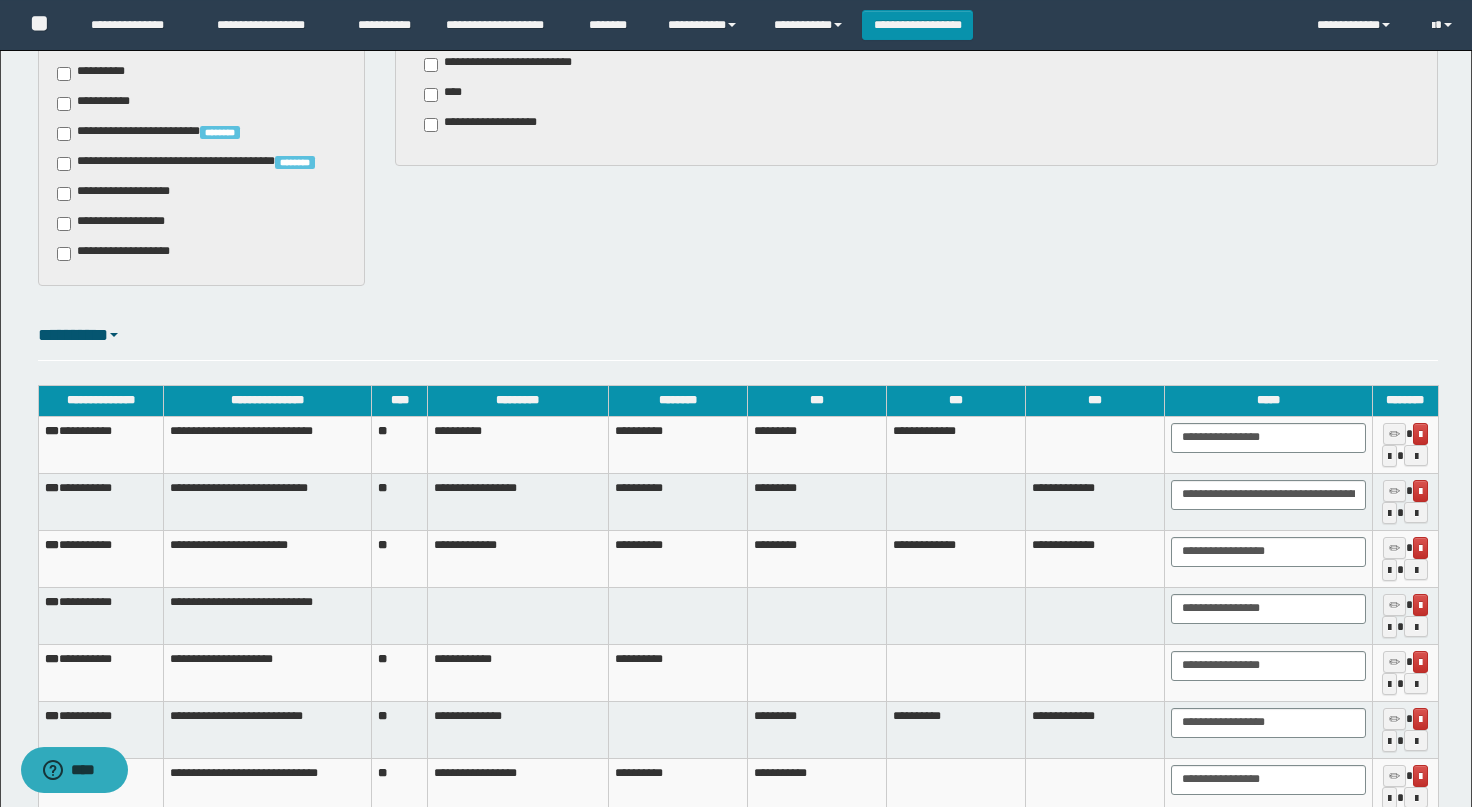 type 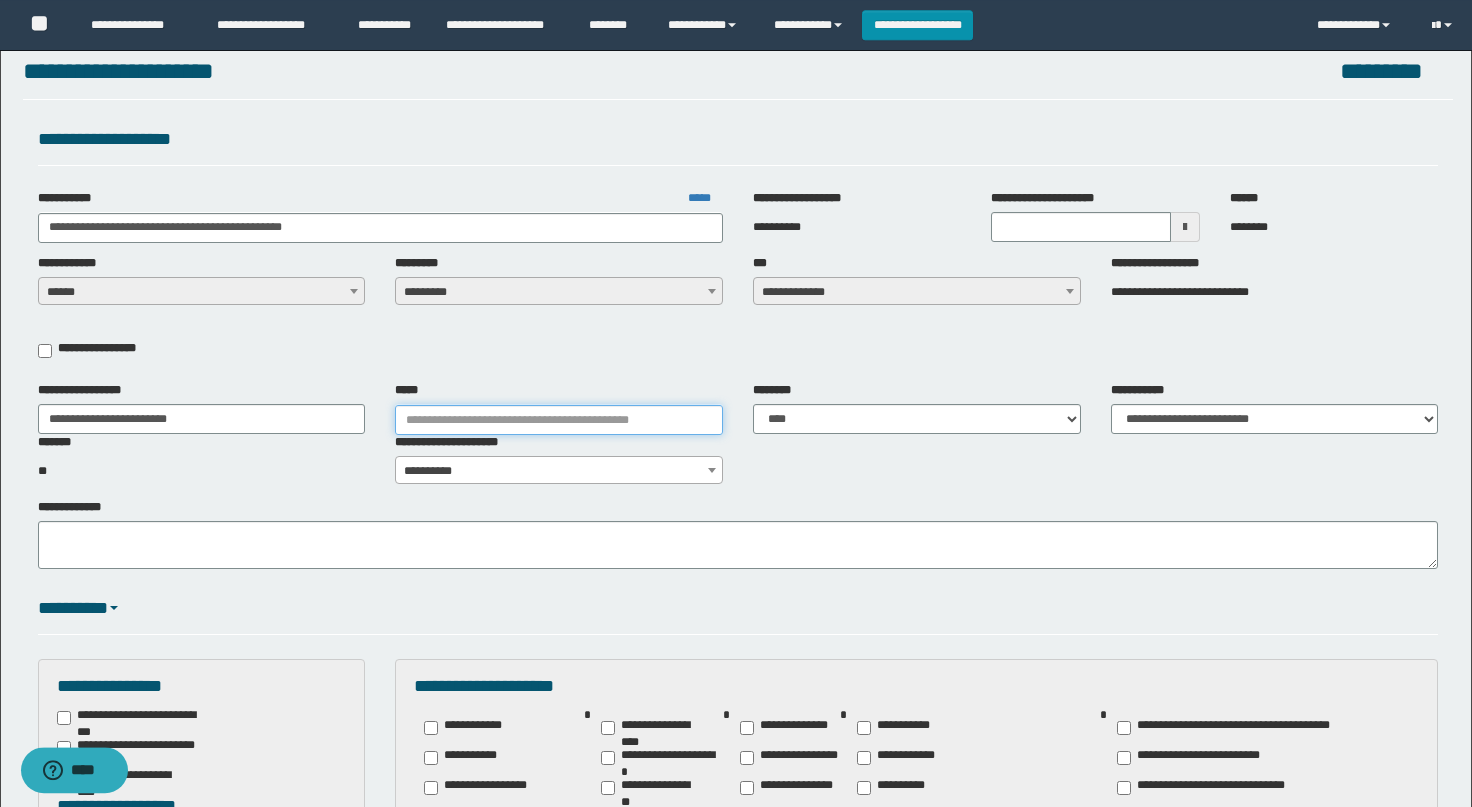 scroll, scrollTop: 0, scrollLeft: 0, axis: both 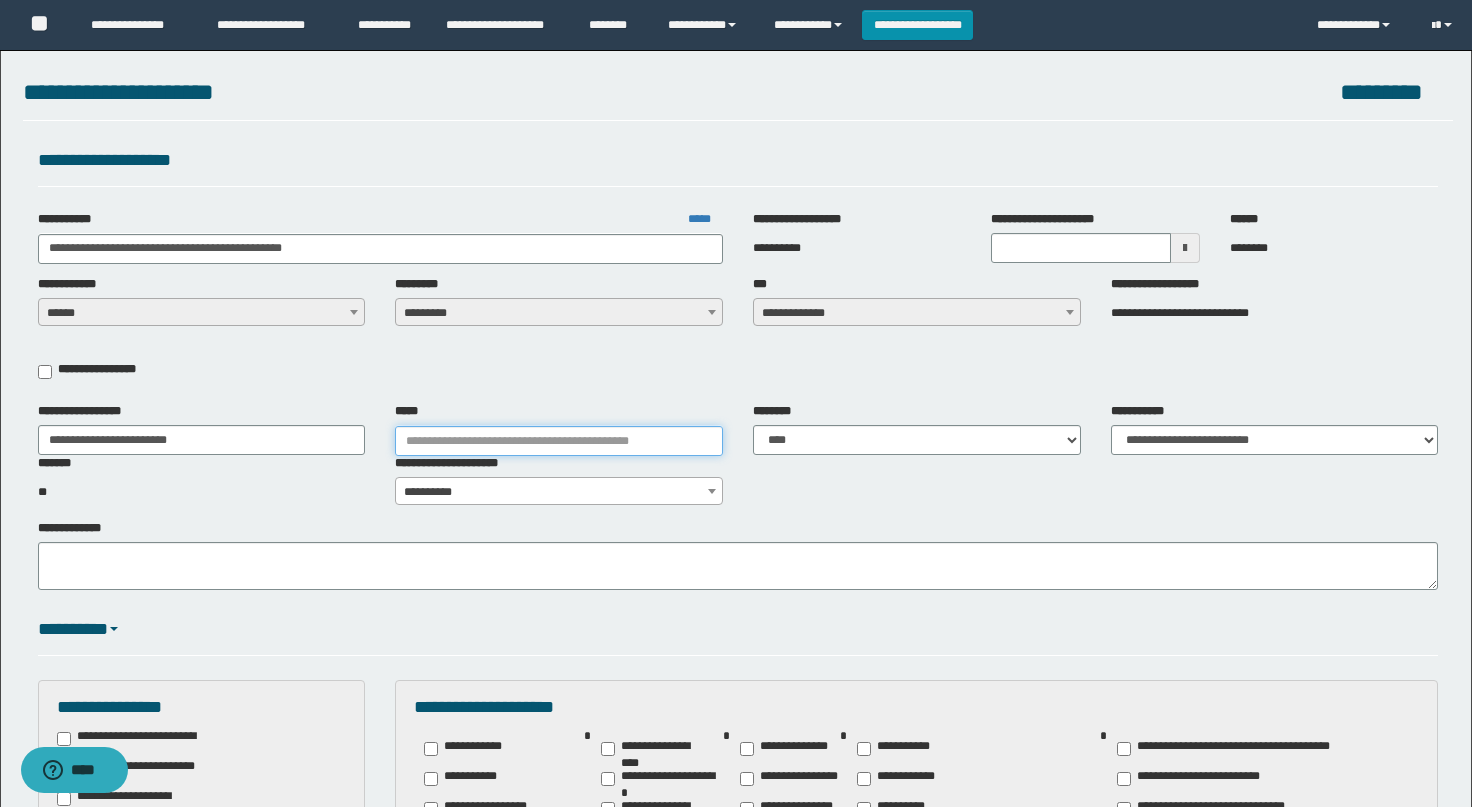 click on "*****" at bounding box center [559, 441] 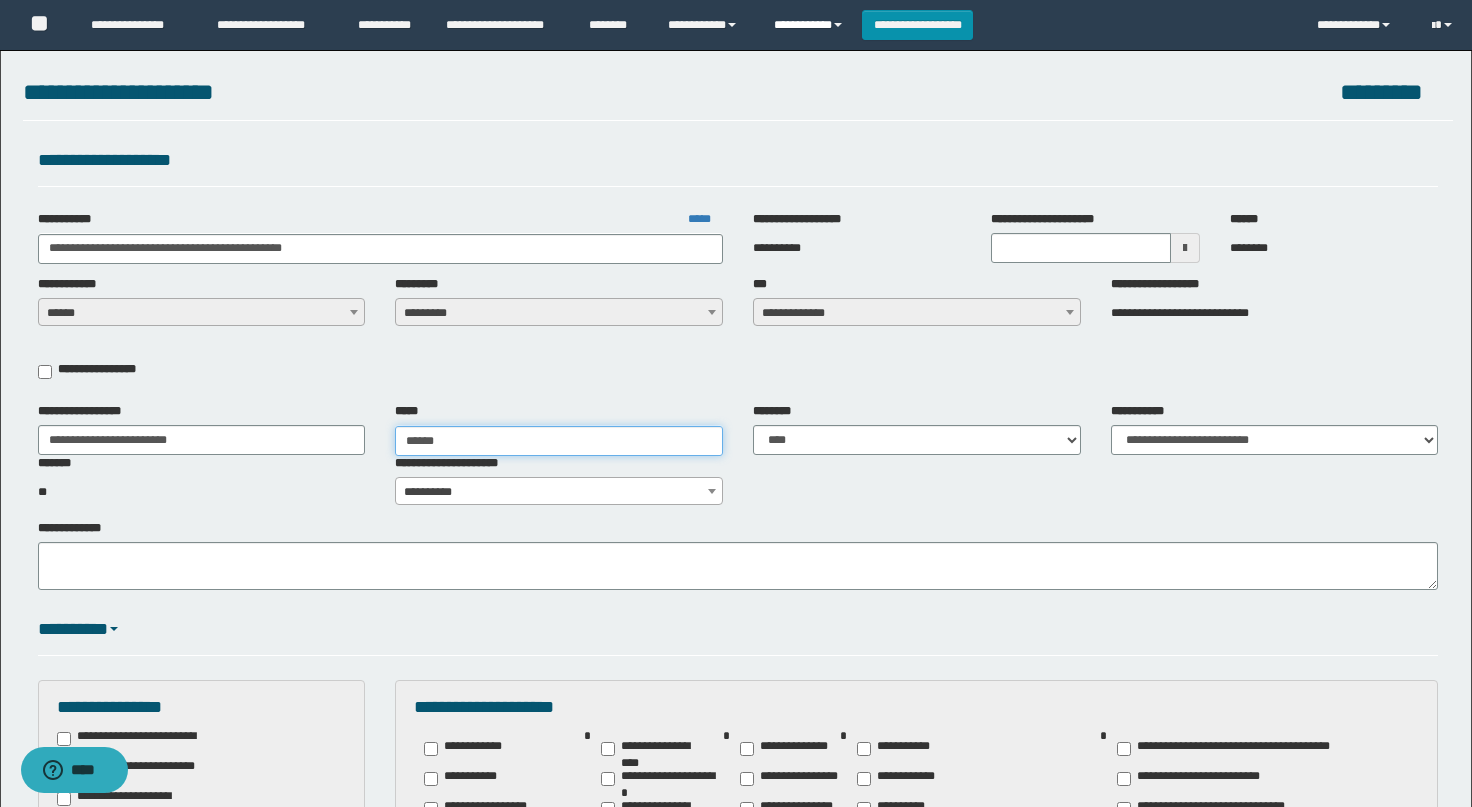 type on "******" 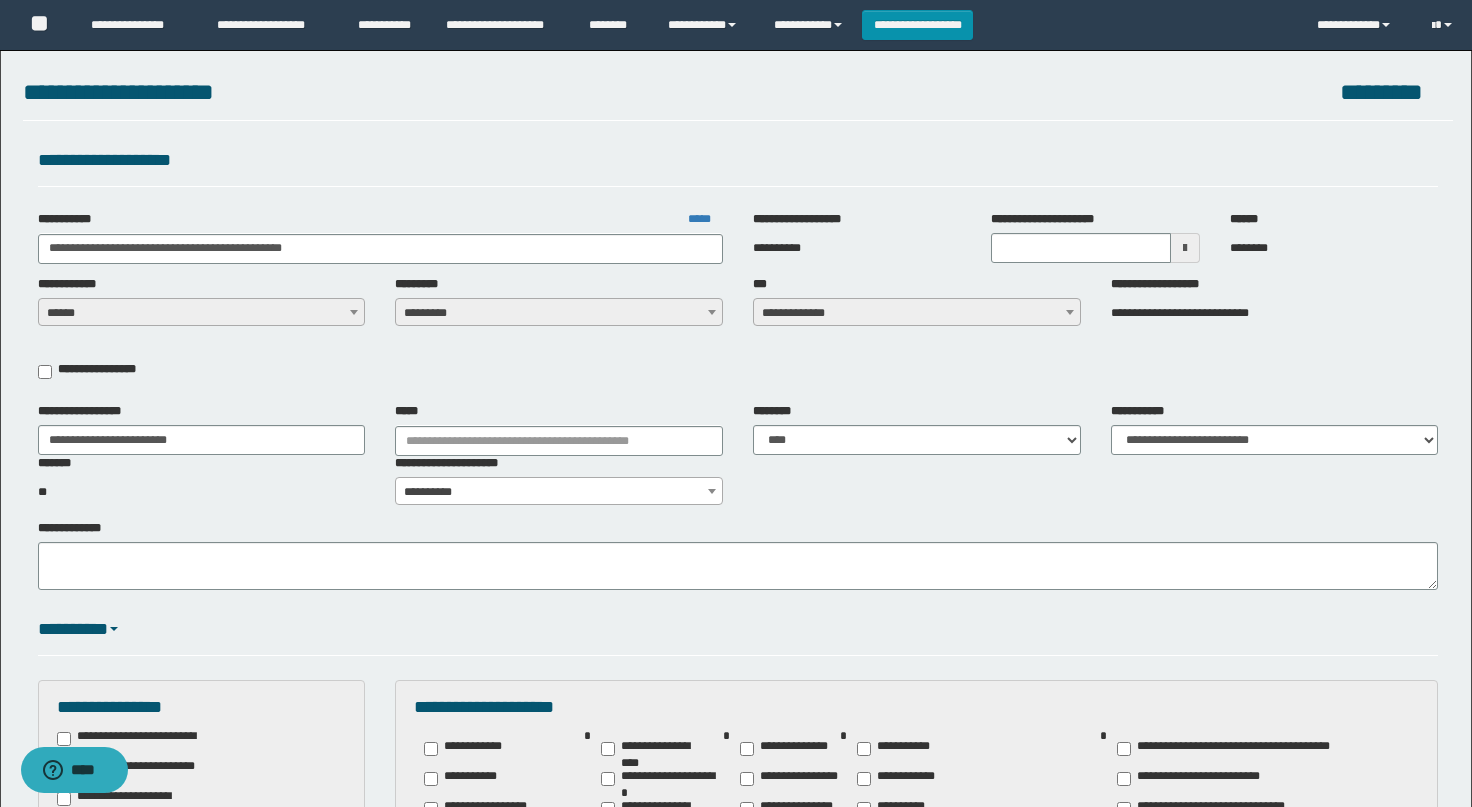 type 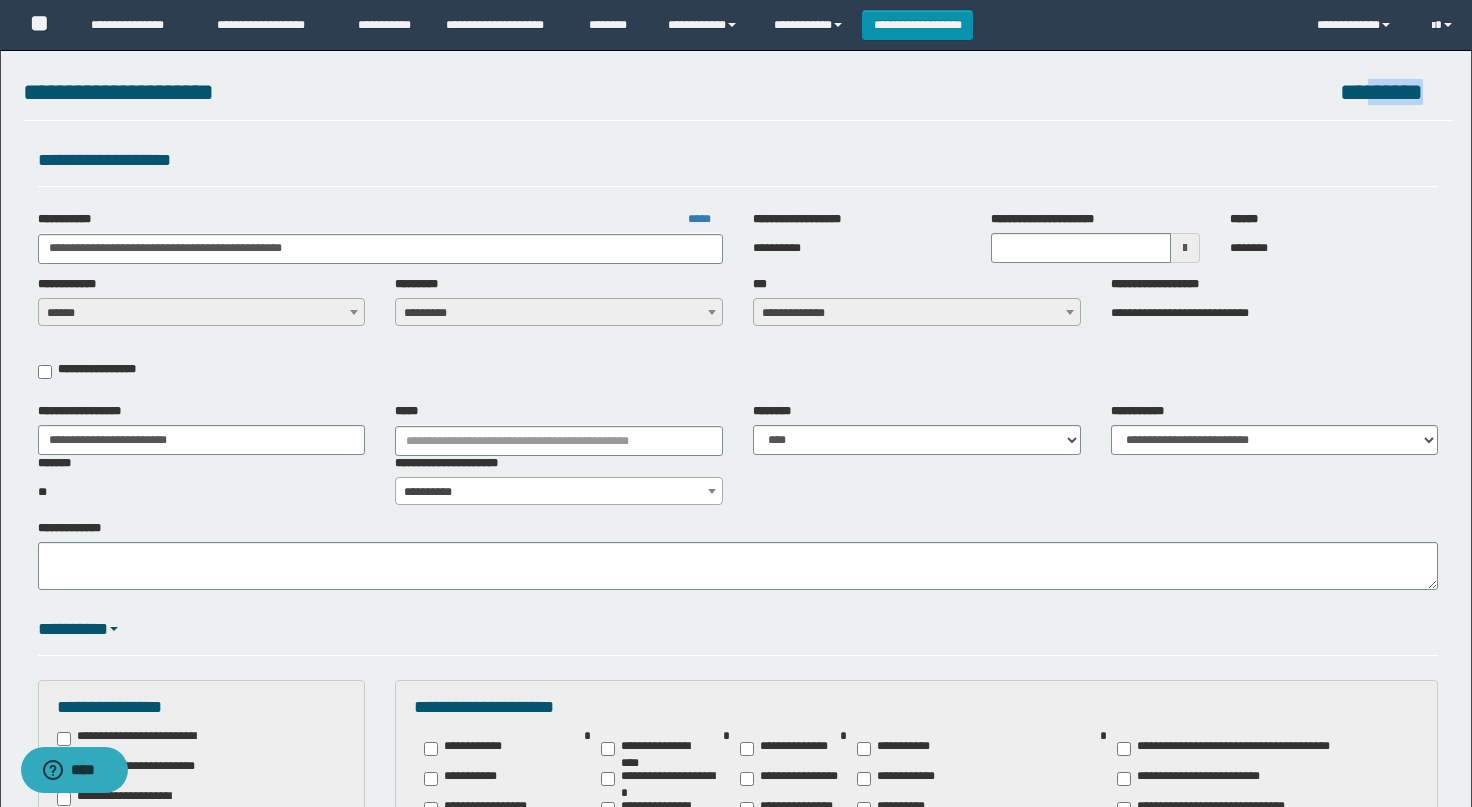 drag, startPoint x: 1377, startPoint y: 90, endPoint x: 1451, endPoint y: 93, distance: 74.06078 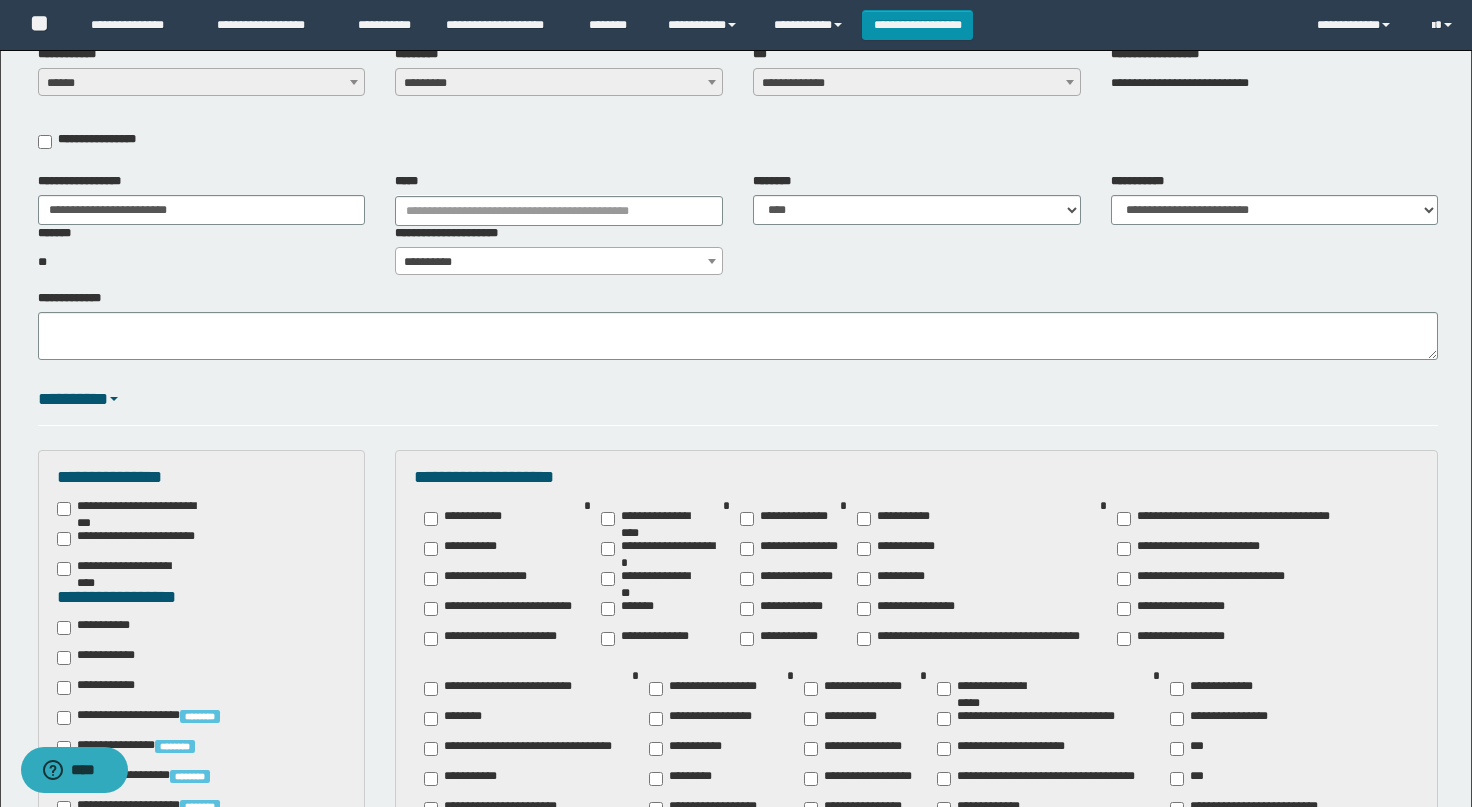 scroll, scrollTop: 0, scrollLeft: 0, axis: both 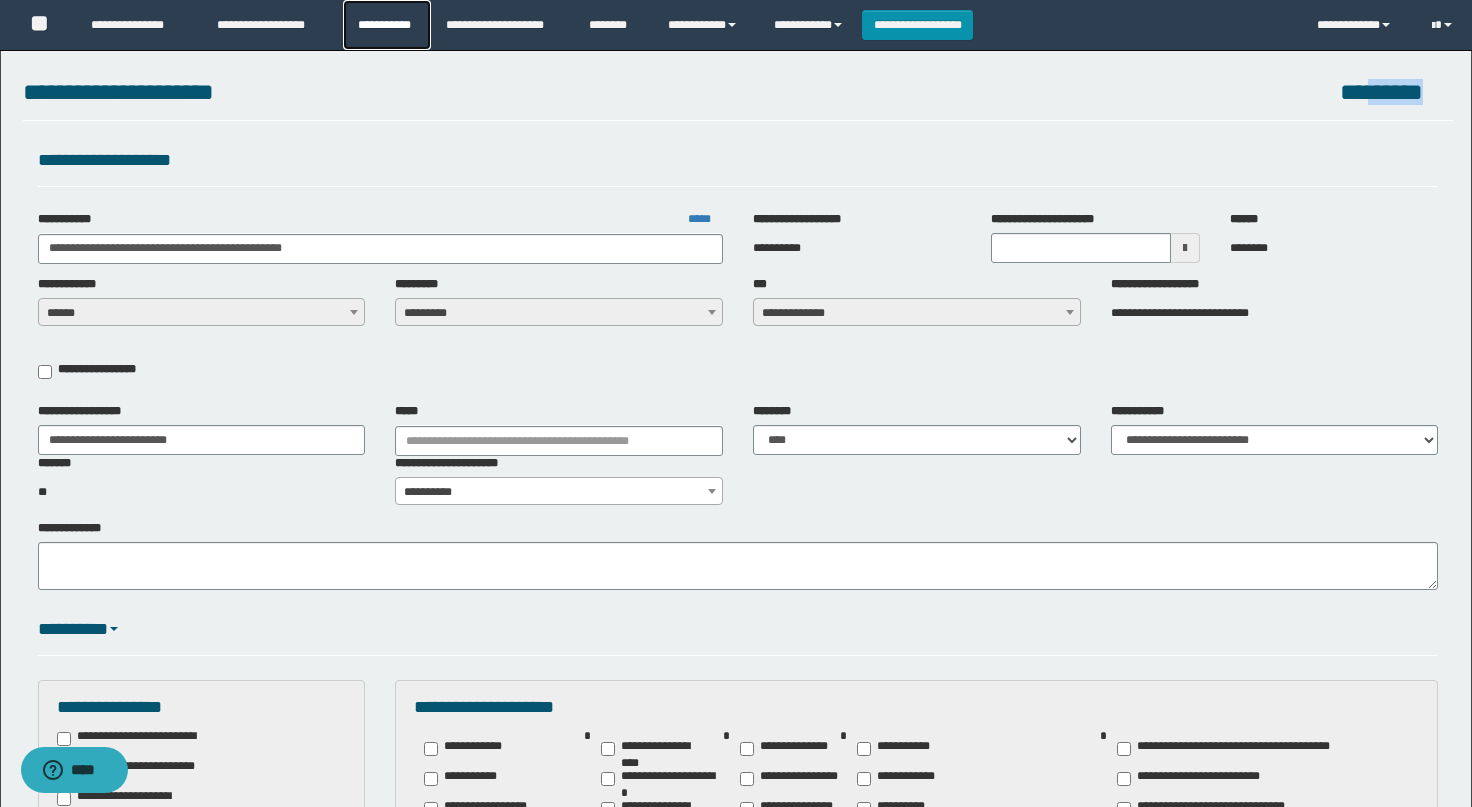 click on "**********" at bounding box center [387, 25] 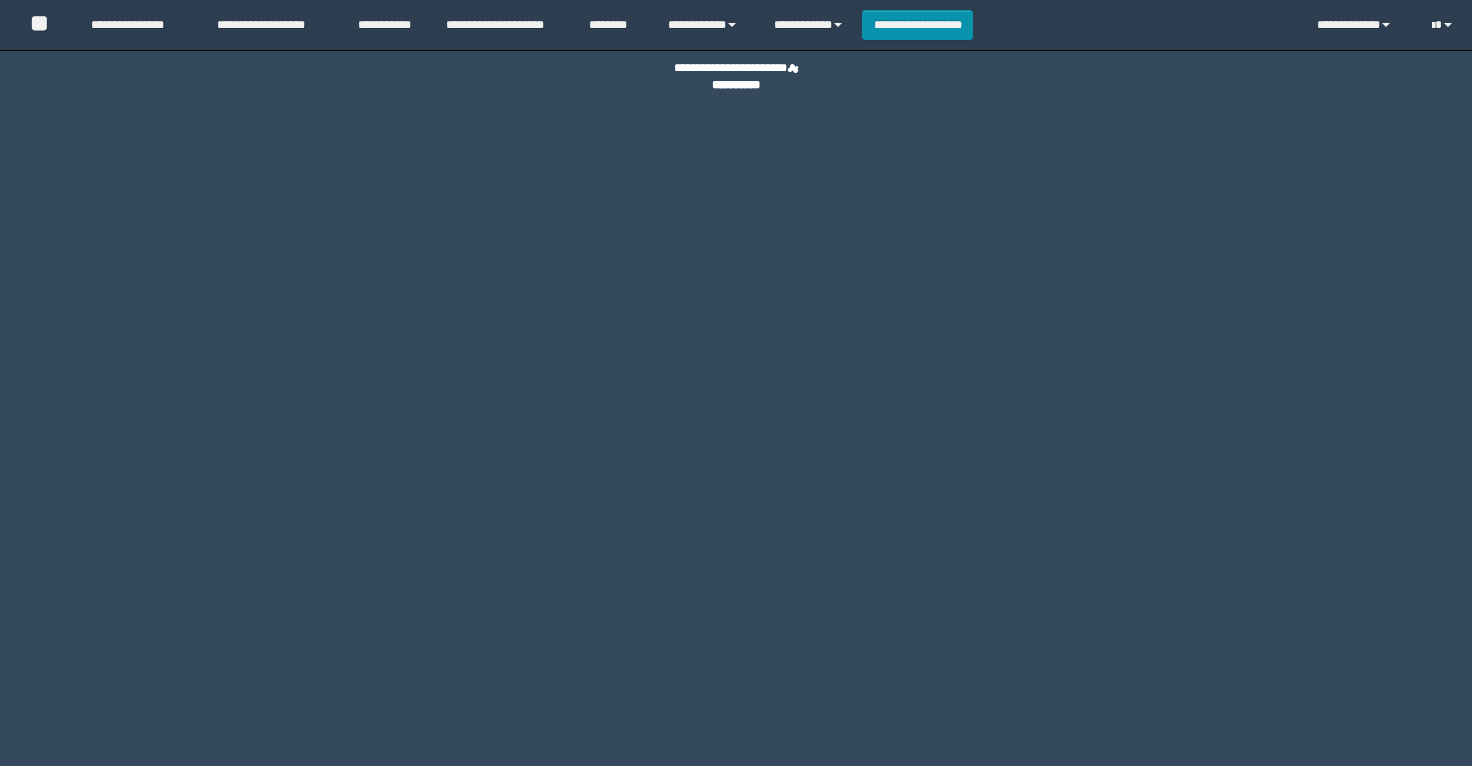 scroll, scrollTop: 0, scrollLeft: 0, axis: both 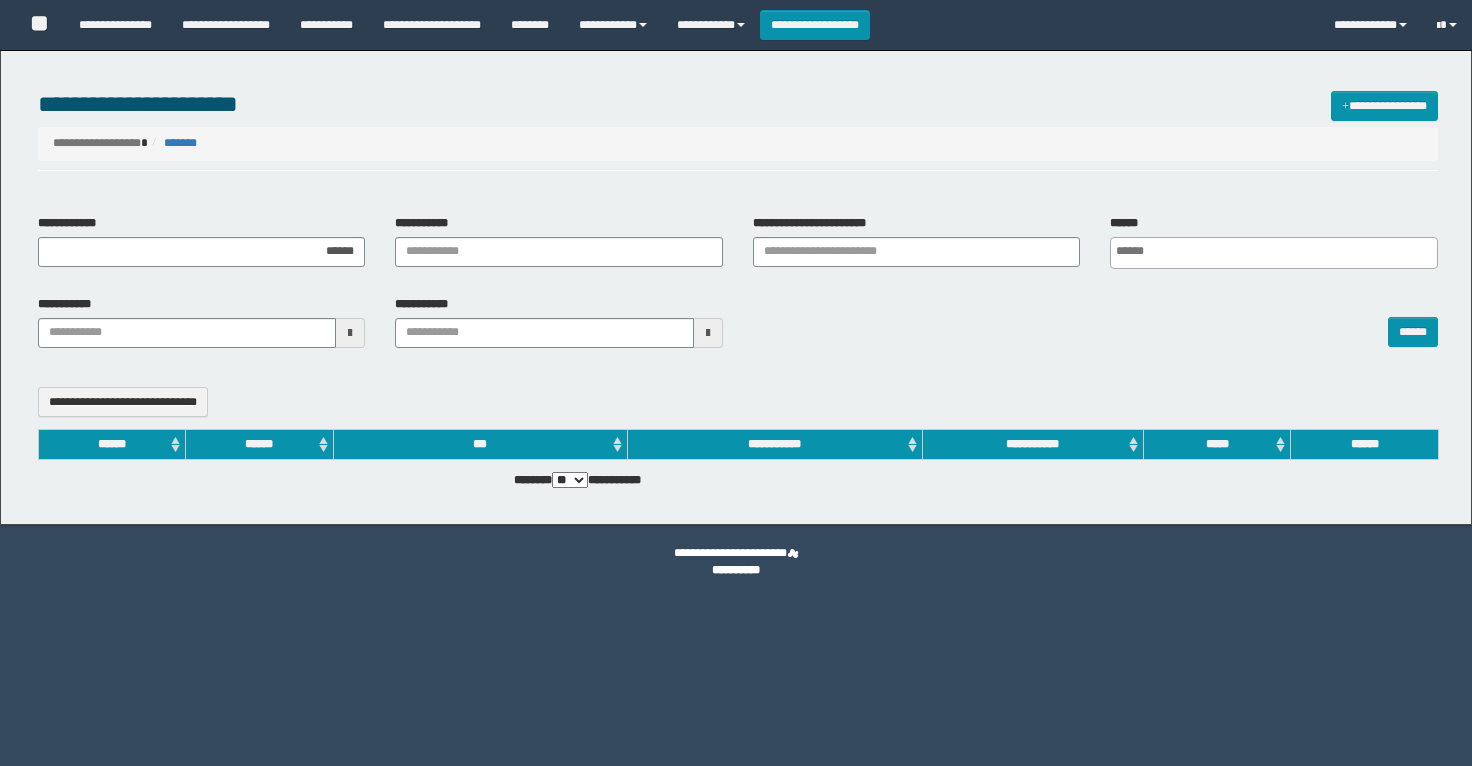 select 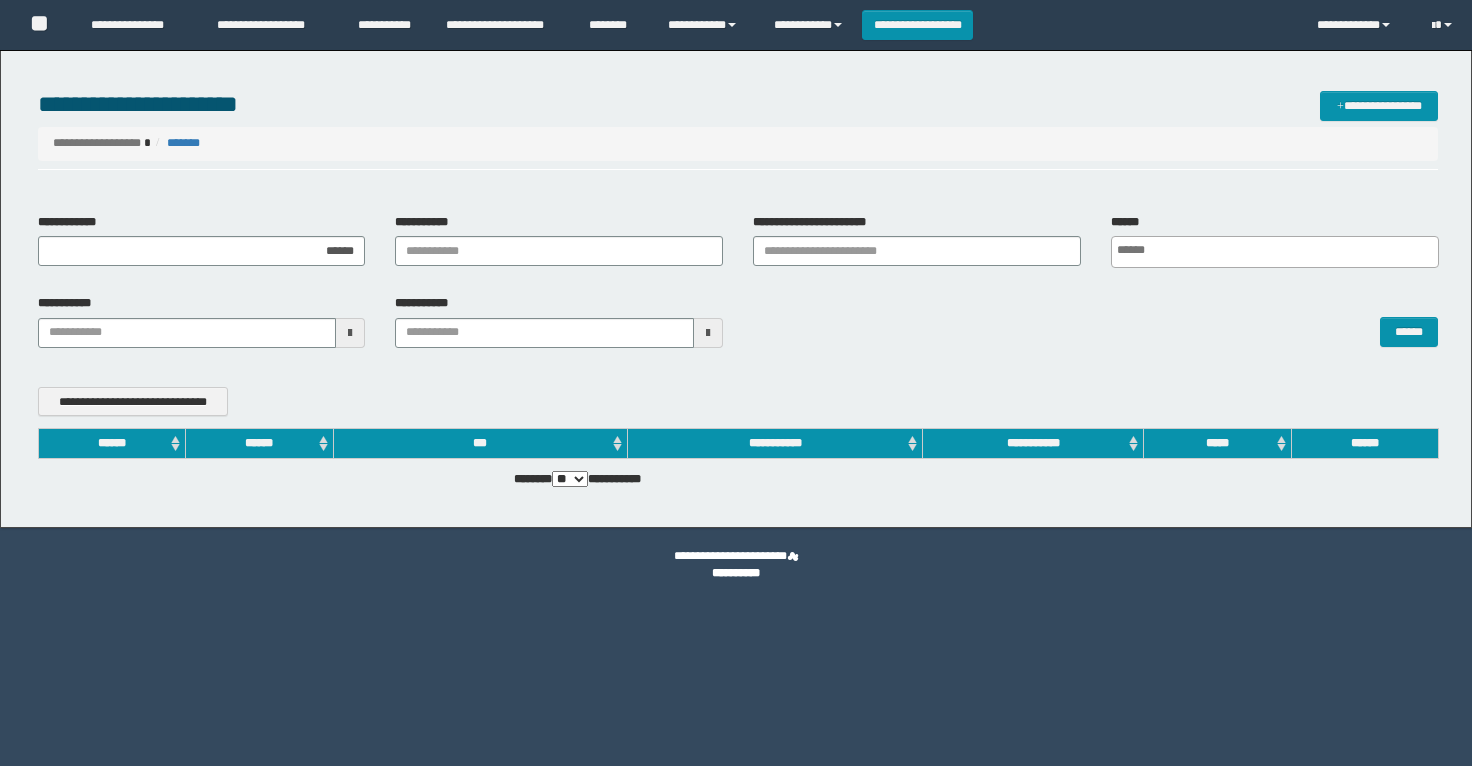 scroll, scrollTop: 0, scrollLeft: 0, axis: both 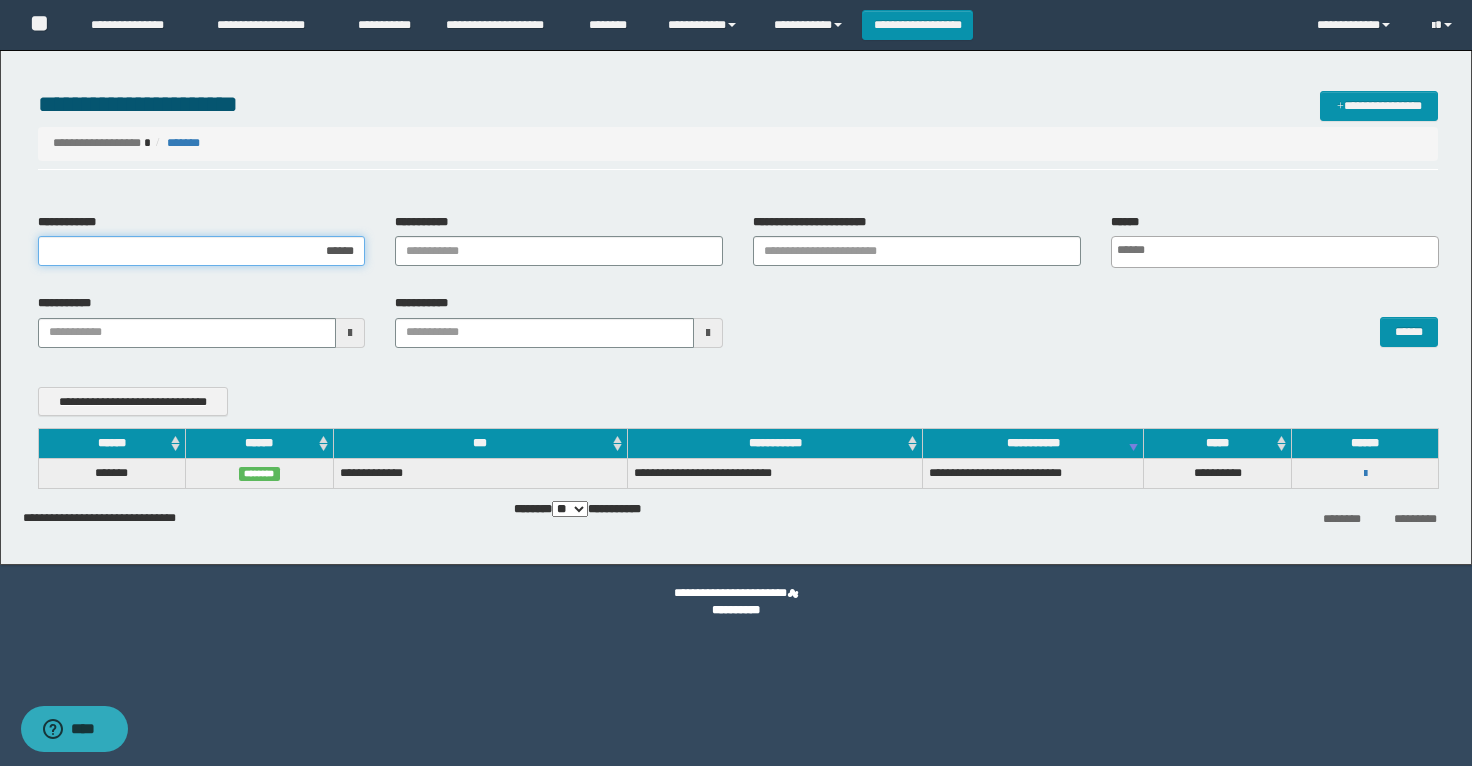 drag, startPoint x: 359, startPoint y: 247, endPoint x: 310, endPoint y: 250, distance: 49.09175 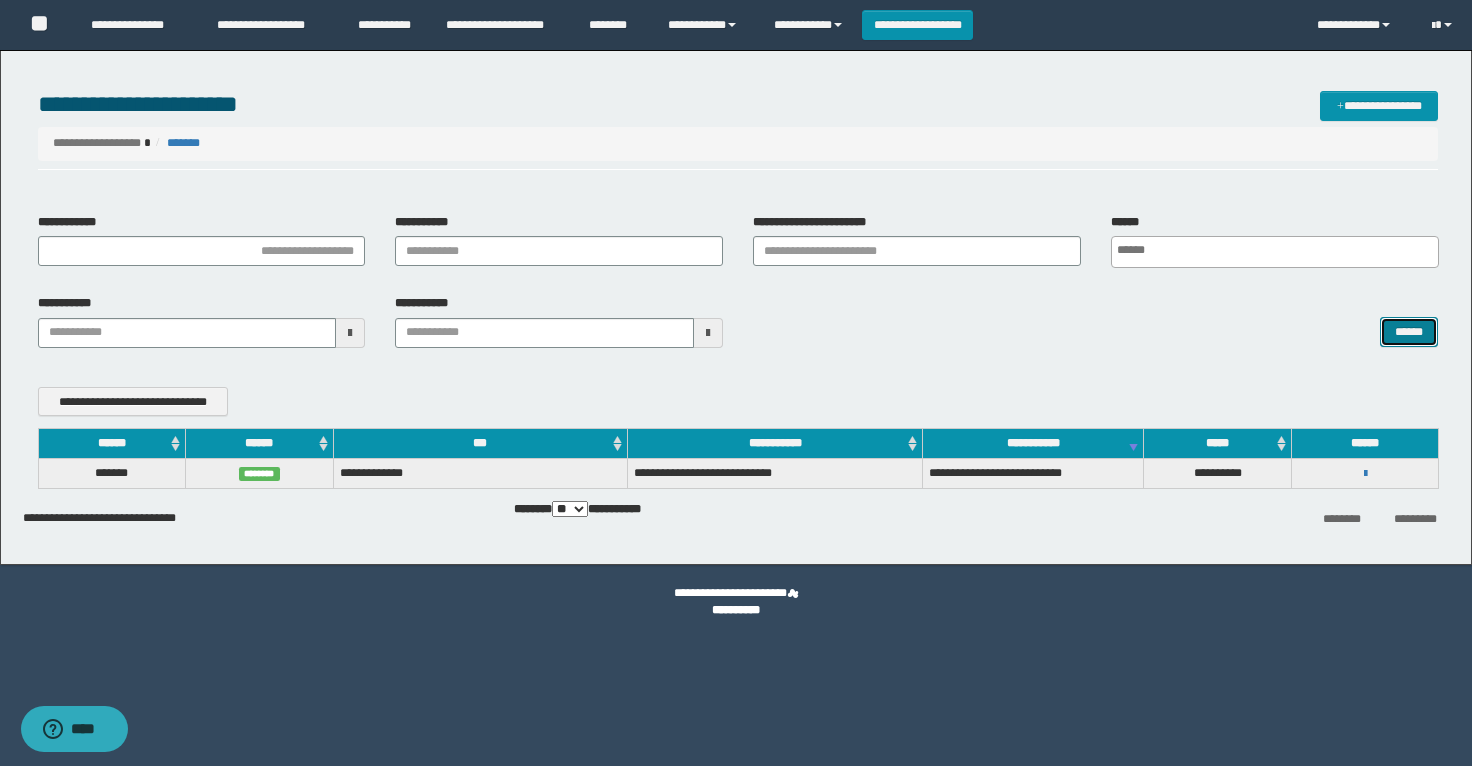 click on "******" at bounding box center (1409, 332) 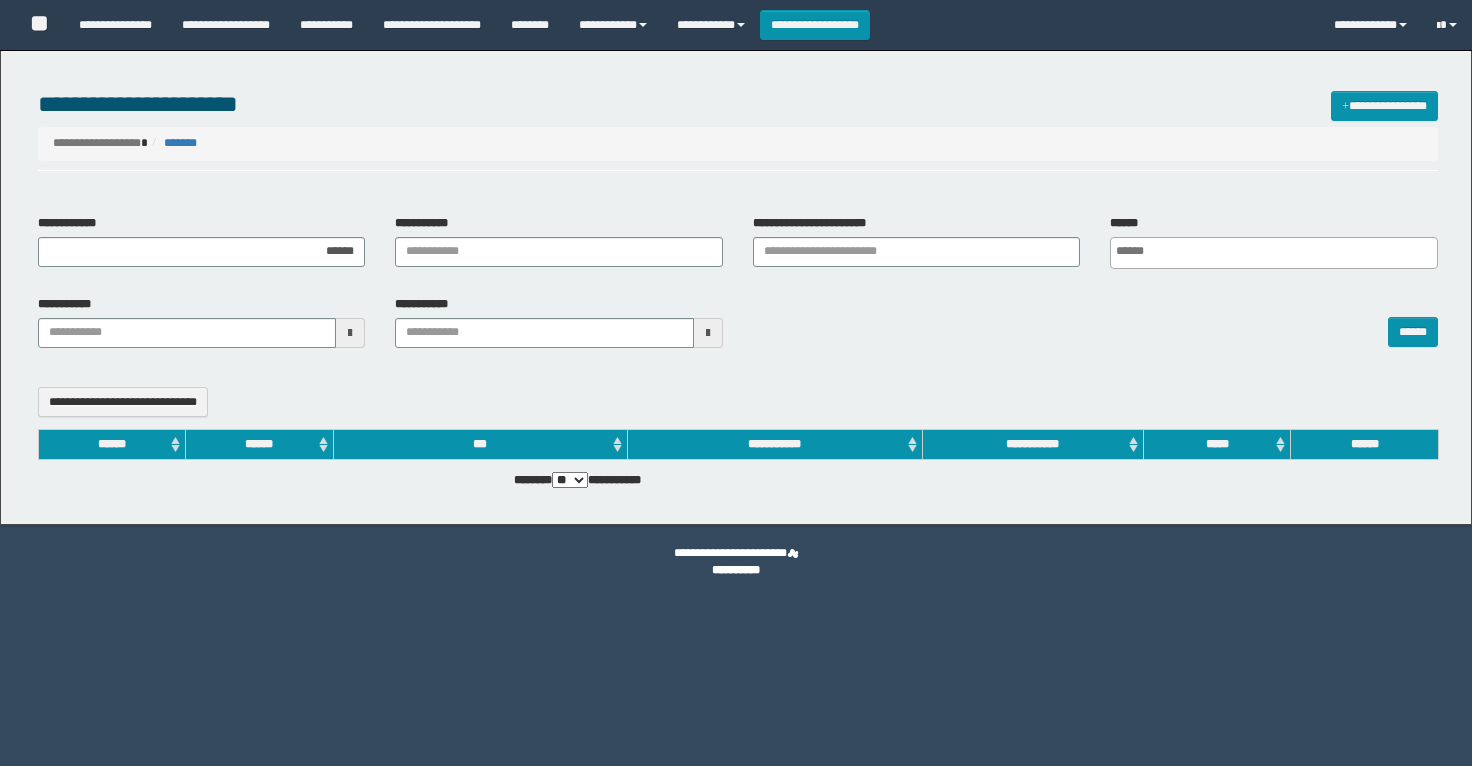 select 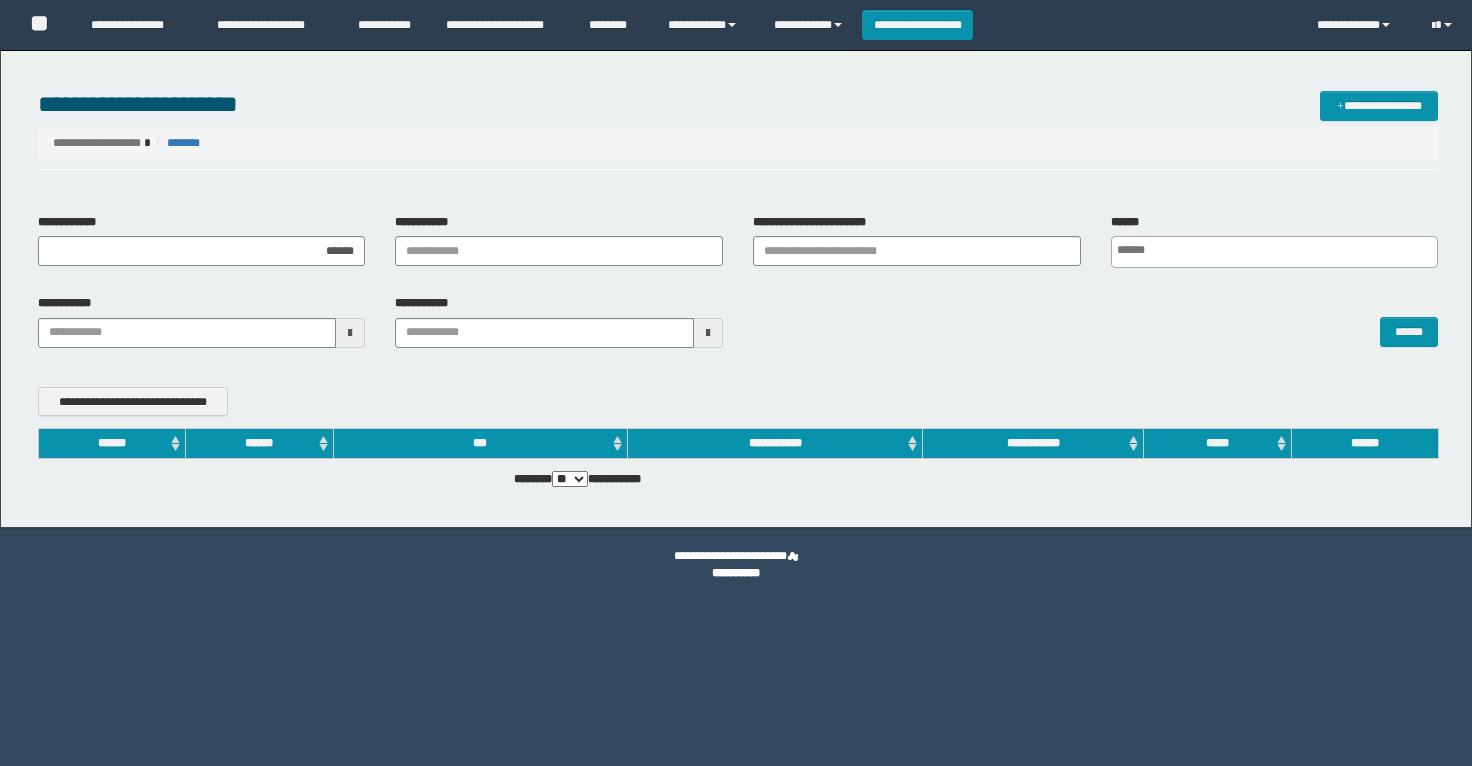 scroll, scrollTop: 0, scrollLeft: 0, axis: both 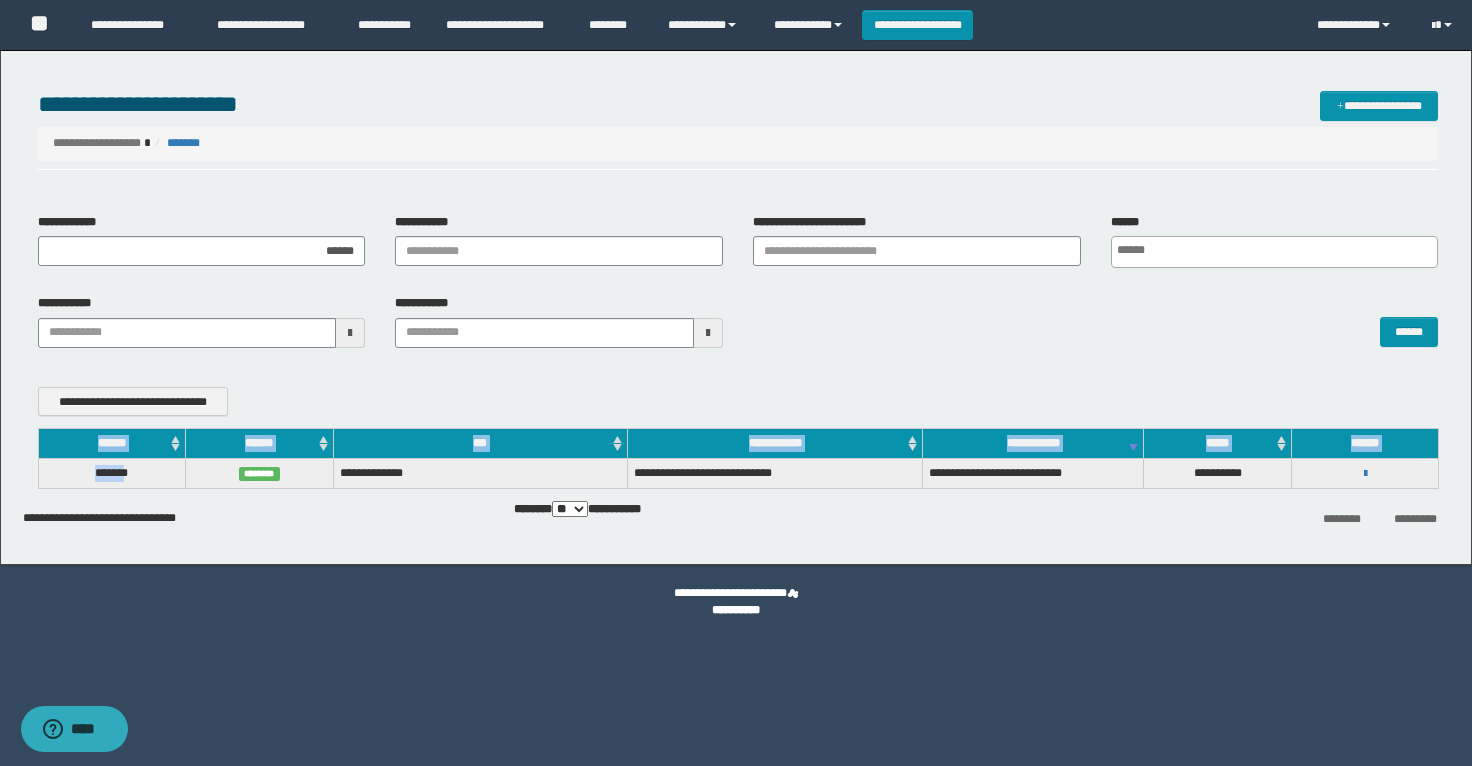 drag, startPoint x: 131, startPoint y: 472, endPoint x: 0, endPoint y: 460, distance: 131.54848 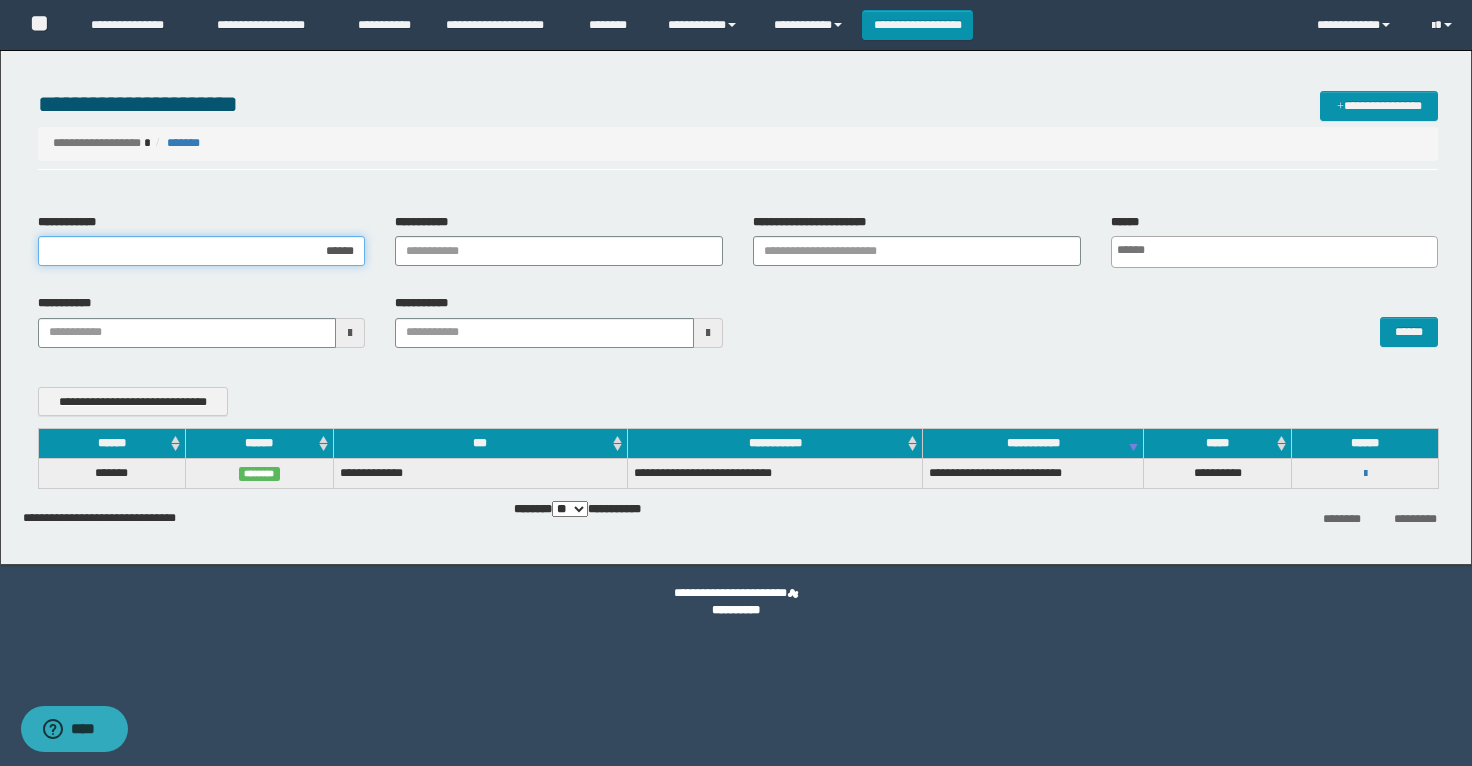 drag, startPoint x: 355, startPoint y: 260, endPoint x: 192, endPoint y: 250, distance: 163.30646 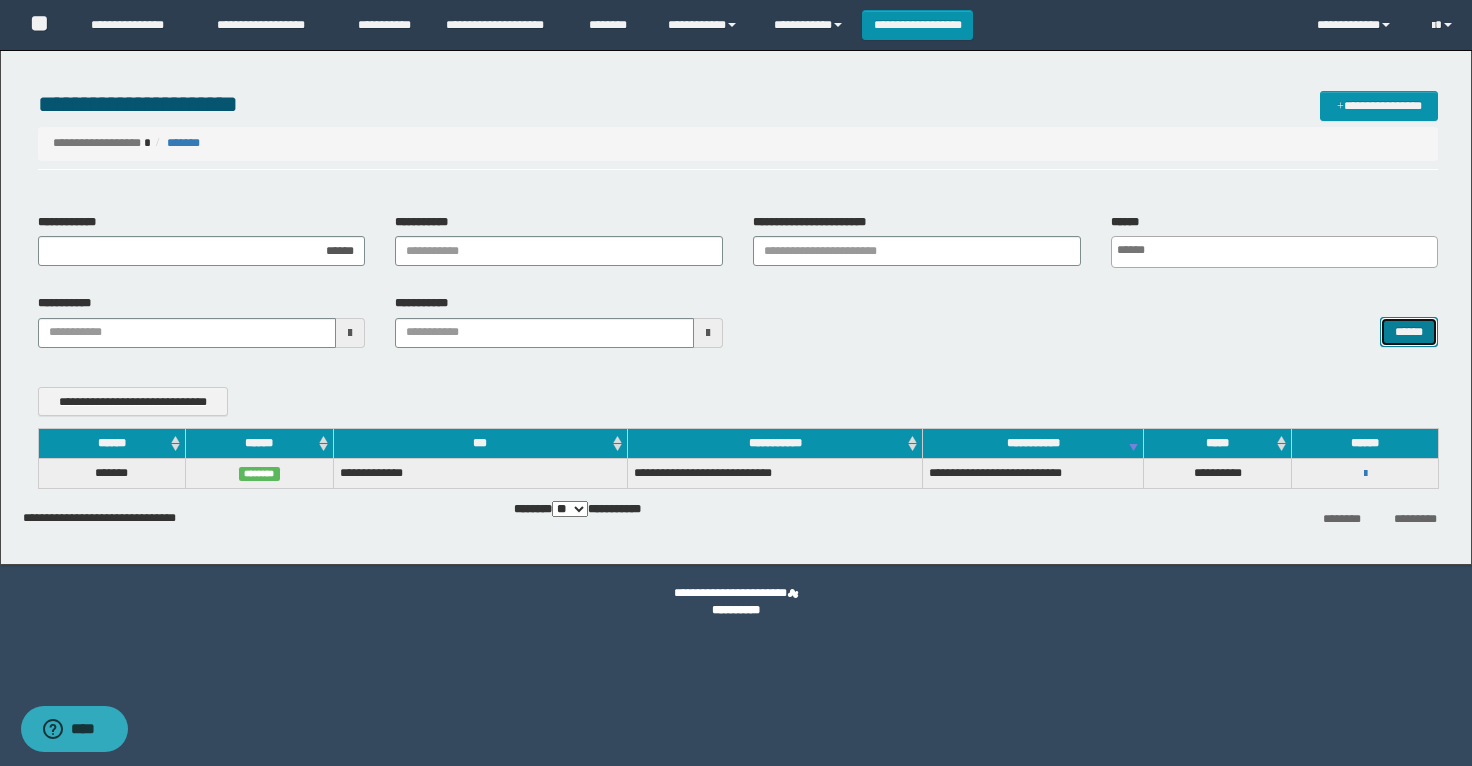 click on "******" at bounding box center (1409, 332) 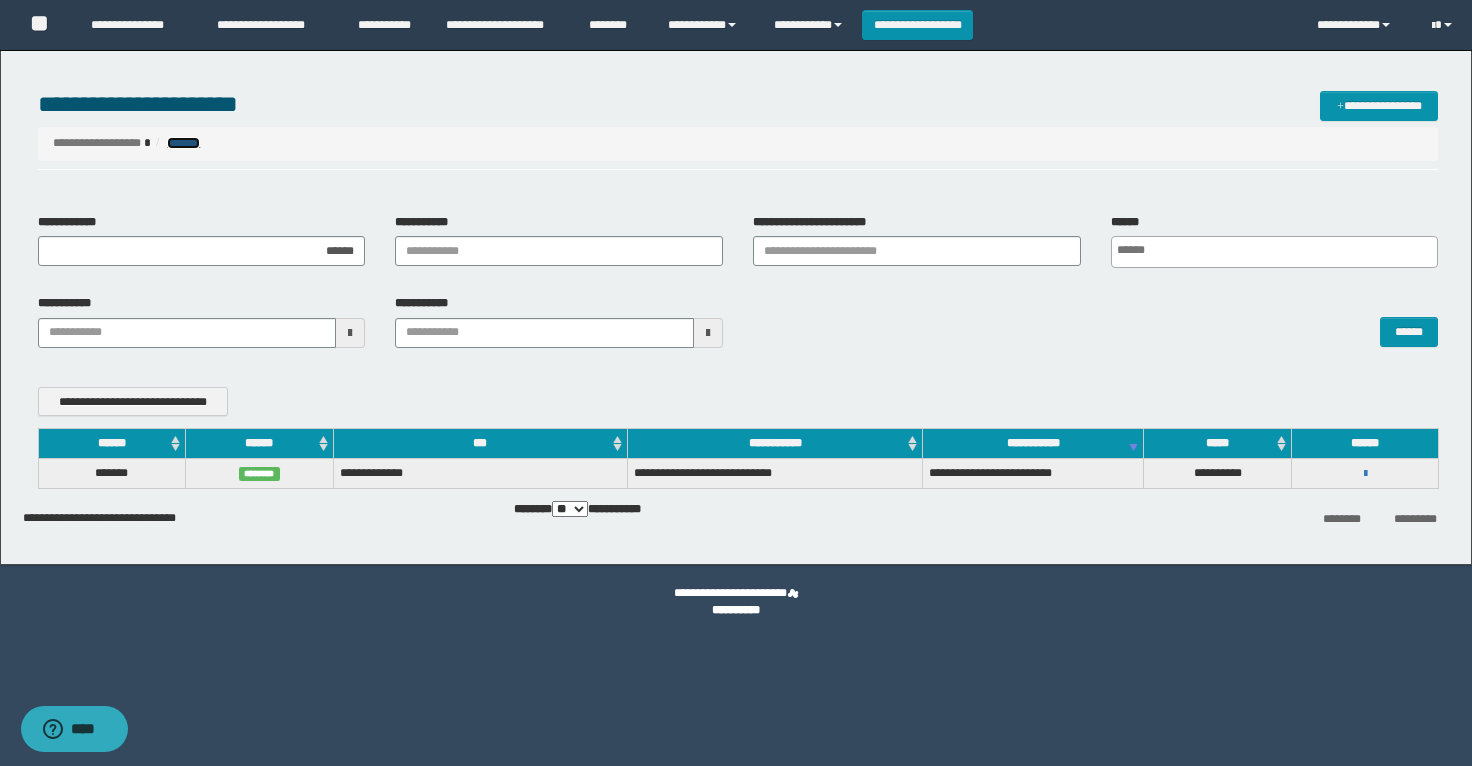 click on "*******" at bounding box center [183, 143] 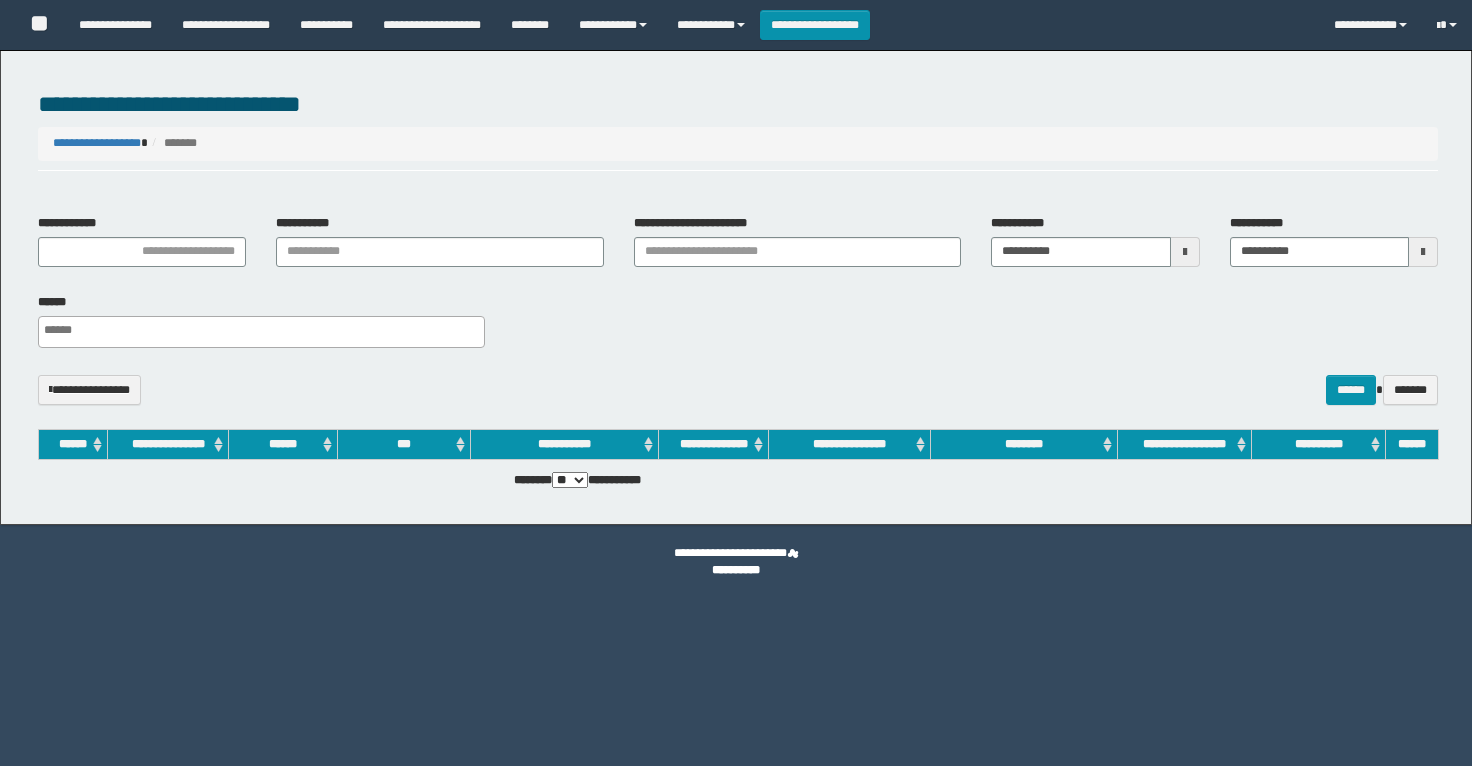 select 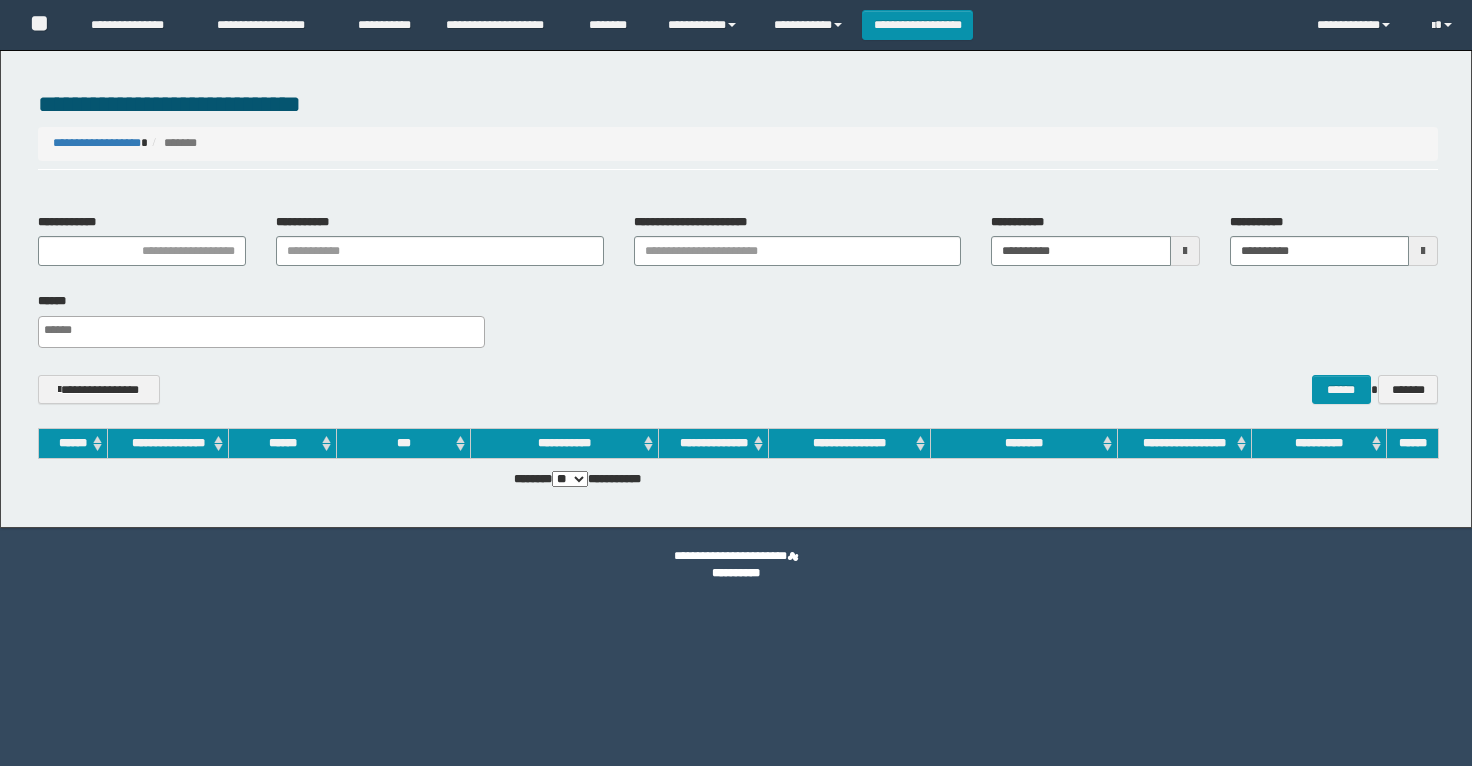 scroll, scrollTop: 0, scrollLeft: 0, axis: both 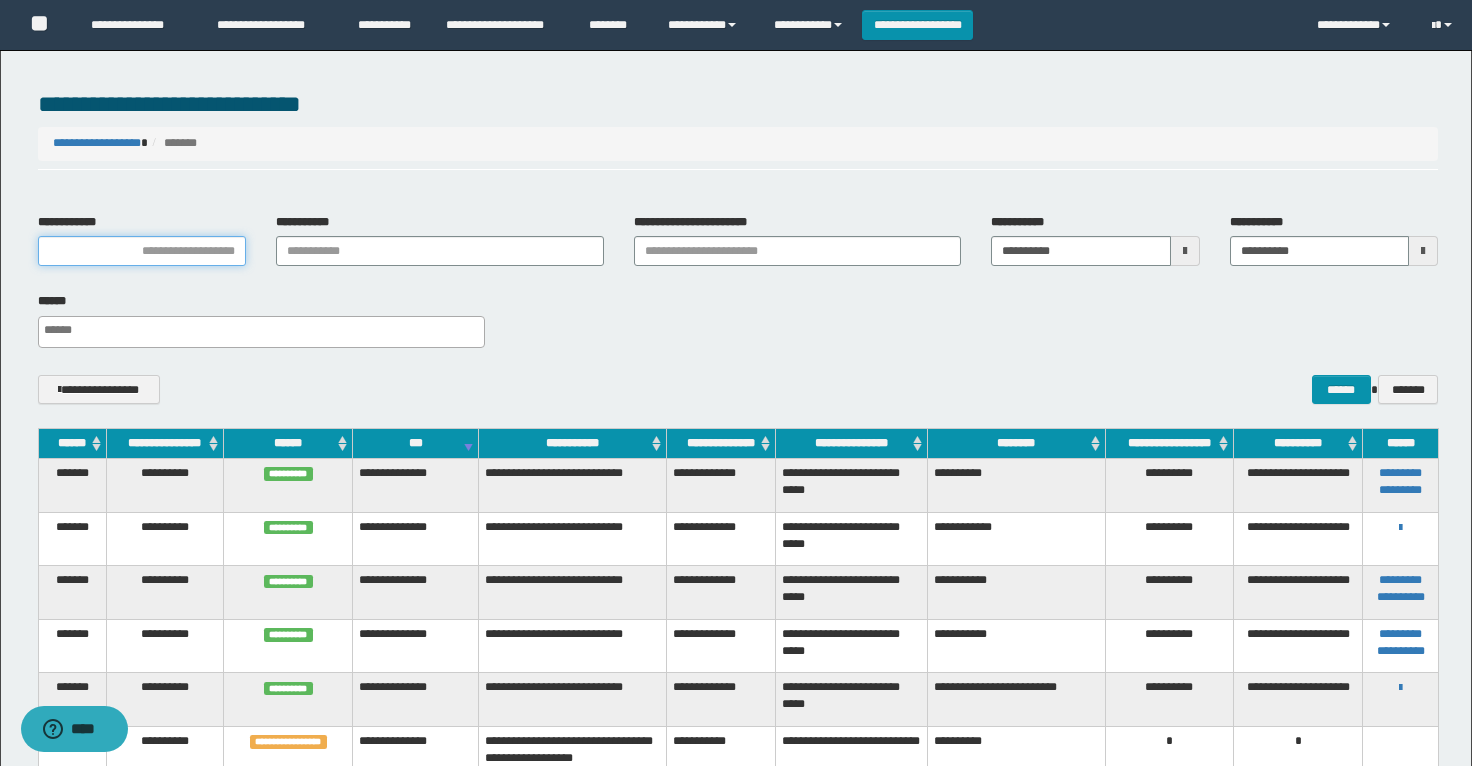 click on "**********" at bounding box center (142, 251) 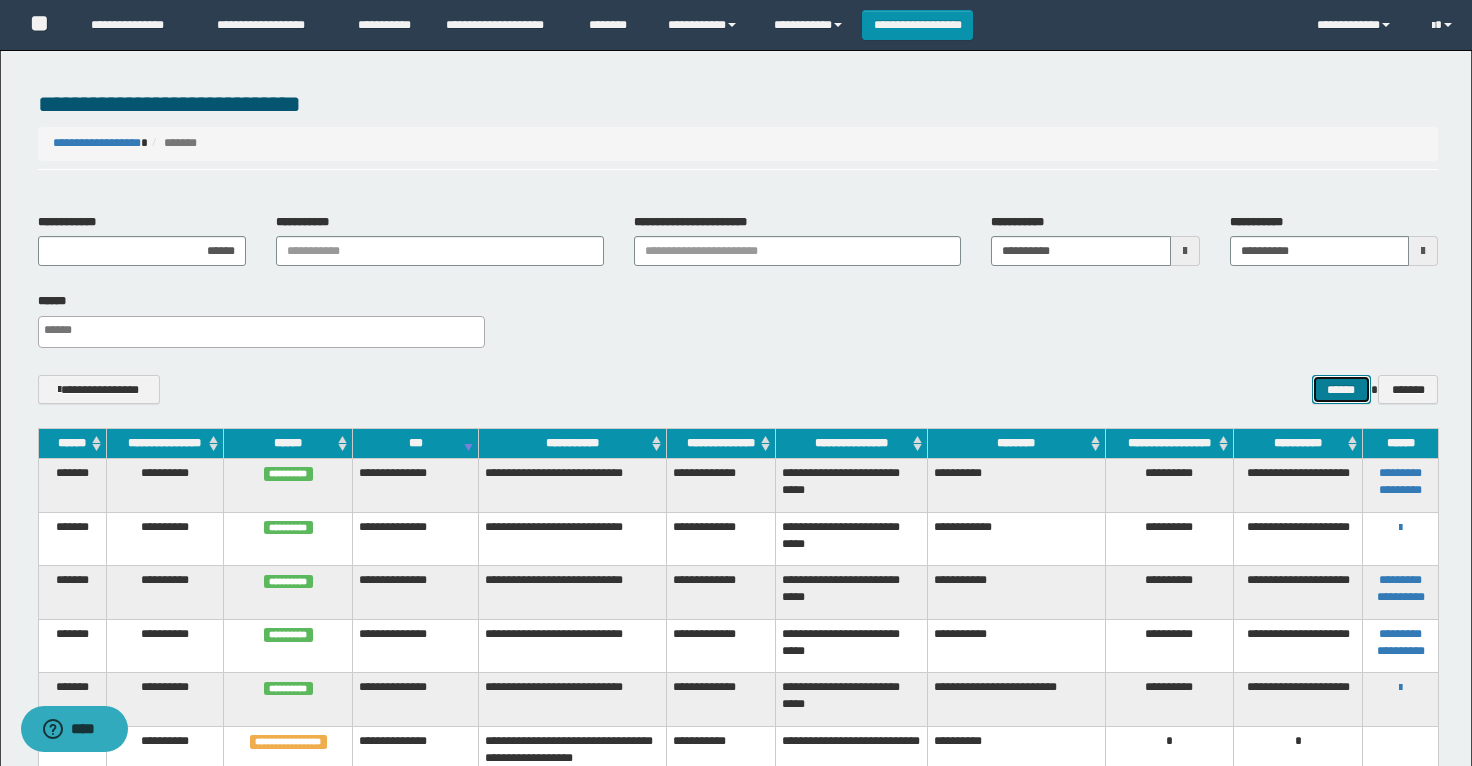 click on "******" at bounding box center [1341, 390] 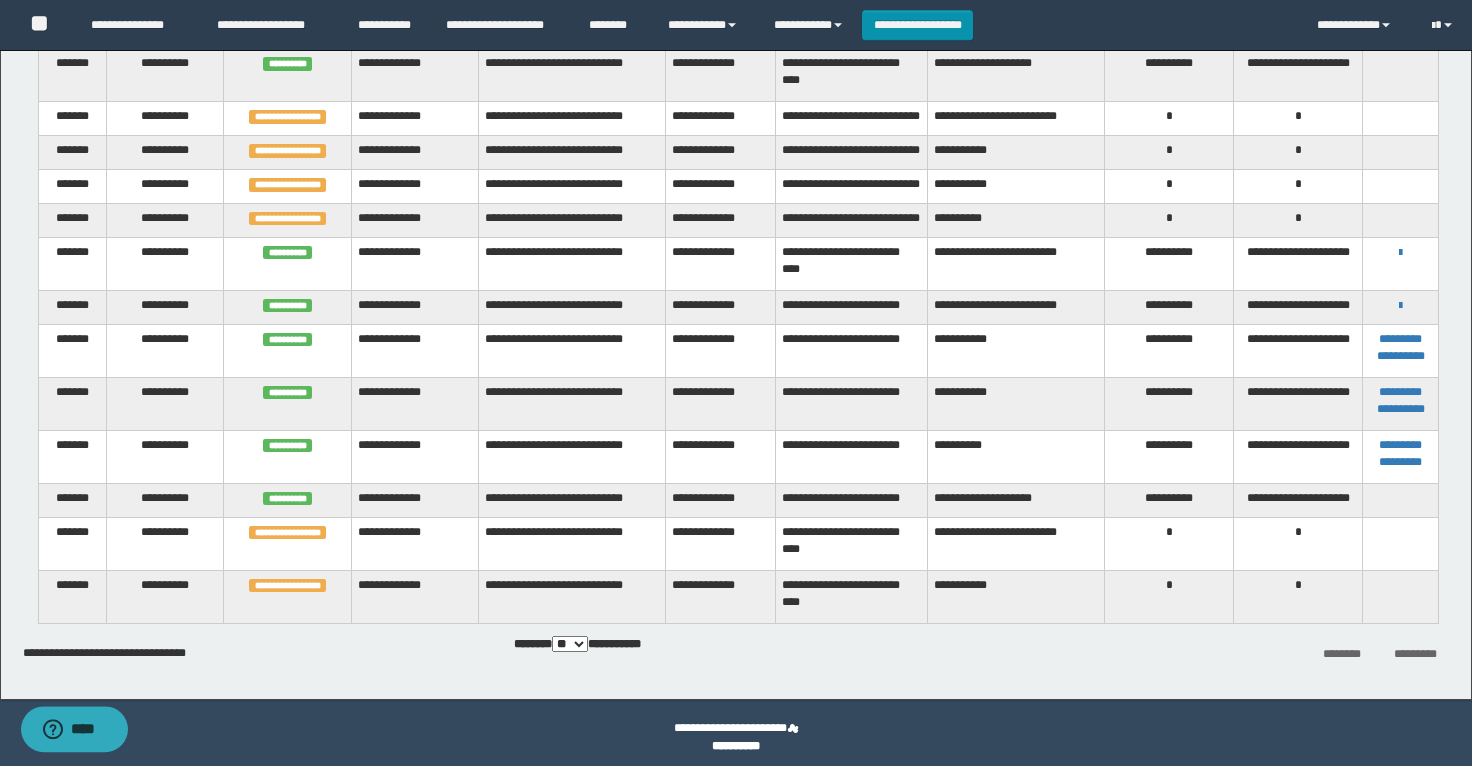 scroll, scrollTop: 1491, scrollLeft: 0, axis: vertical 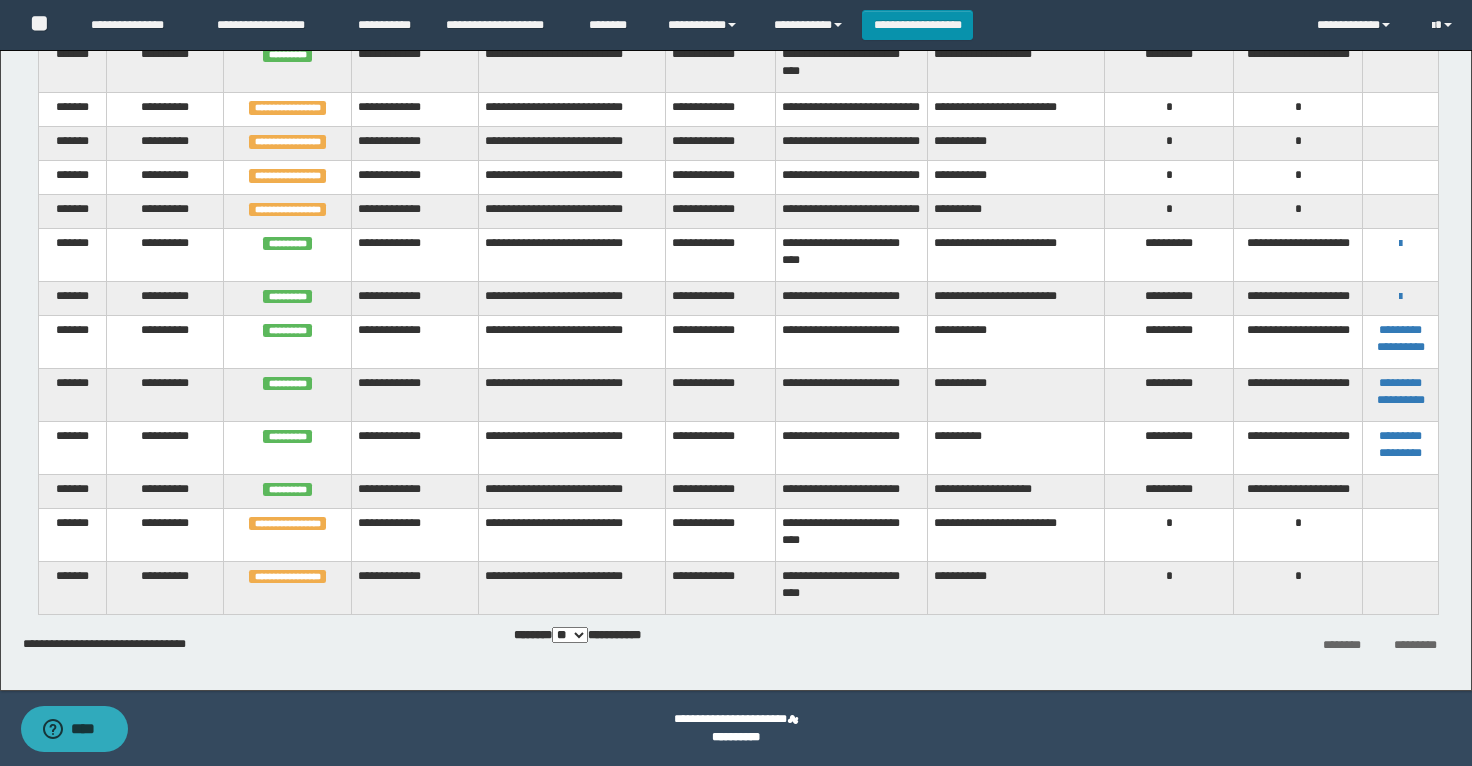 type 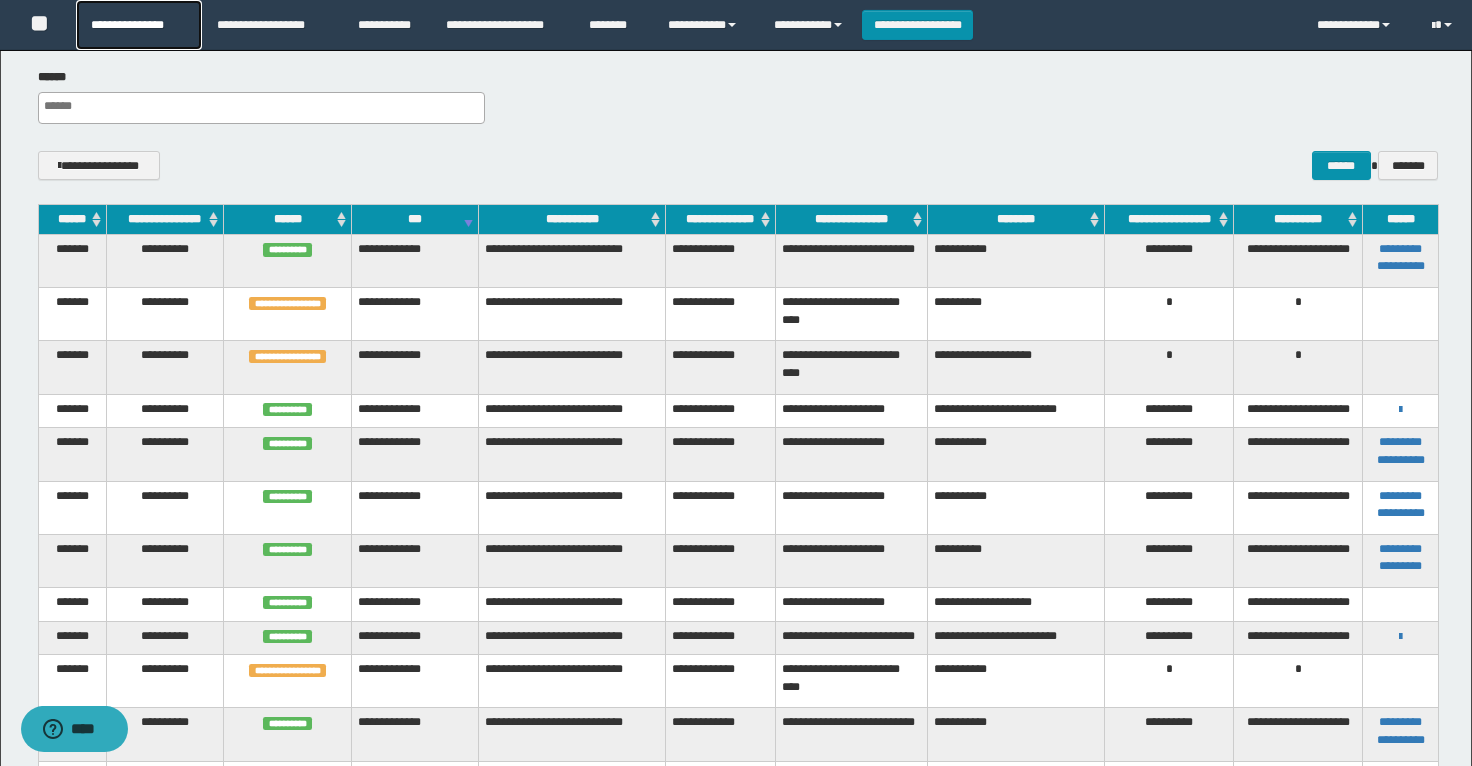 scroll, scrollTop: 236, scrollLeft: 0, axis: vertical 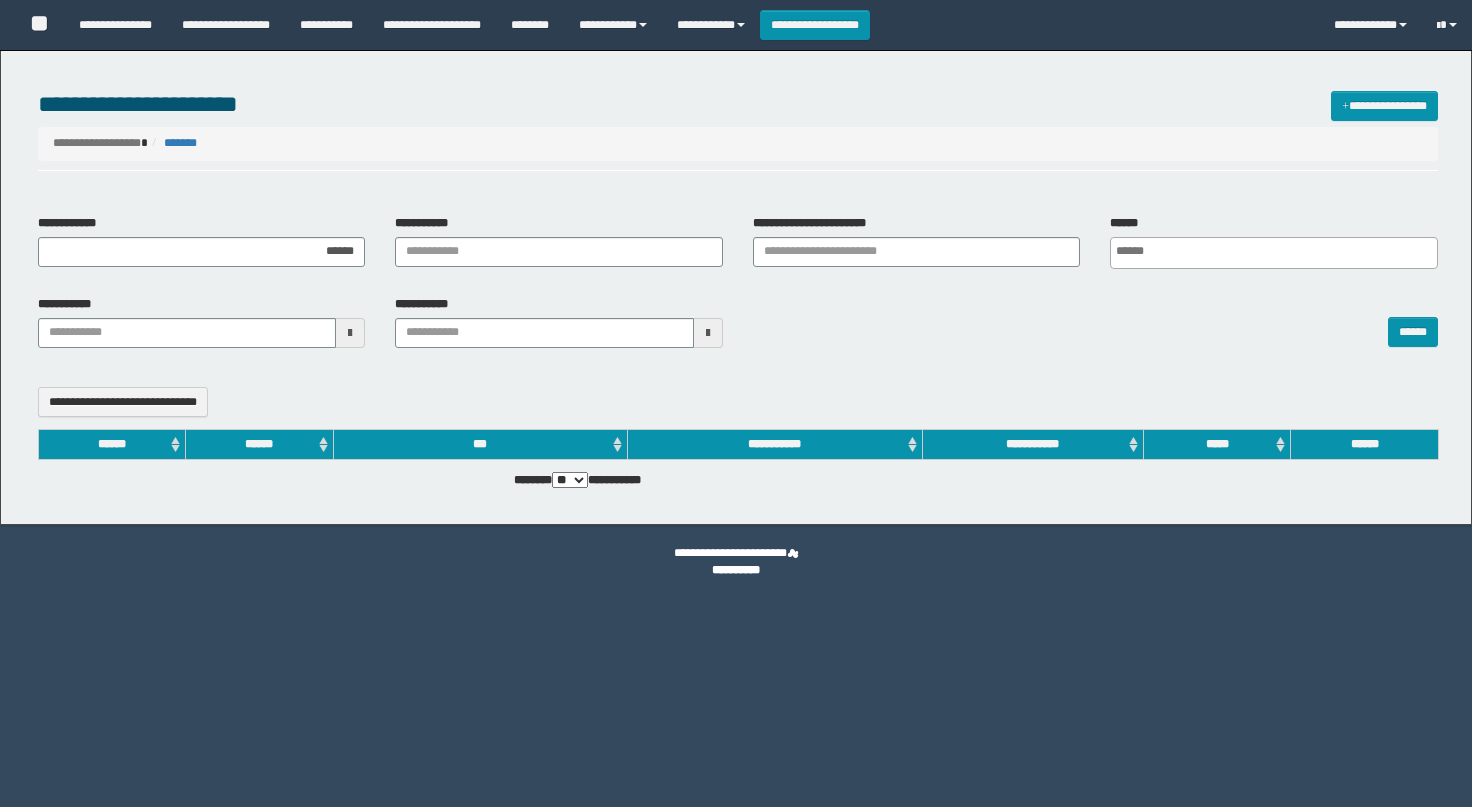 select 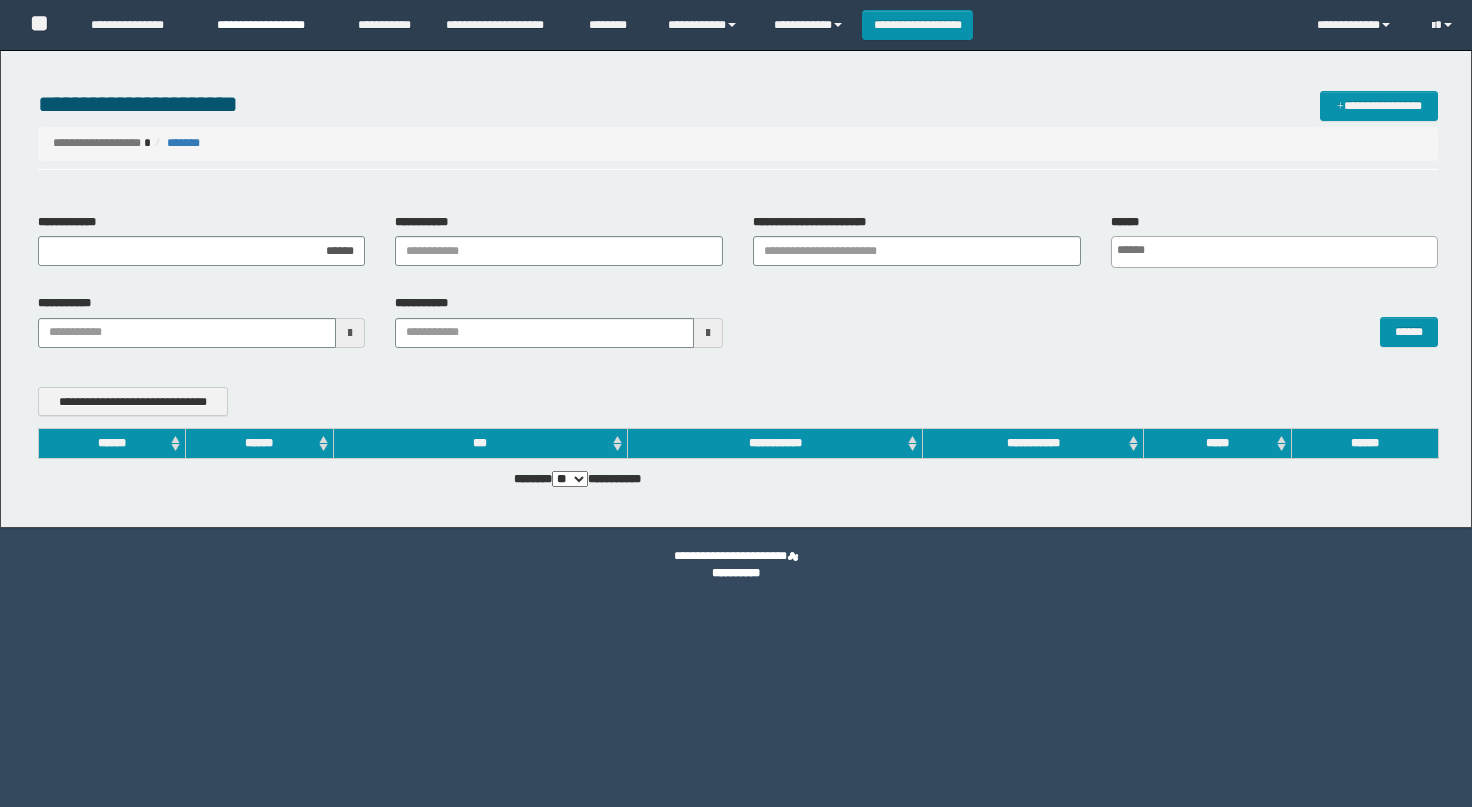 scroll, scrollTop: 0, scrollLeft: 0, axis: both 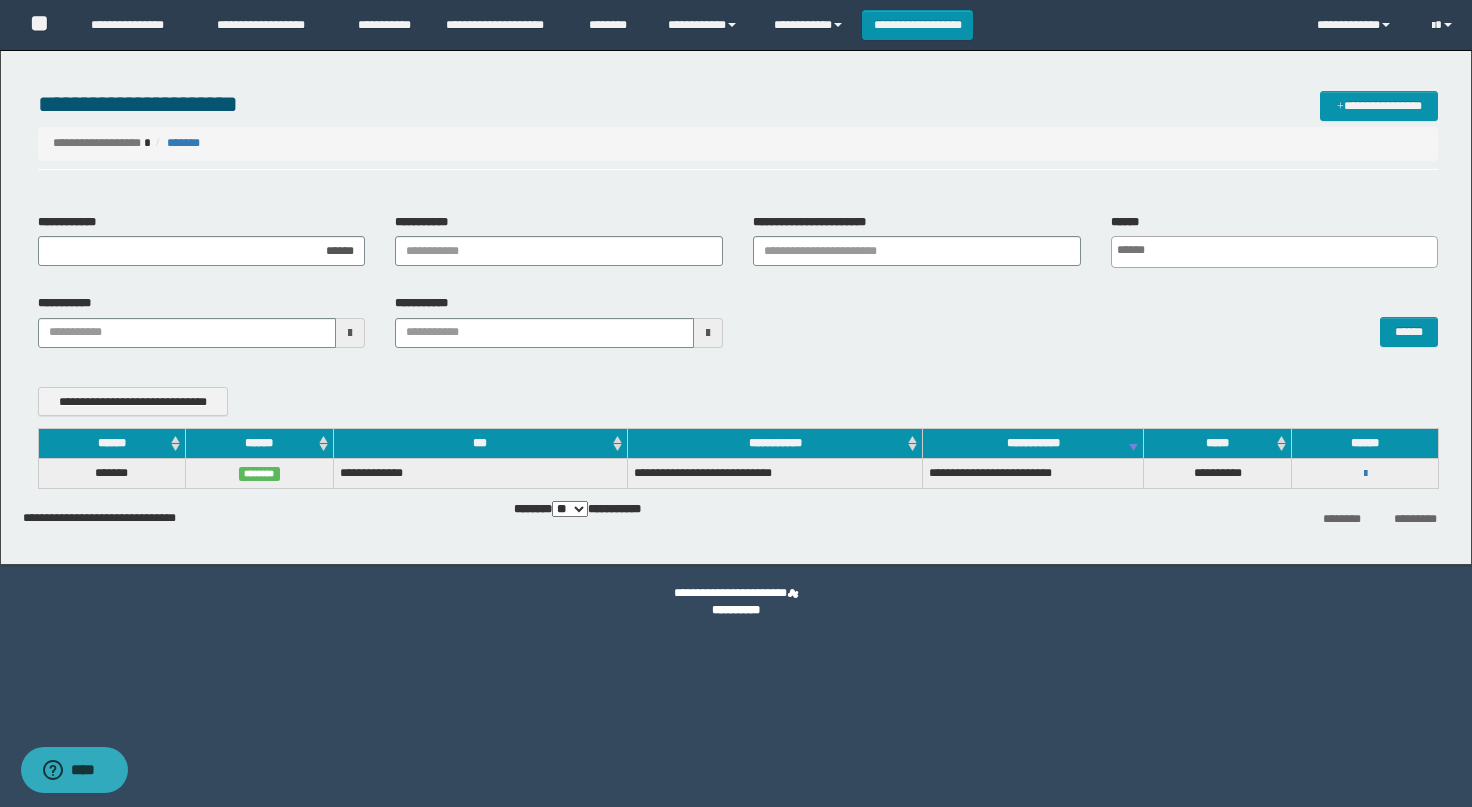 drag, startPoint x: 111, startPoint y: 145, endPoint x: 142, endPoint y: 148, distance: 31.144823 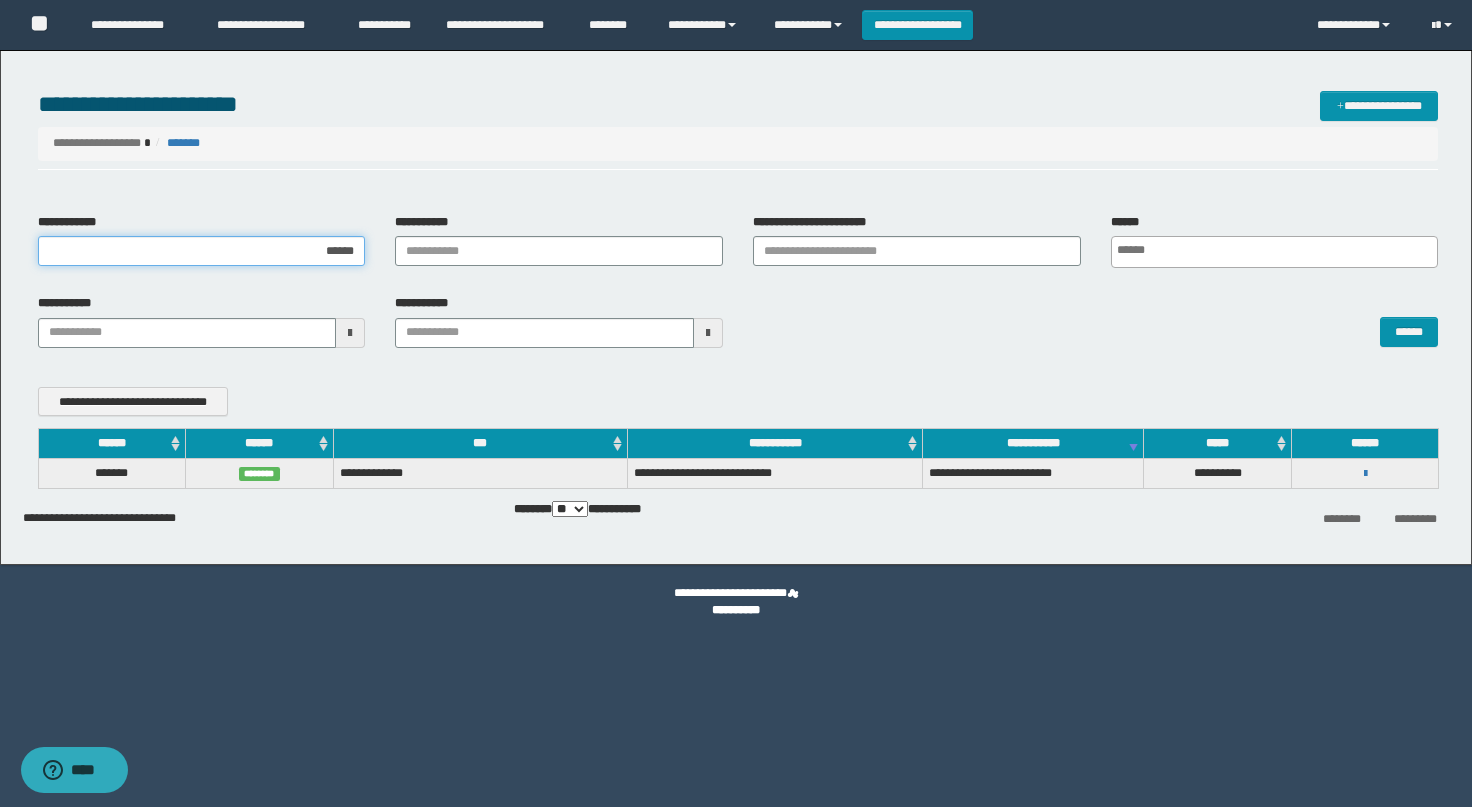 drag, startPoint x: 363, startPoint y: 245, endPoint x: 246, endPoint y: 248, distance: 117.03845 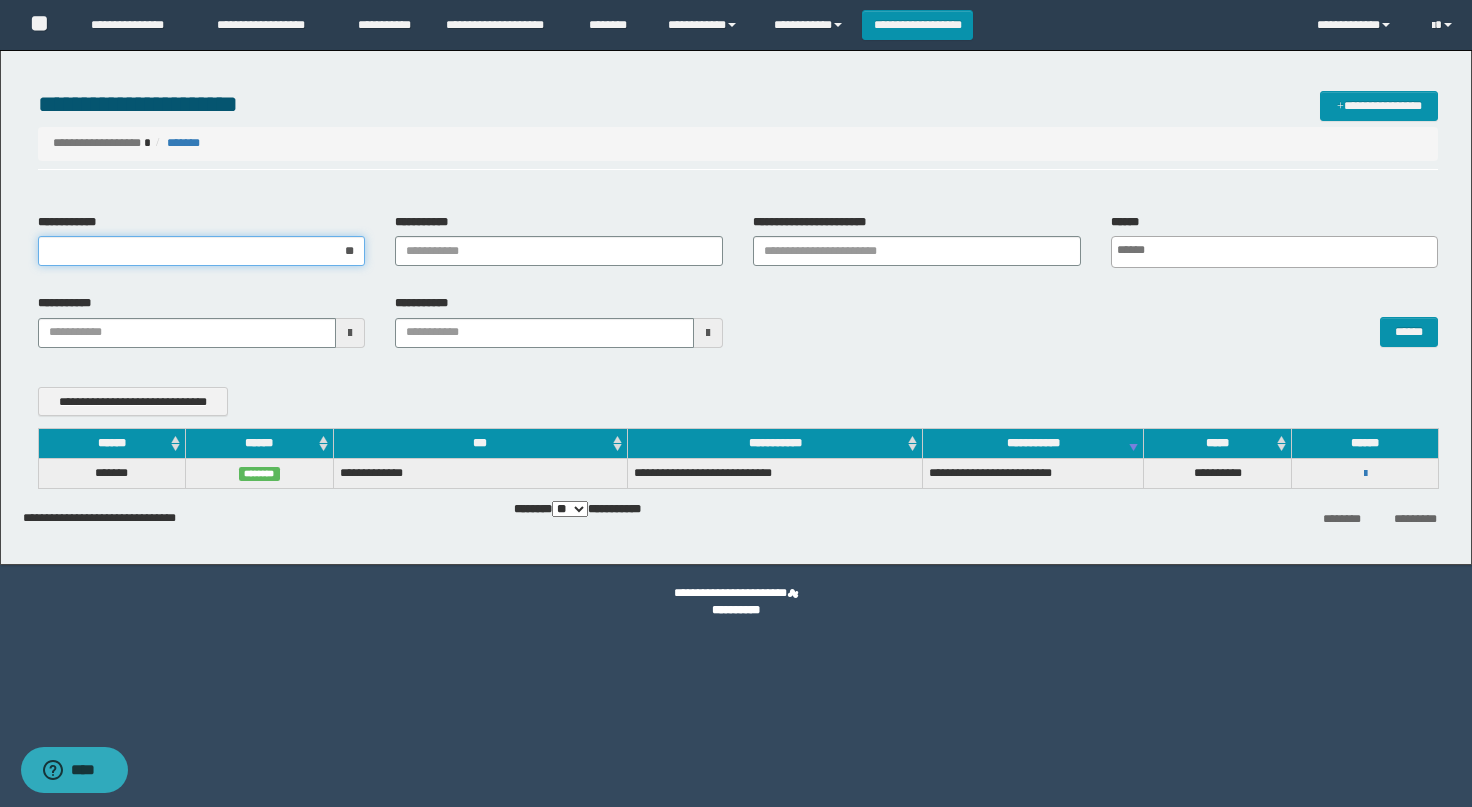 type on "*" 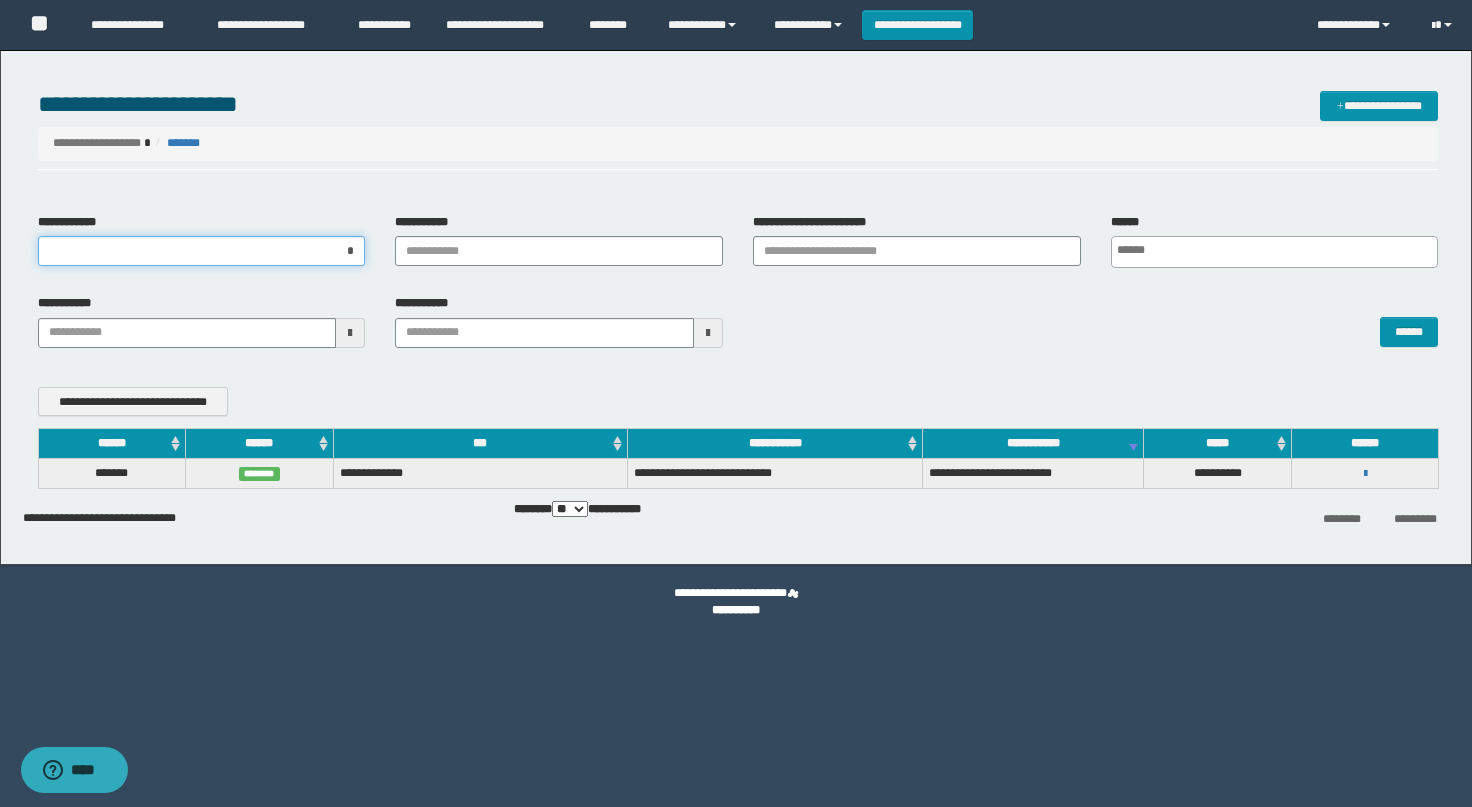type 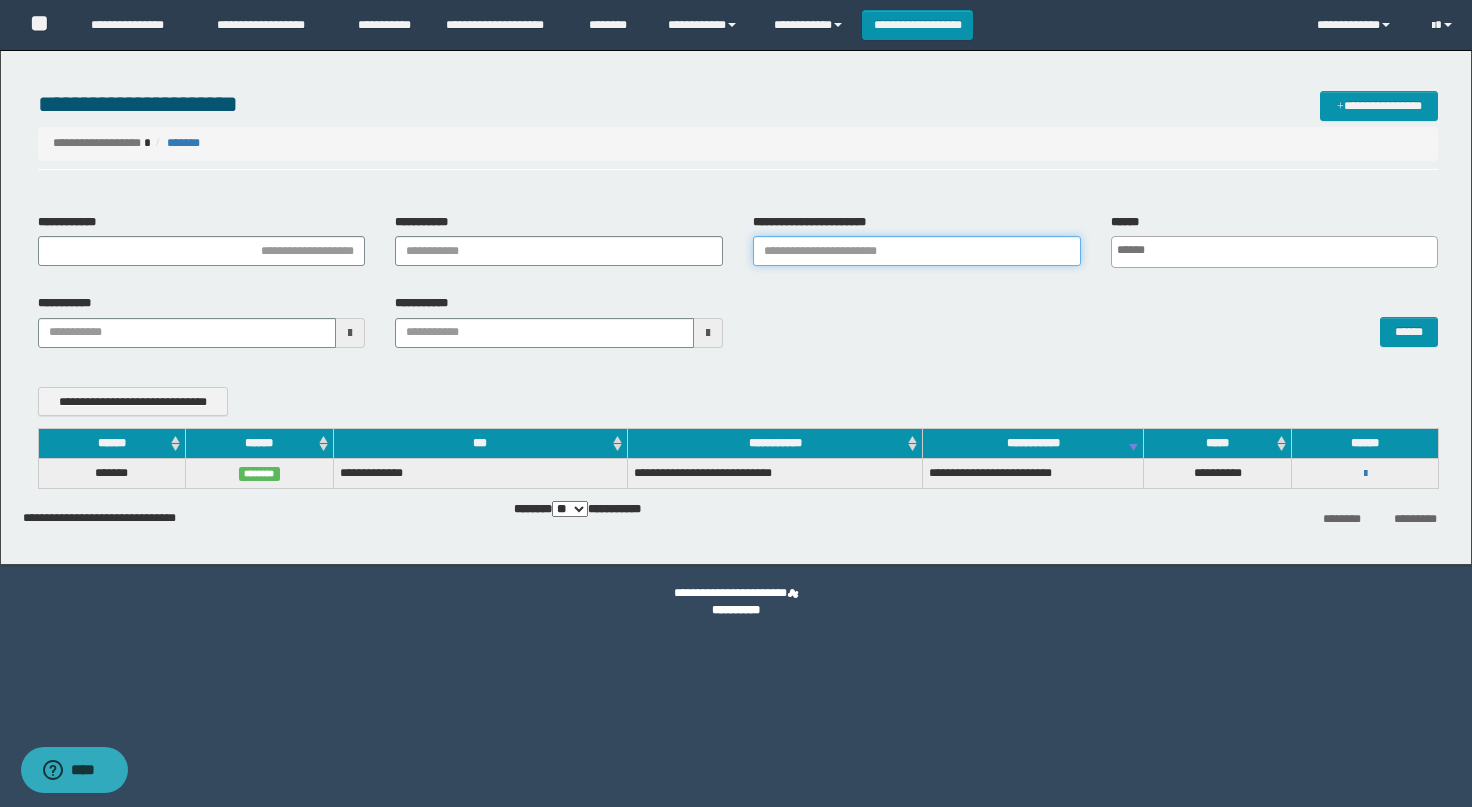 click on "**********" at bounding box center (917, 251) 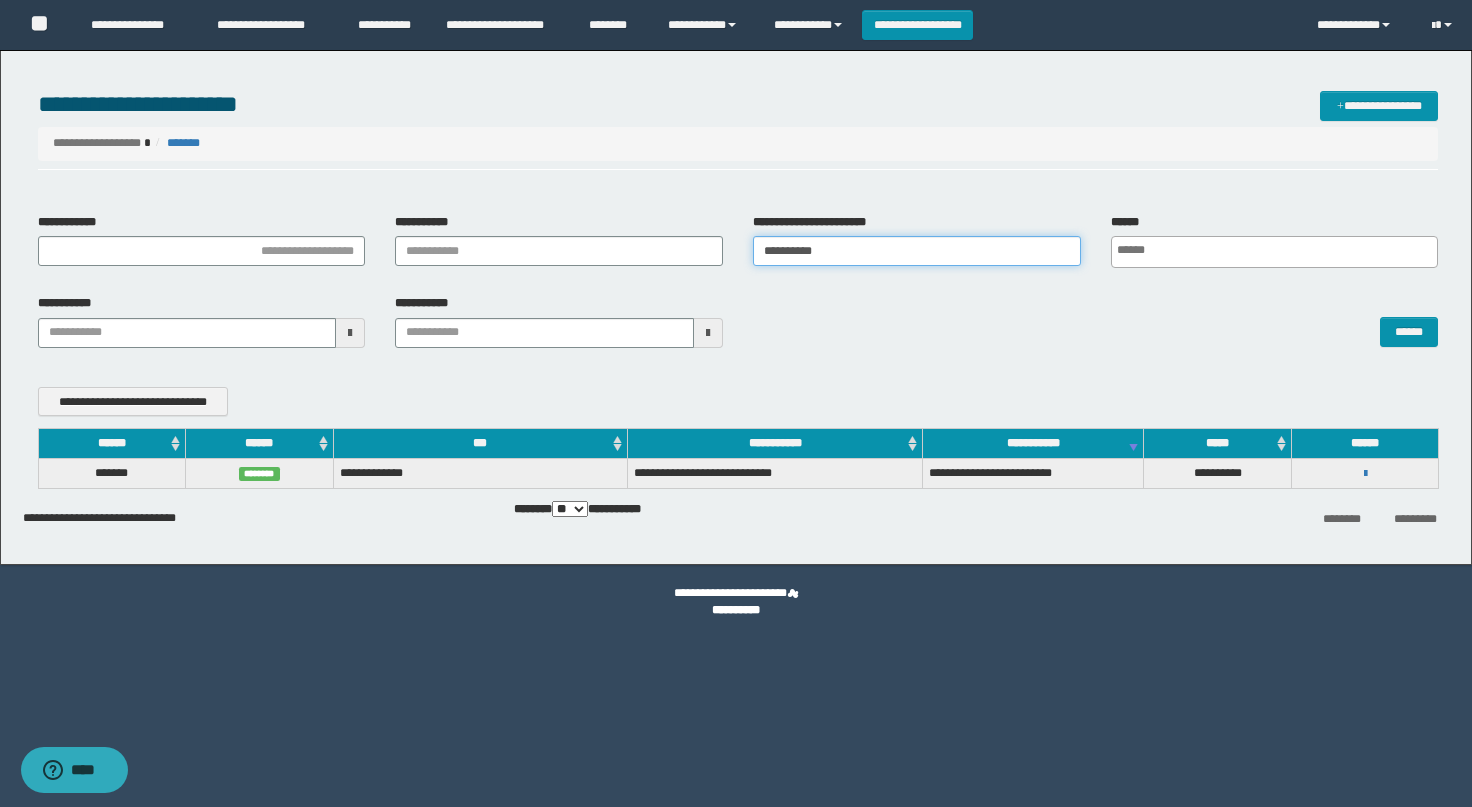 type on "**********" 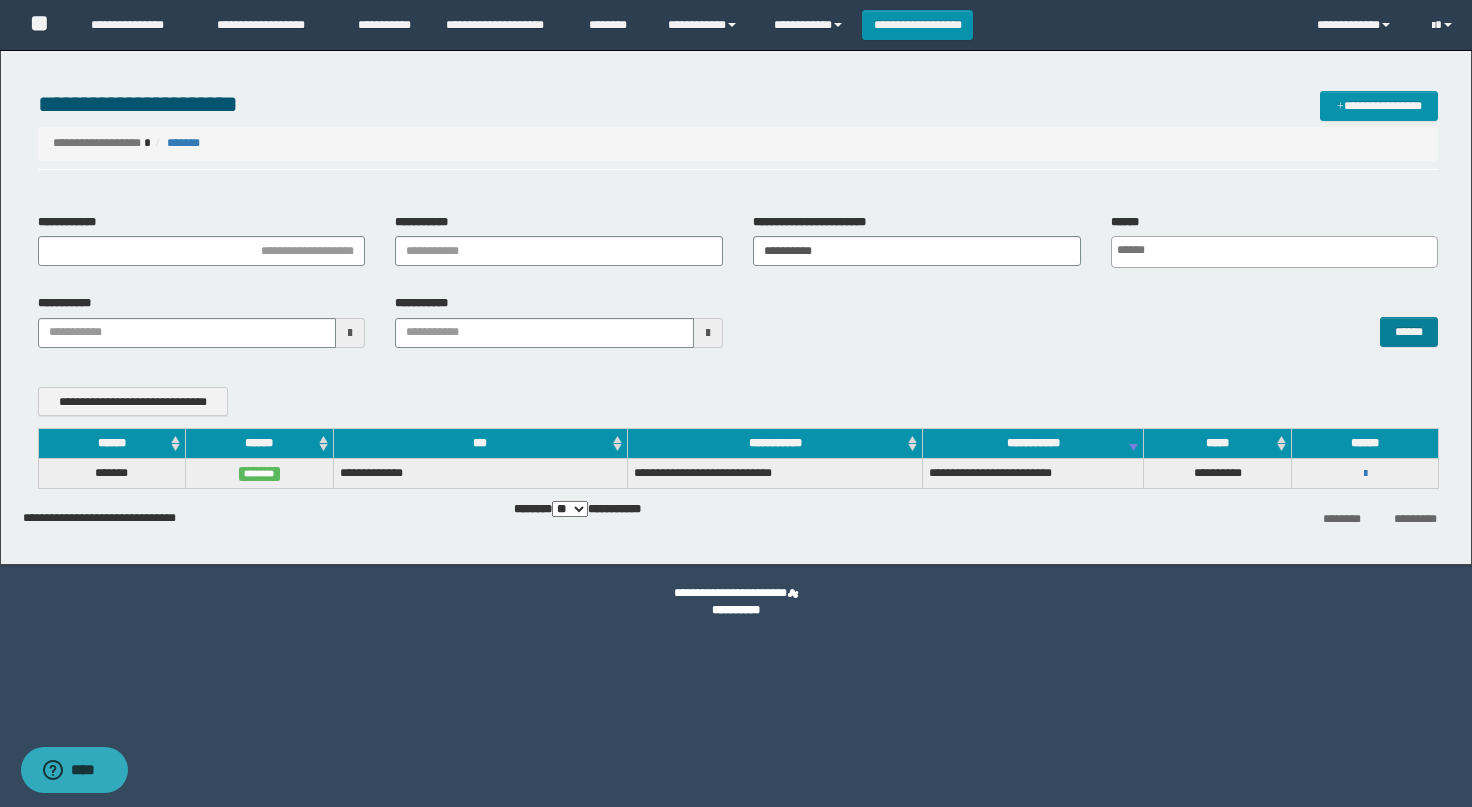 drag, startPoint x: 1445, startPoint y: 341, endPoint x: 1434, endPoint y: 335, distance: 12.529964 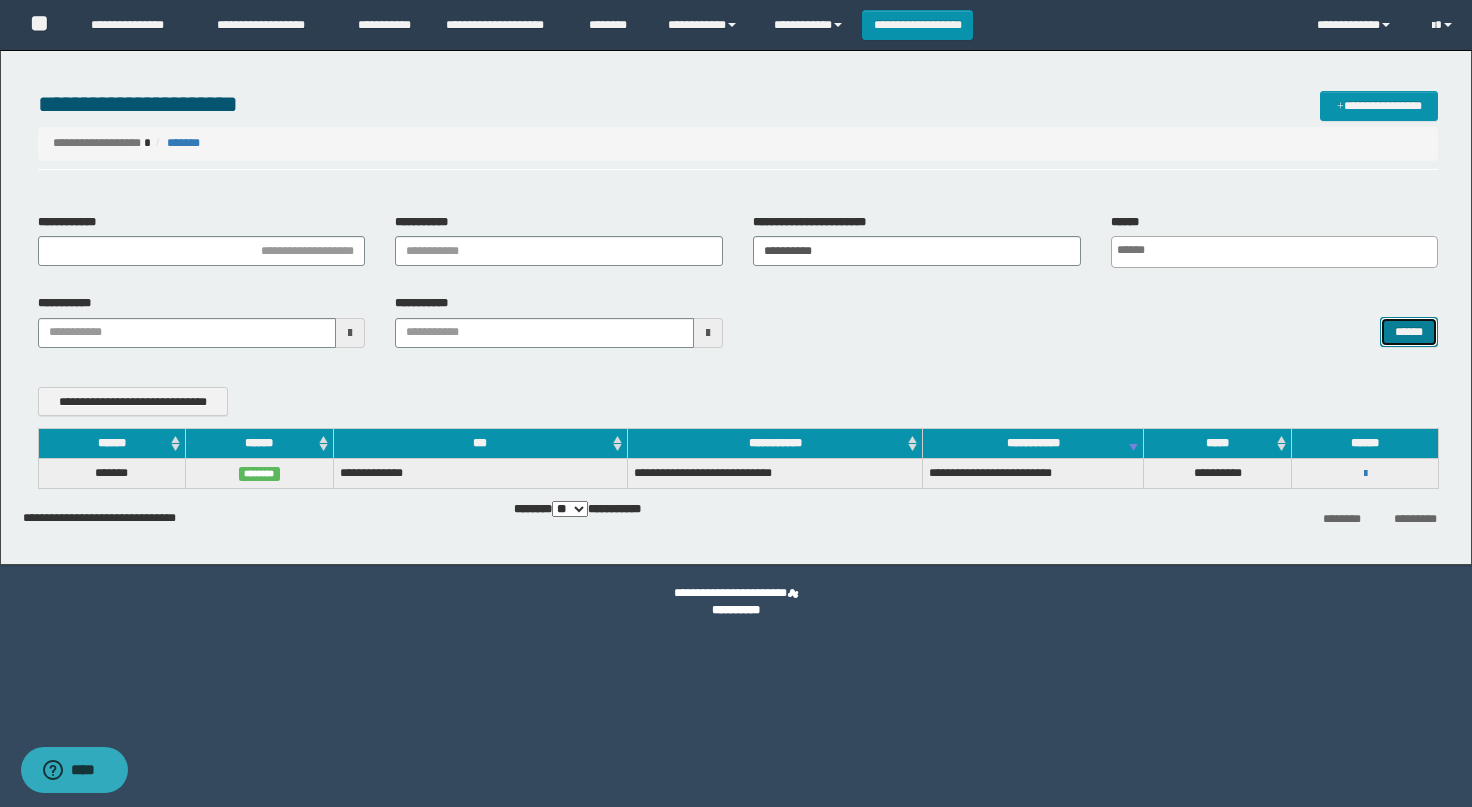 click on "******" at bounding box center [1409, 332] 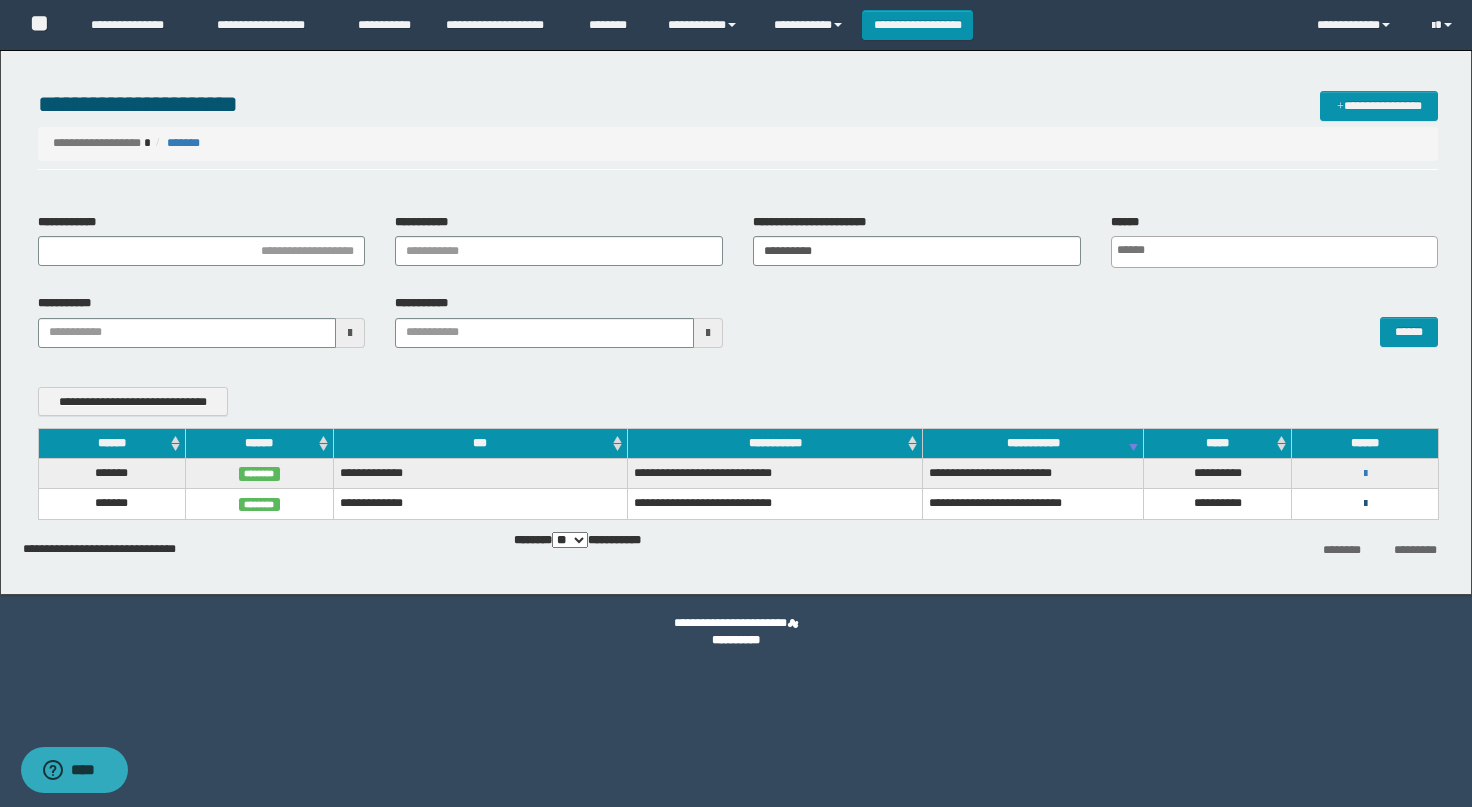 click at bounding box center [1365, 504] 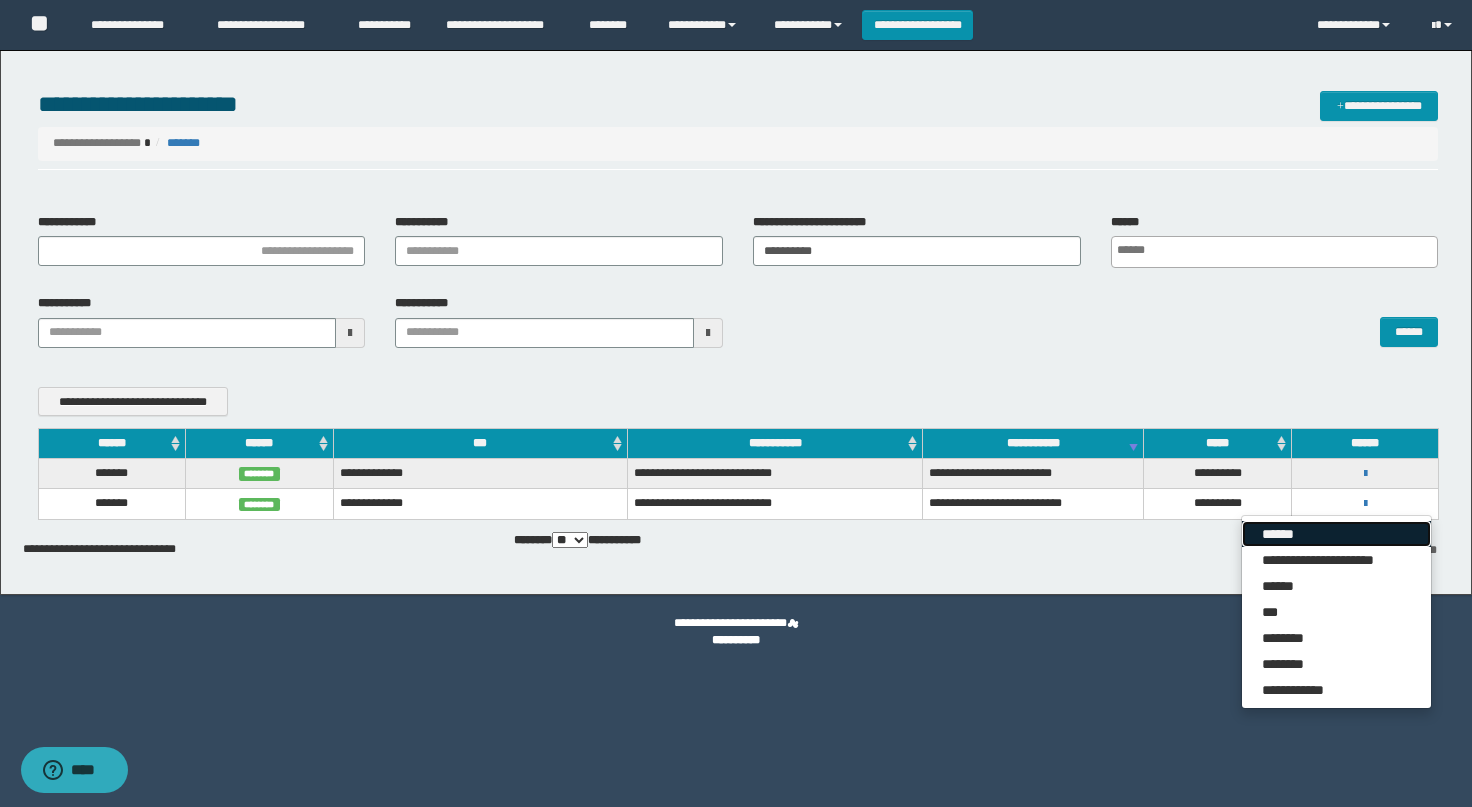 click on "******" at bounding box center [1336, 534] 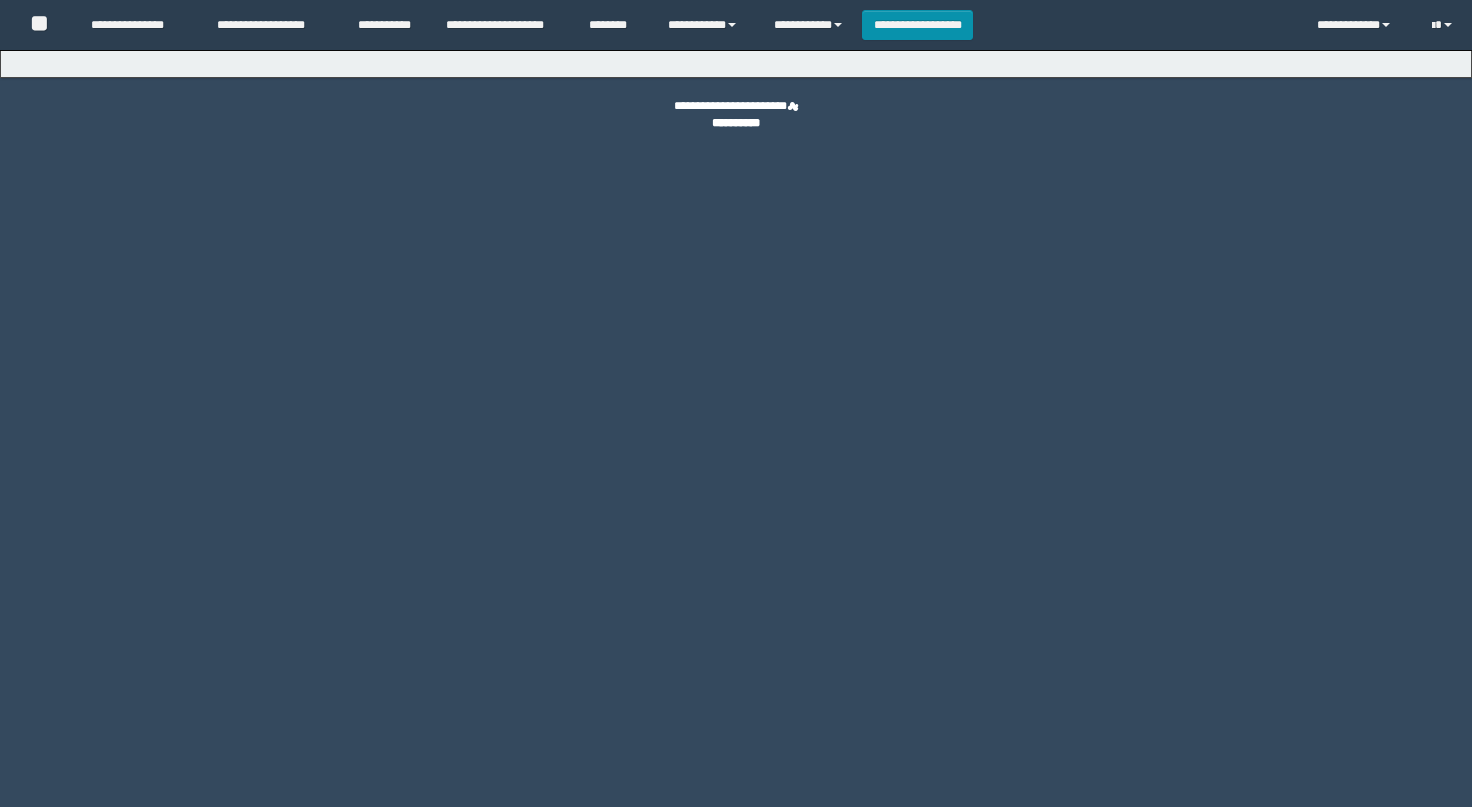scroll, scrollTop: 0, scrollLeft: 0, axis: both 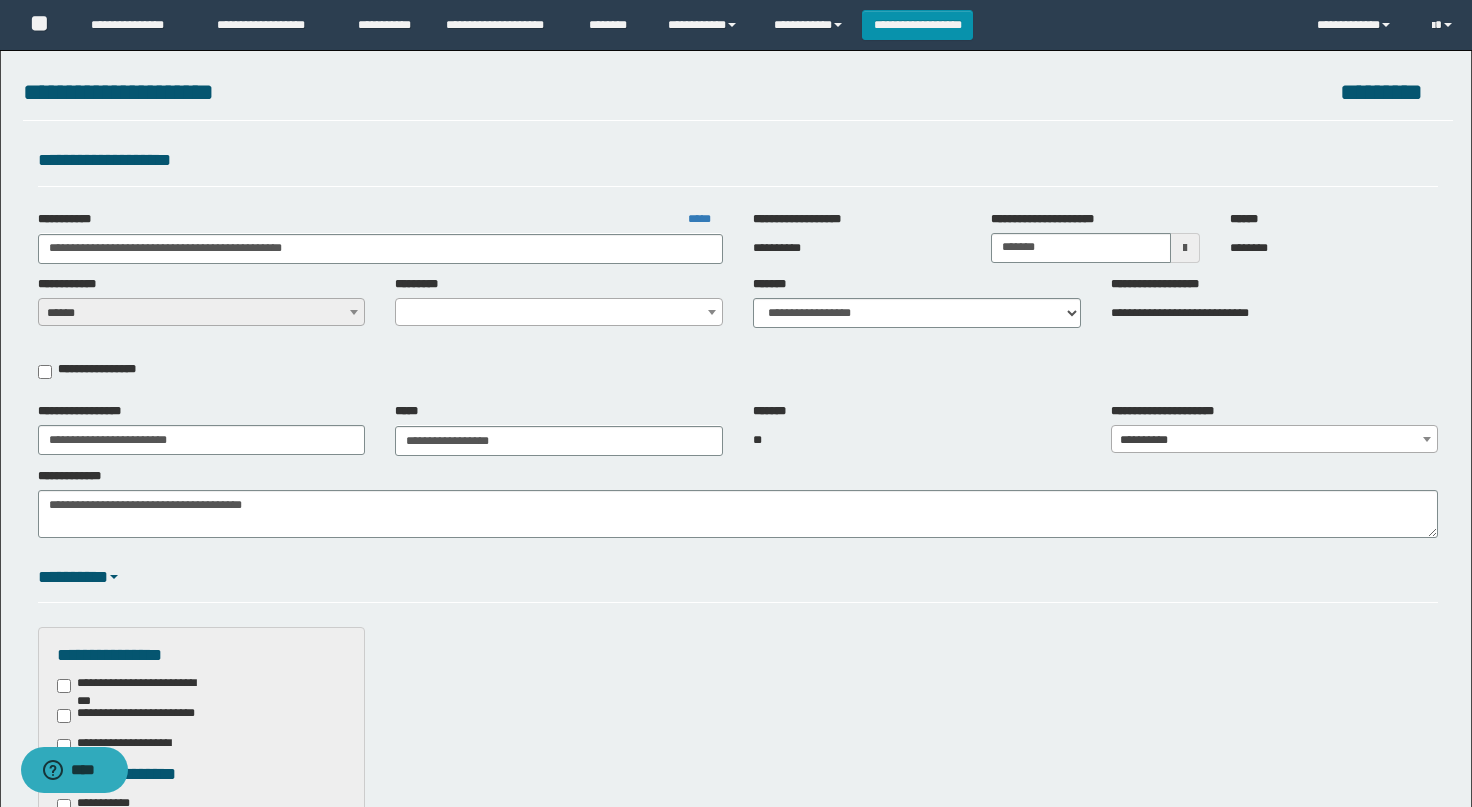 select on "****" 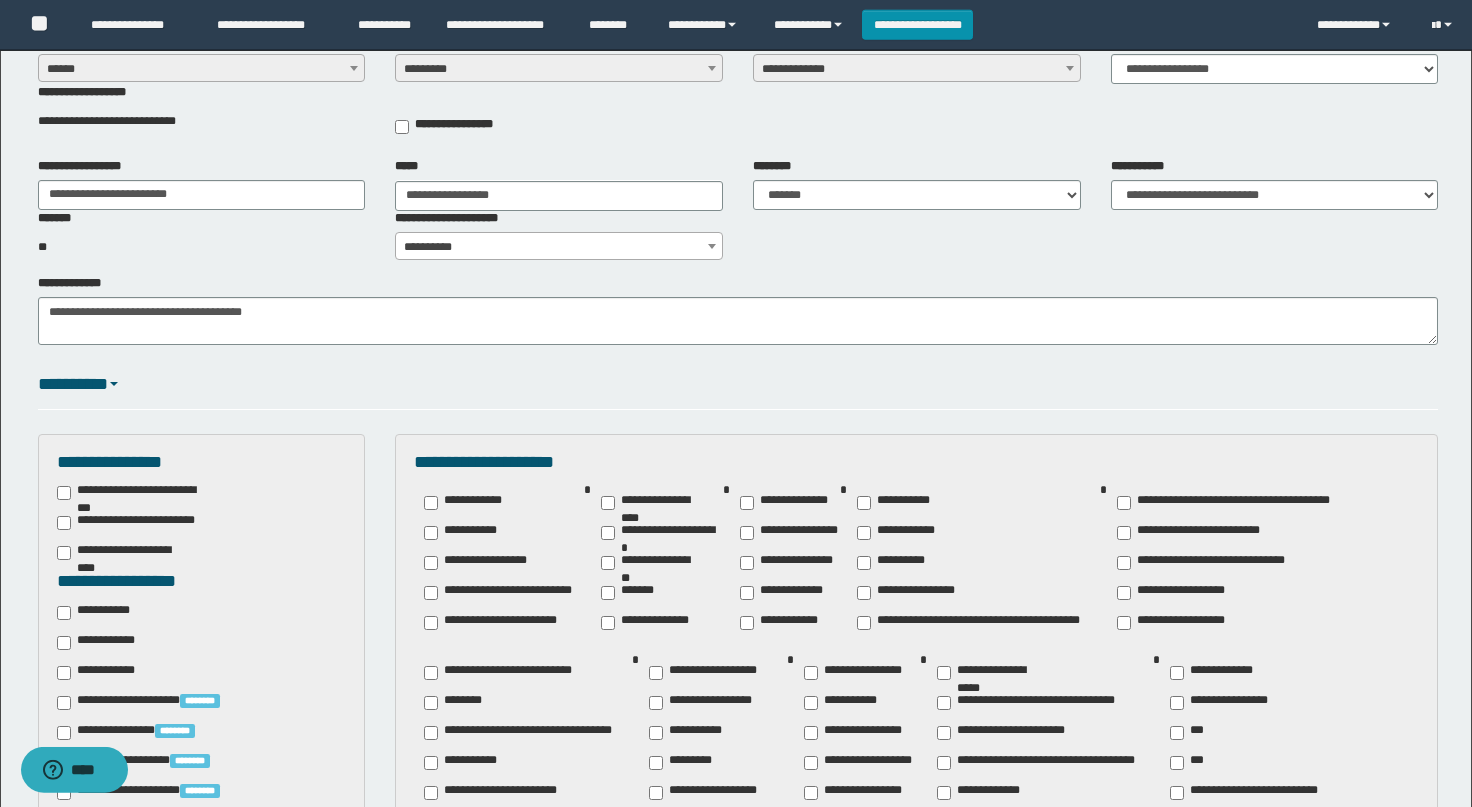 scroll, scrollTop: 165, scrollLeft: 0, axis: vertical 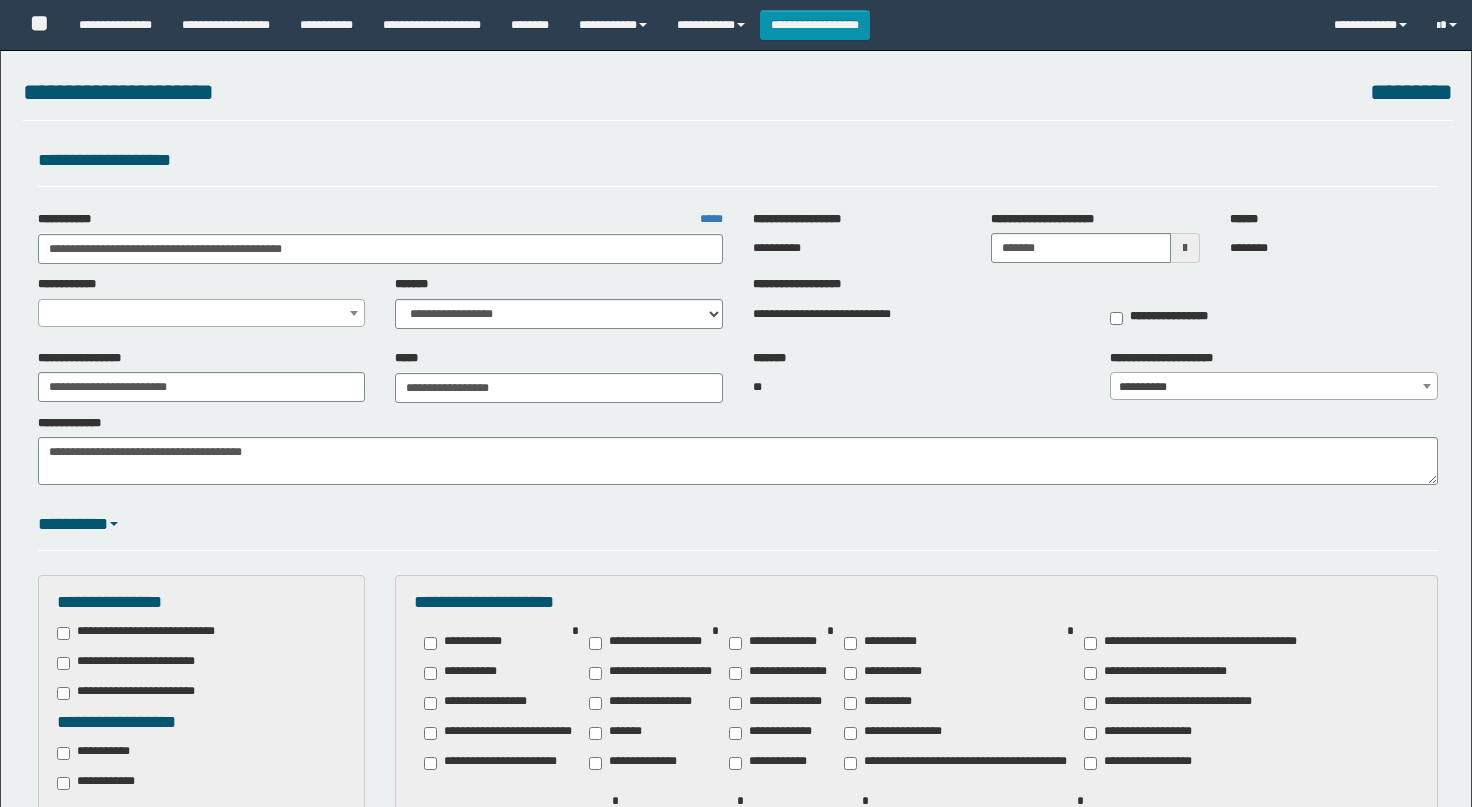select on "*" 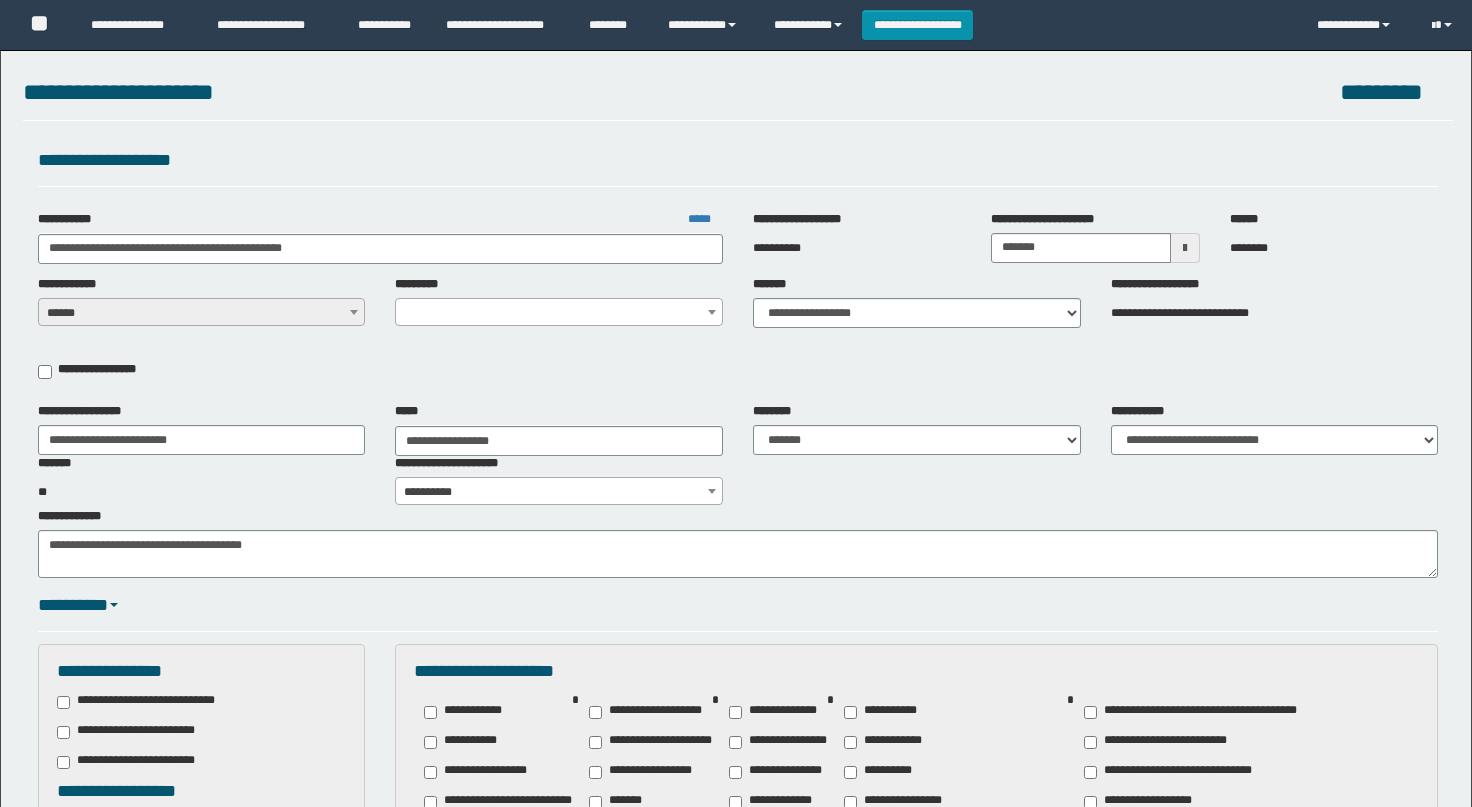 select on "*" 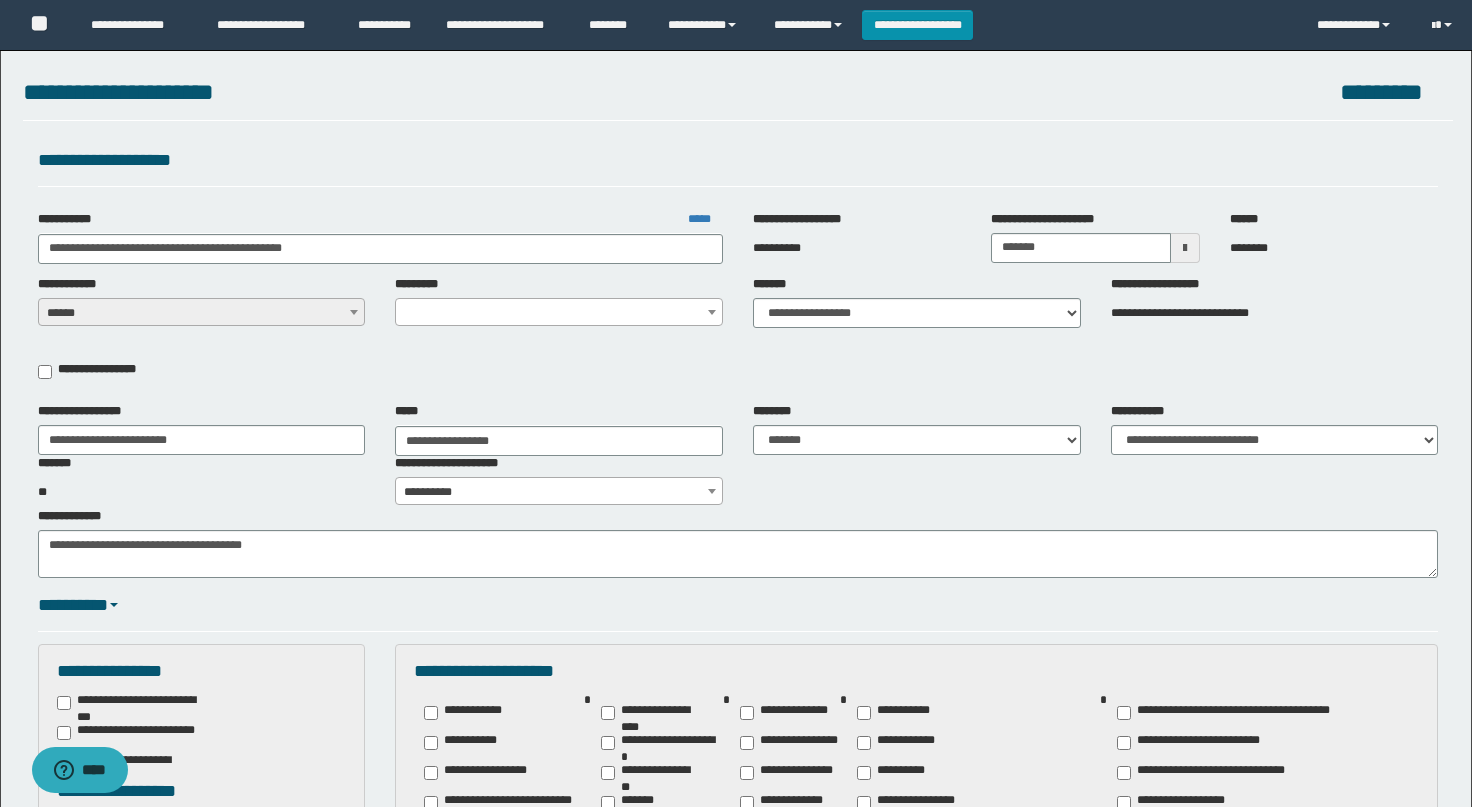 scroll, scrollTop: 0, scrollLeft: 0, axis: both 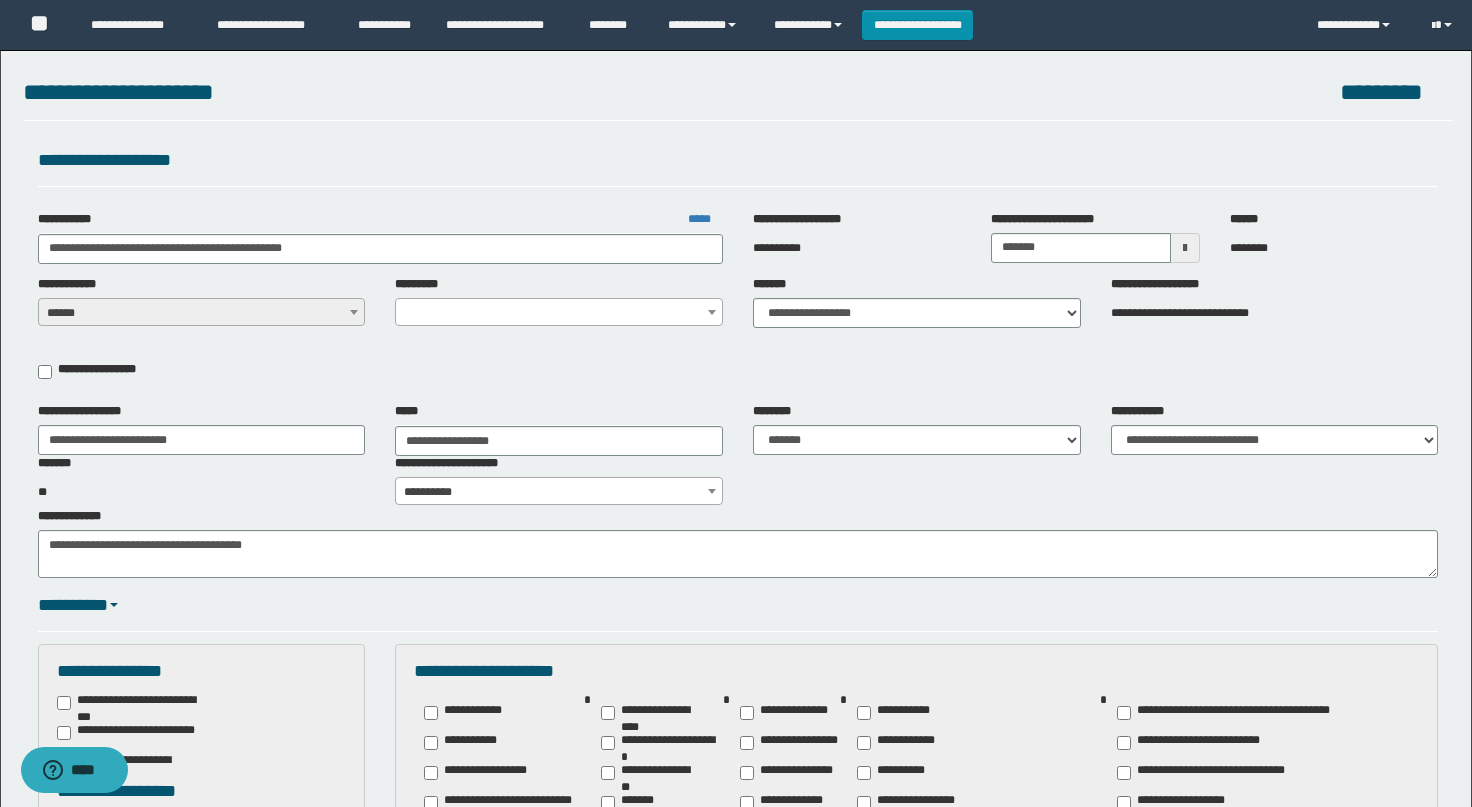 select on "****" 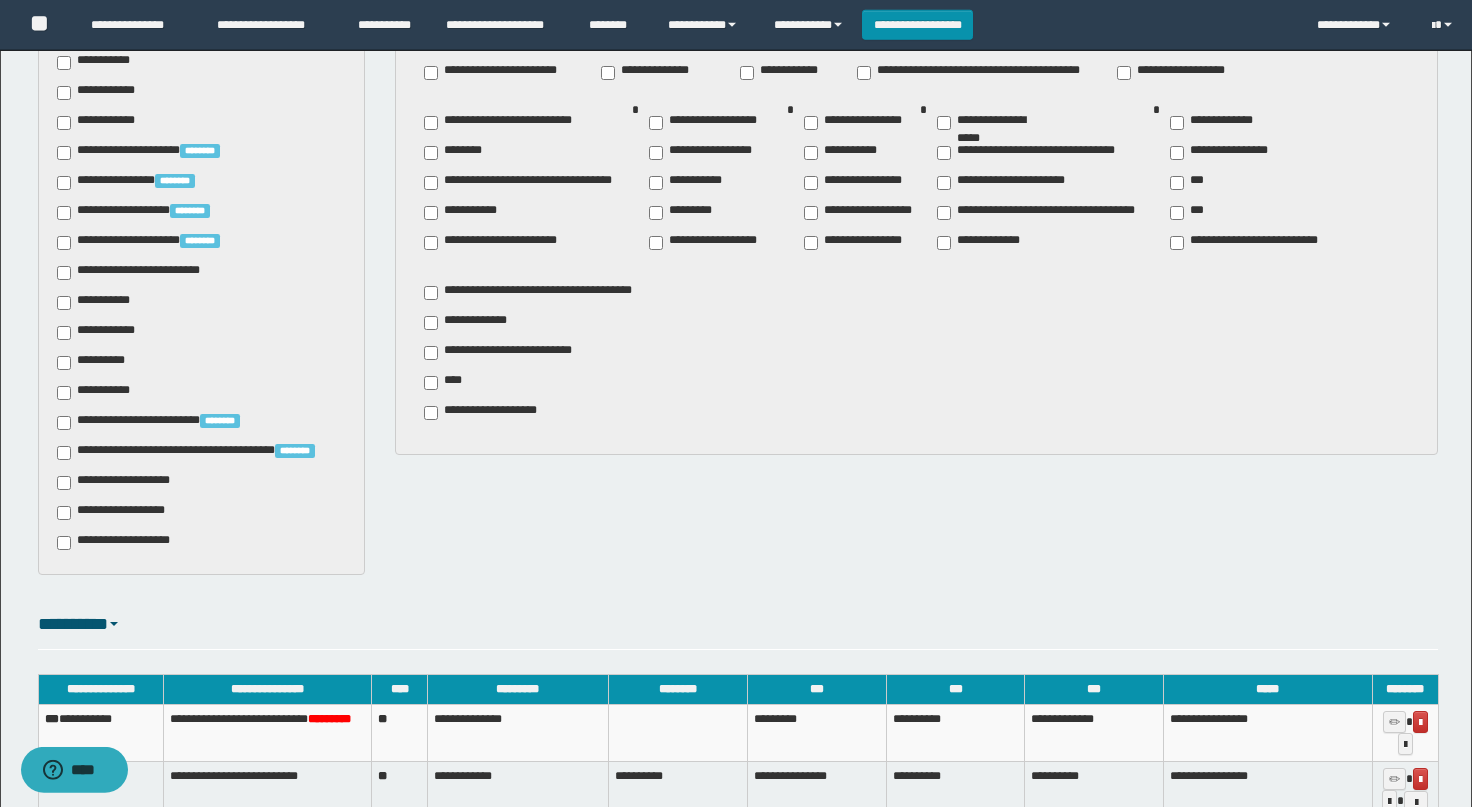 scroll, scrollTop: 920, scrollLeft: 0, axis: vertical 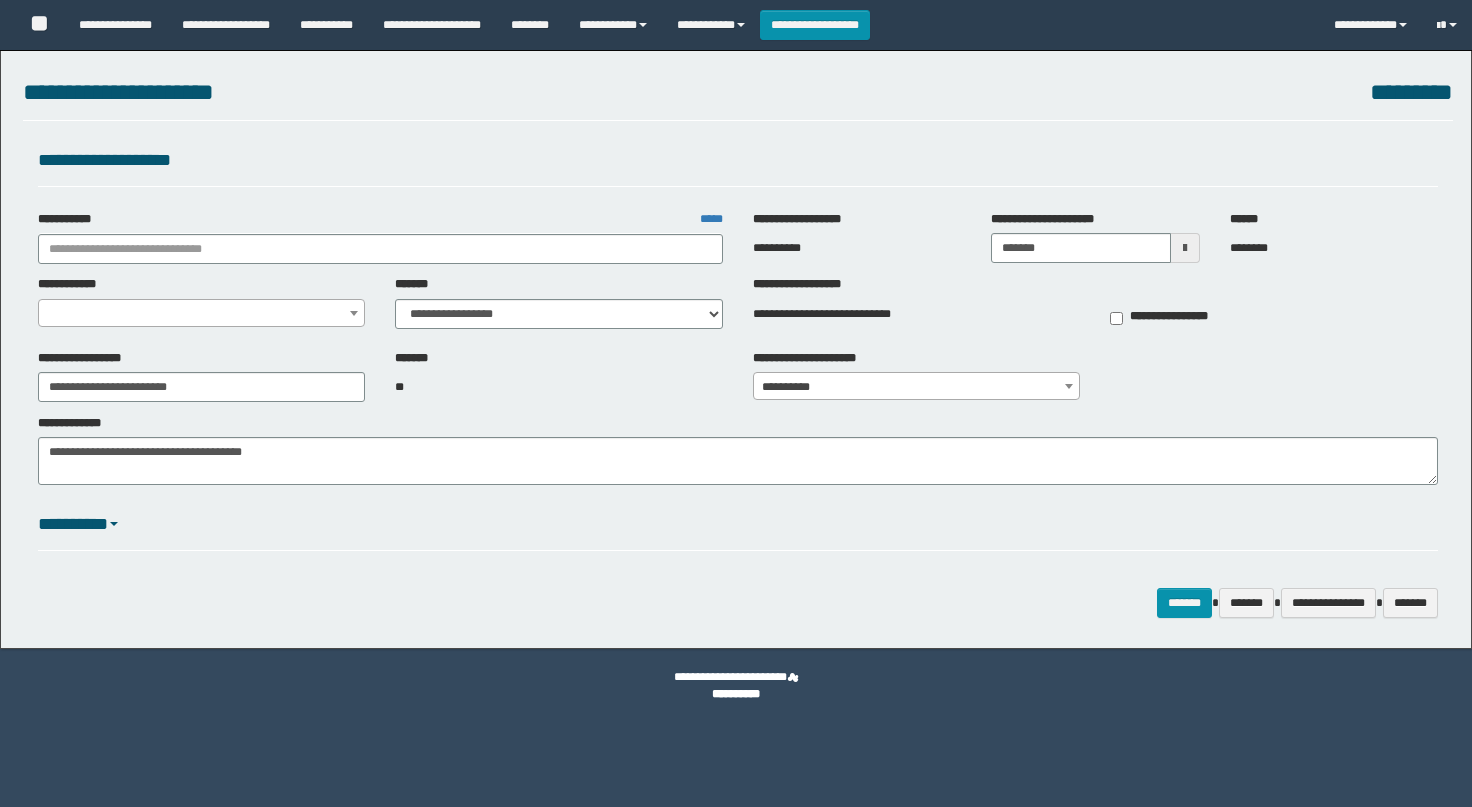select on "**" 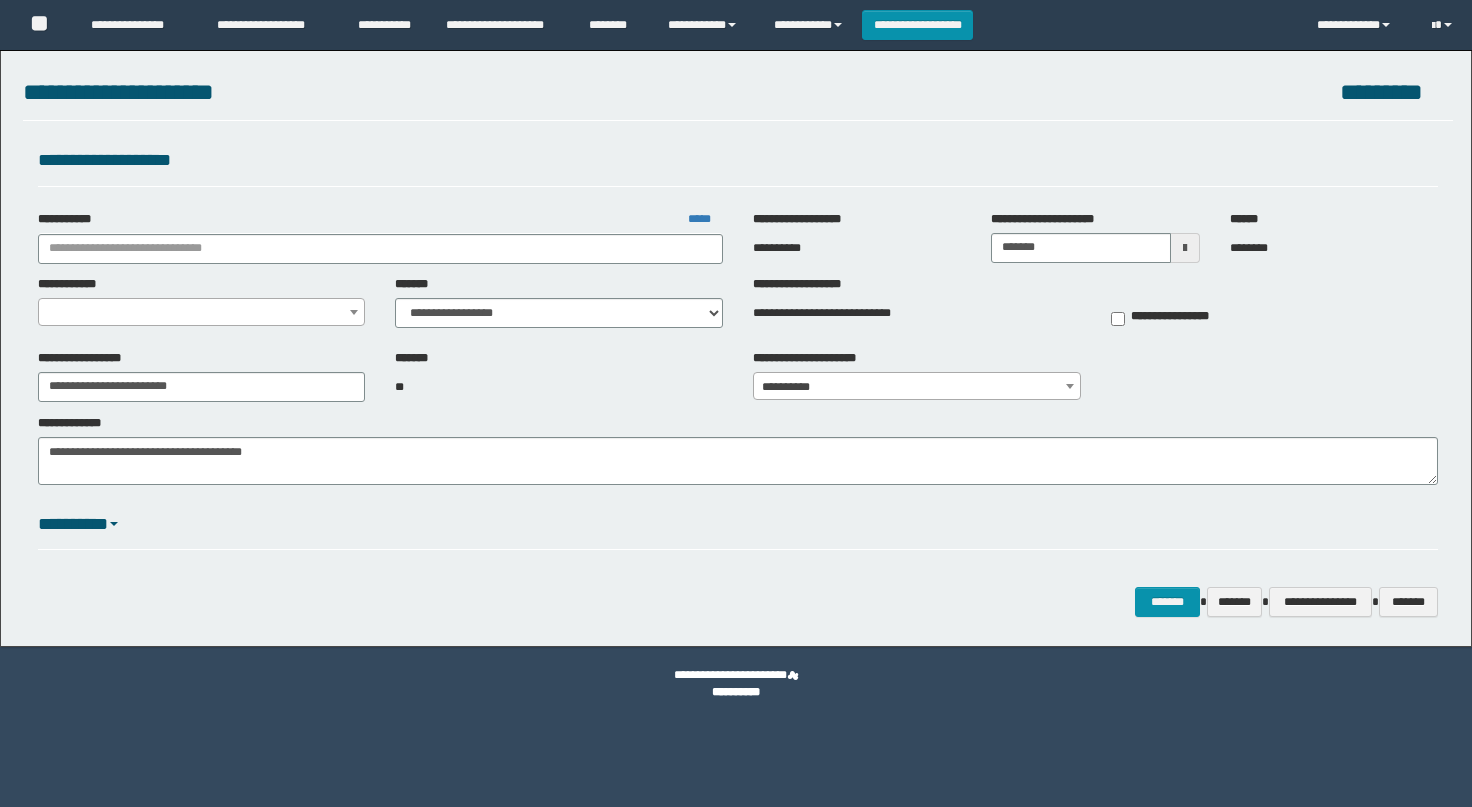scroll, scrollTop: 0, scrollLeft: 0, axis: both 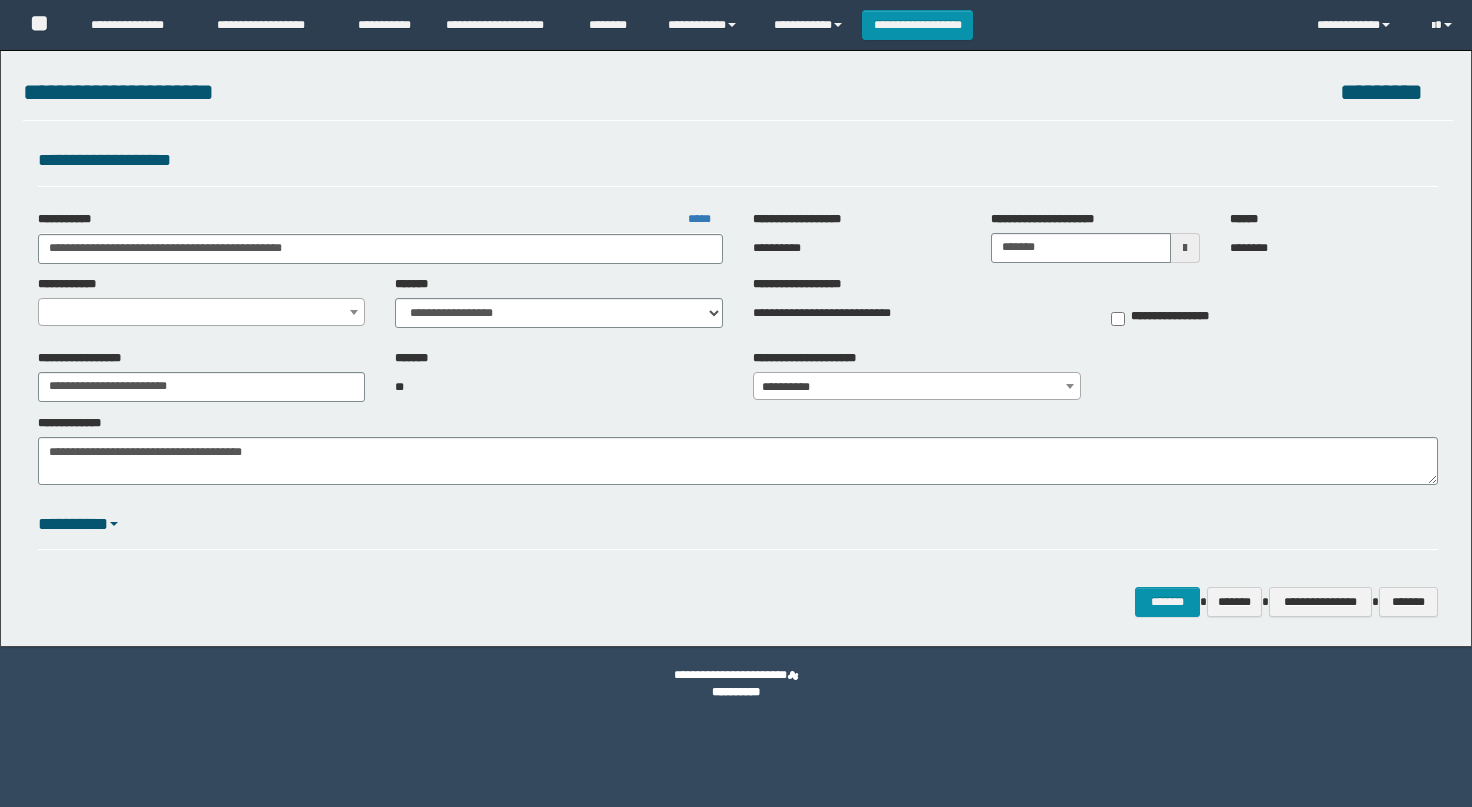 select on "*" 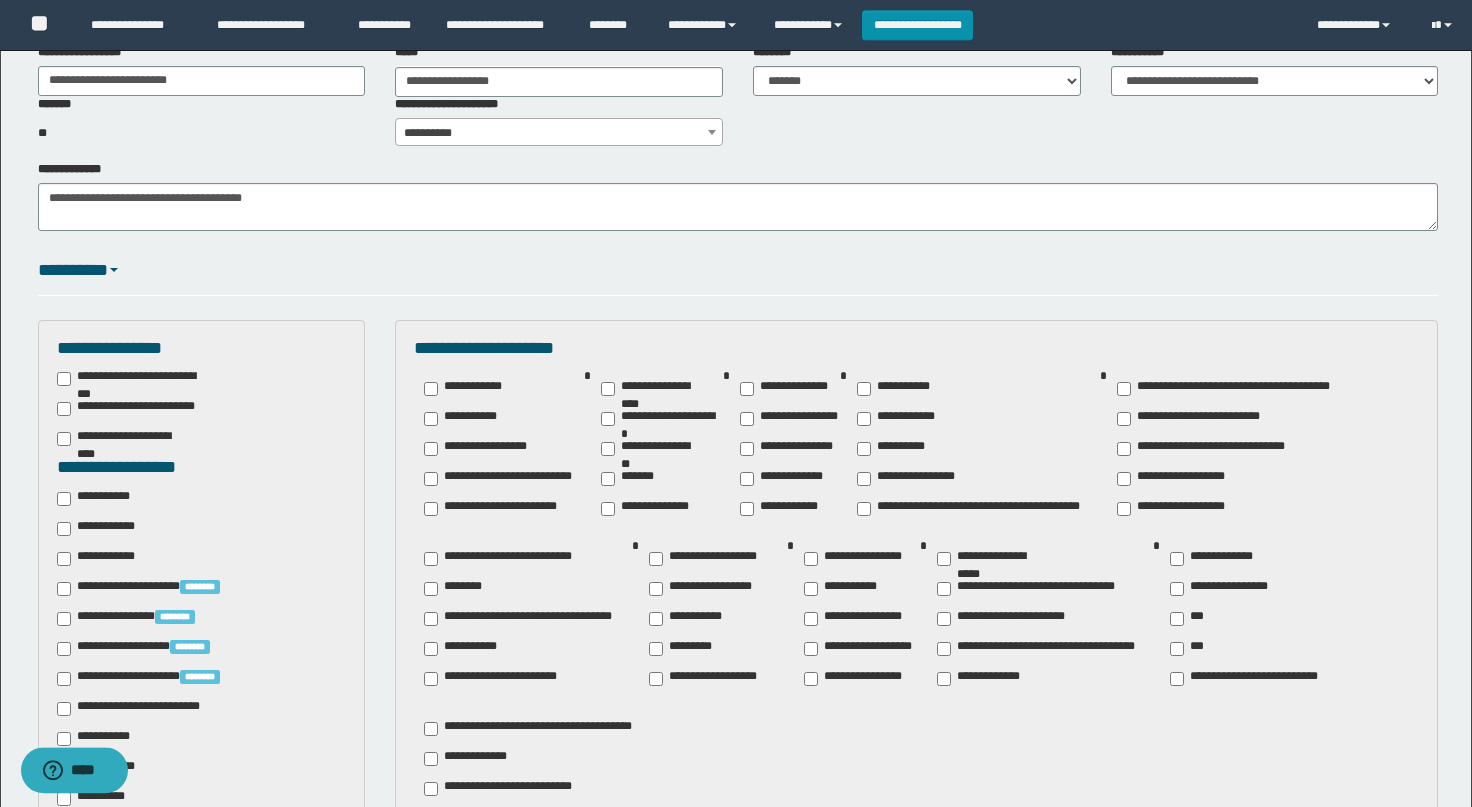 scroll, scrollTop: 460, scrollLeft: 0, axis: vertical 